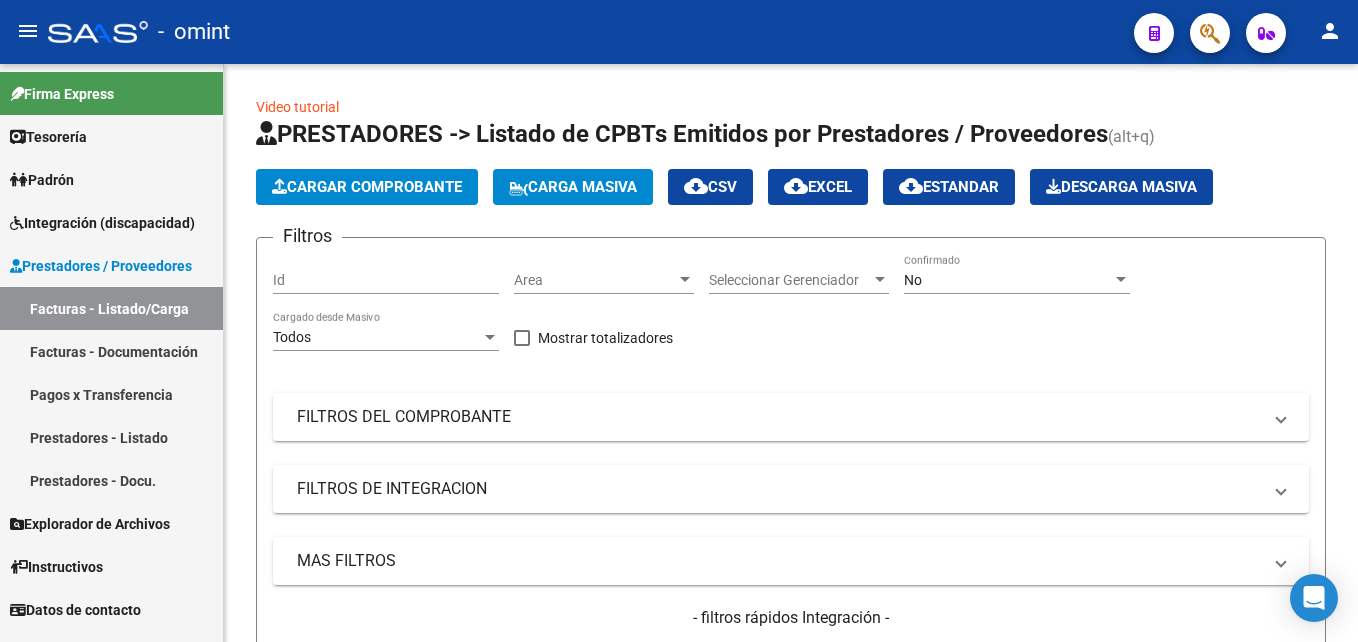 scroll, scrollTop: 0, scrollLeft: 0, axis: both 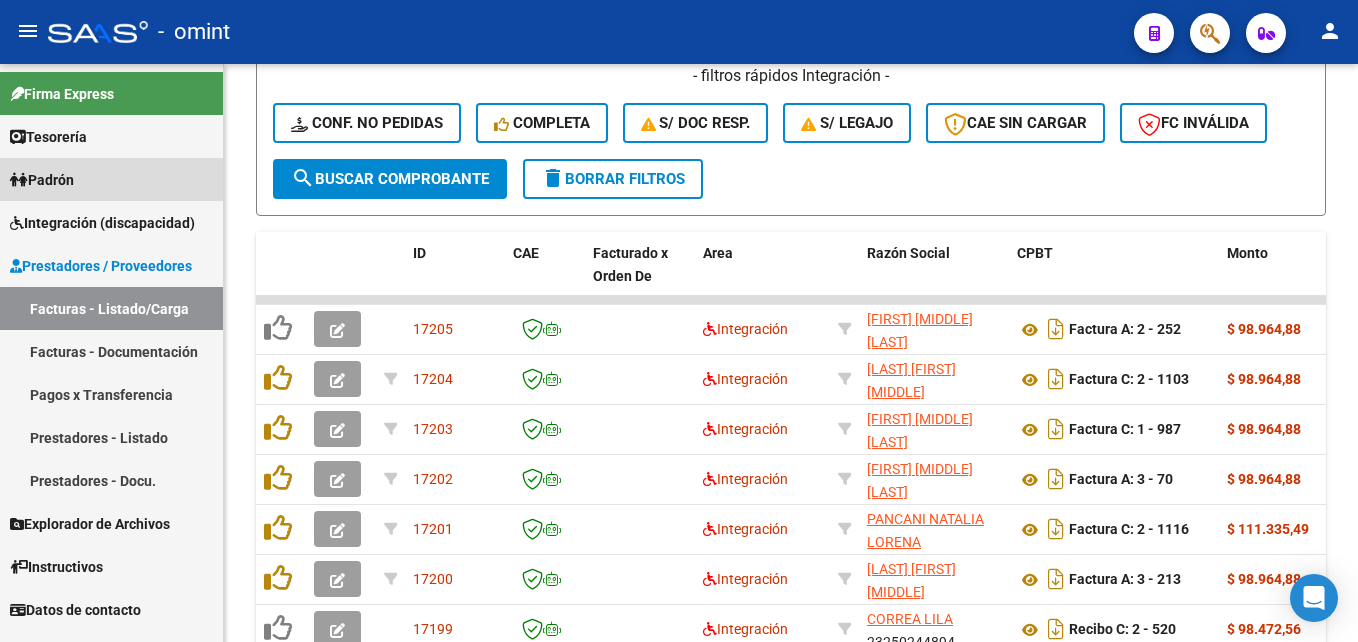 click on "Padrón" at bounding box center [111, 179] 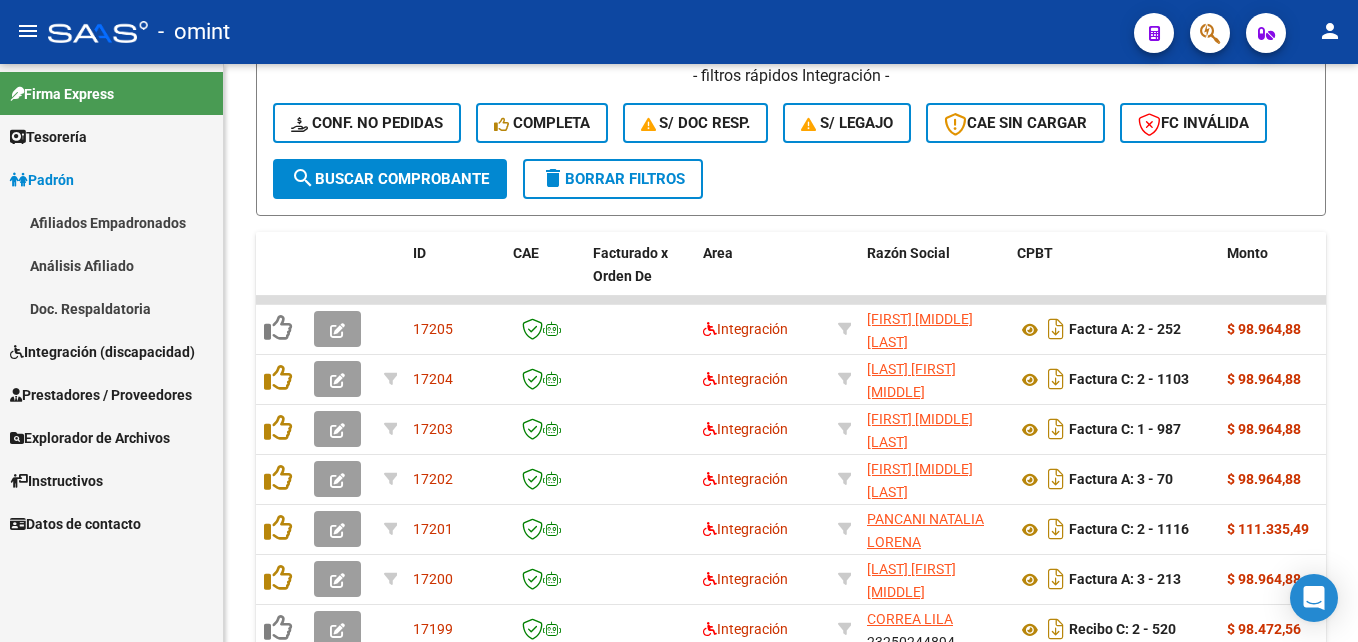 click on "Afiliados Empadronados" at bounding box center (111, 222) 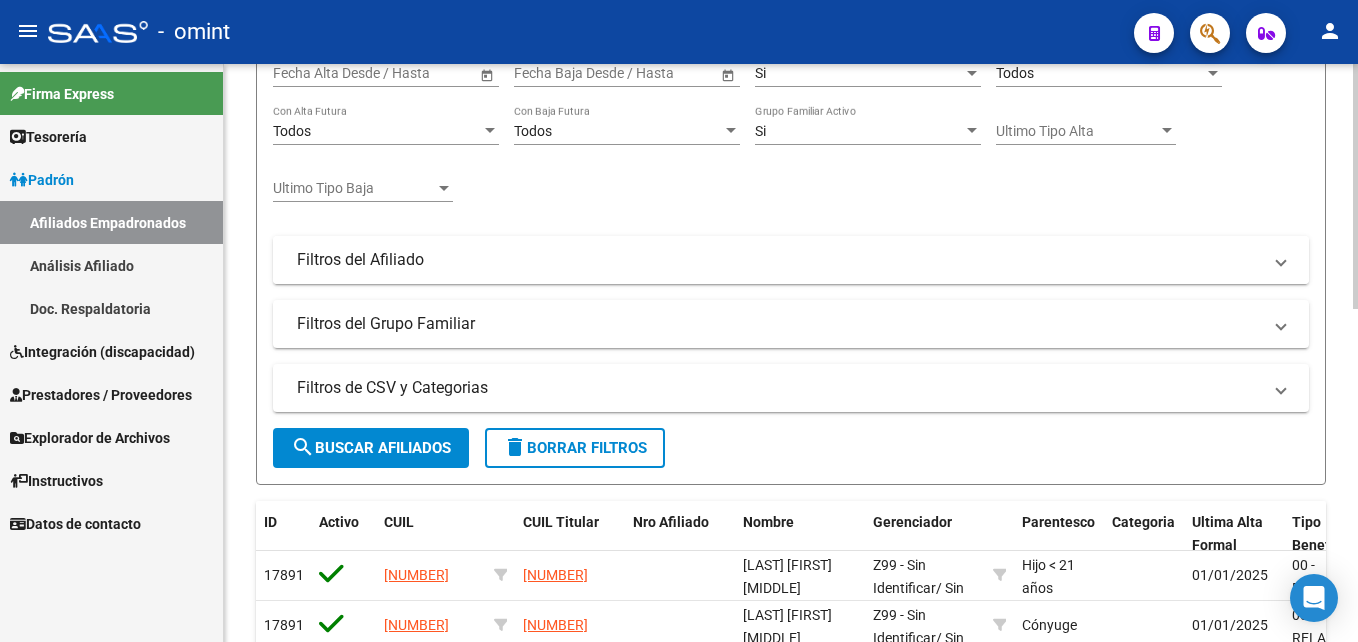 scroll, scrollTop: 0, scrollLeft: 0, axis: both 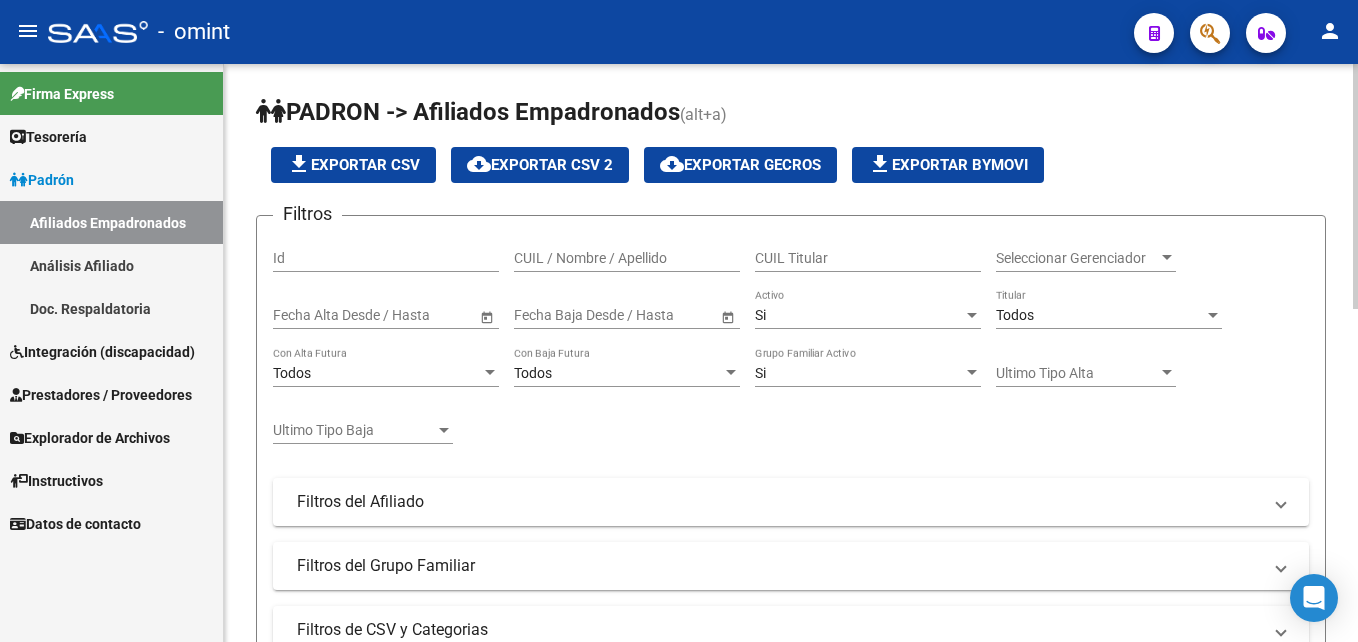 click on "CUIL / Nombre / Apellido" at bounding box center (627, 258) 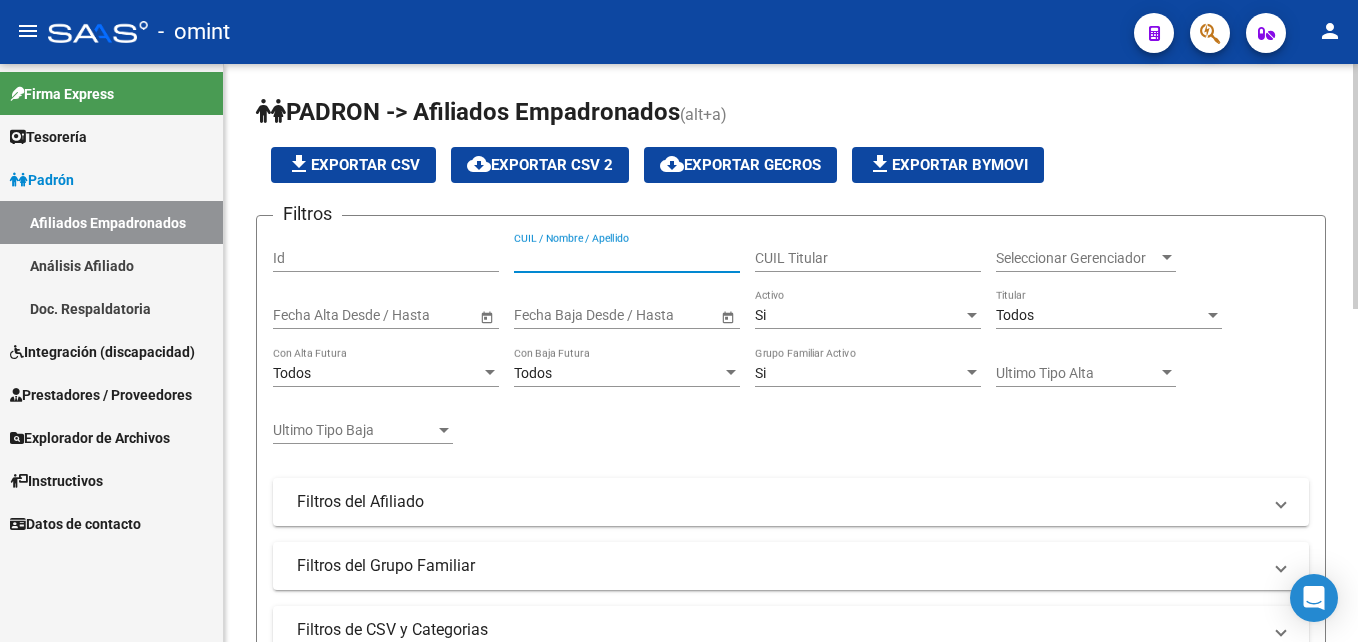 paste on "2756866496-0" 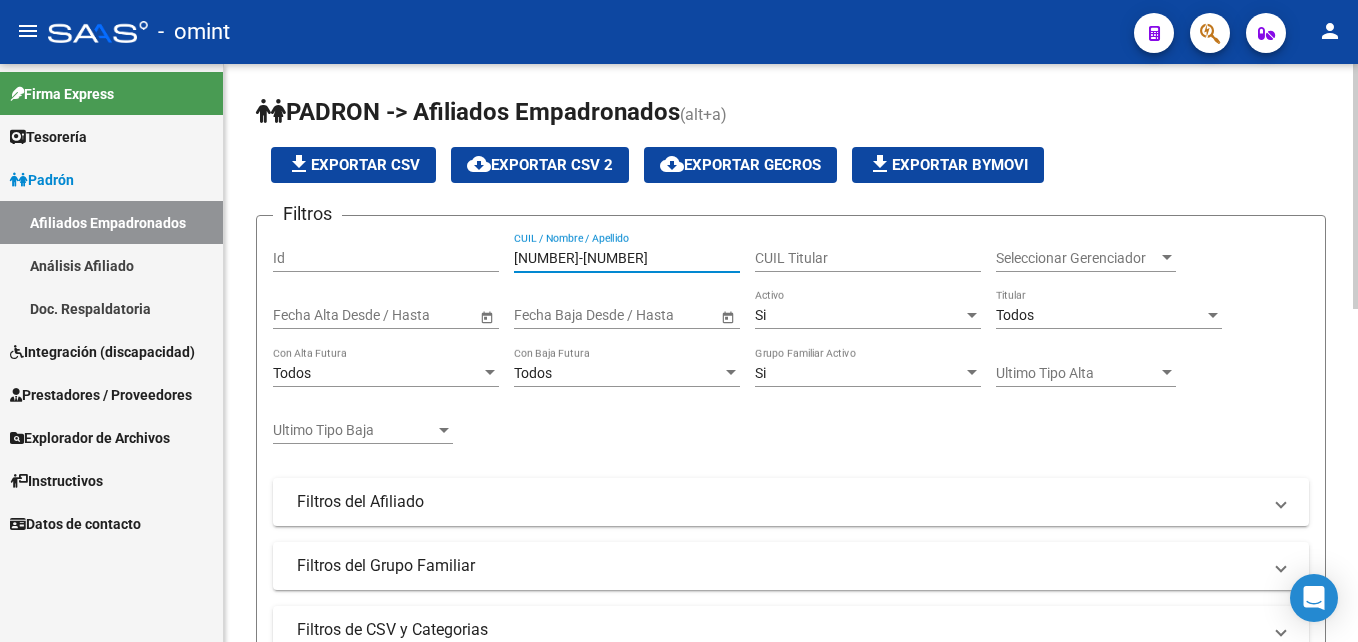 click on "2756866496-0" at bounding box center (627, 258) 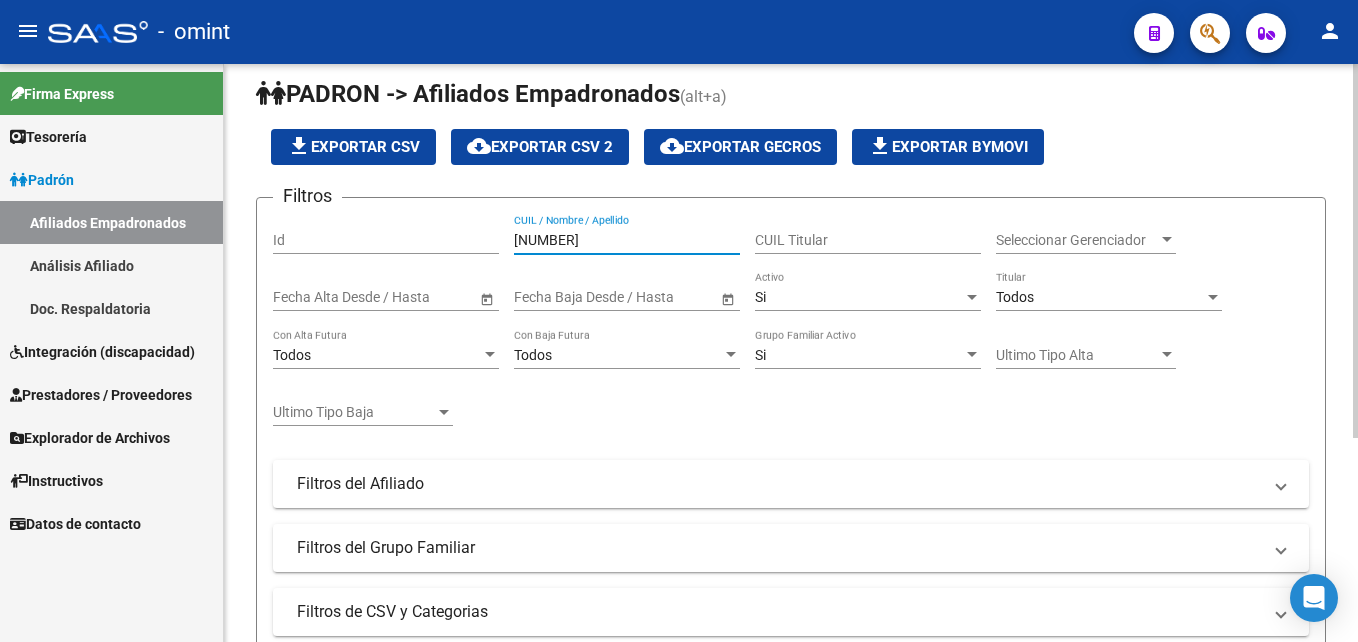 scroll, scrollTop: 16, scrollLeft: 0, axis: vertical 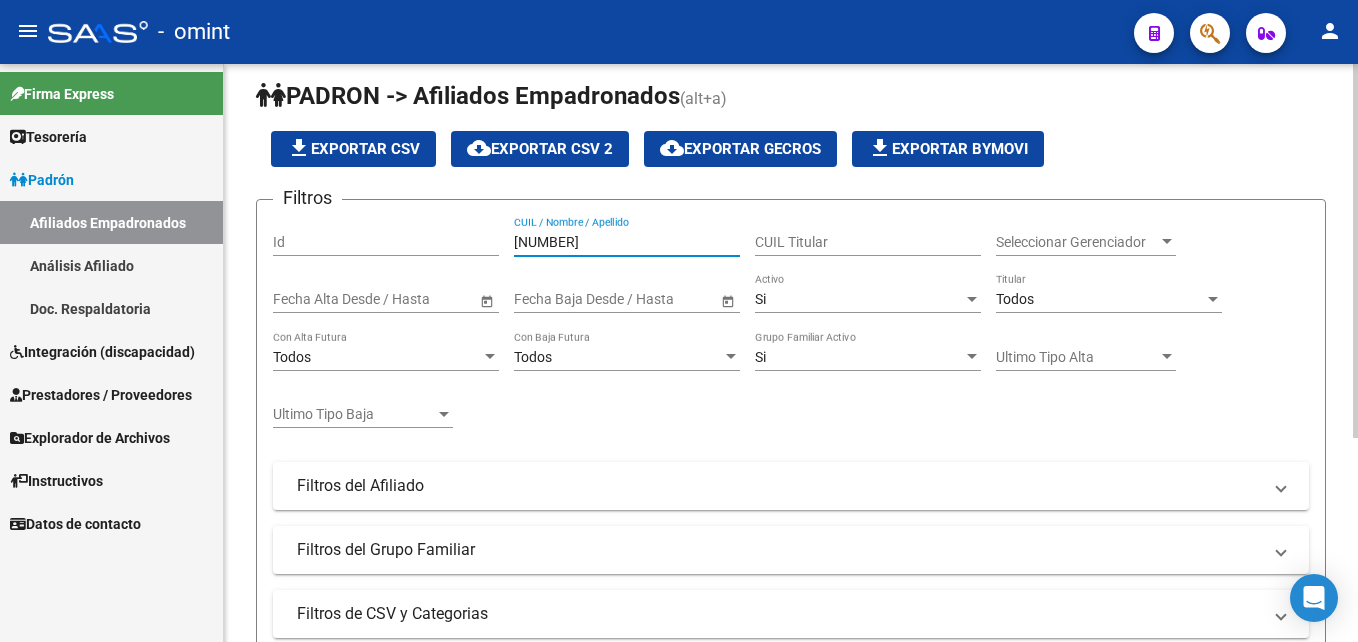 click on "27568664960" at bounding box center [627, 242] 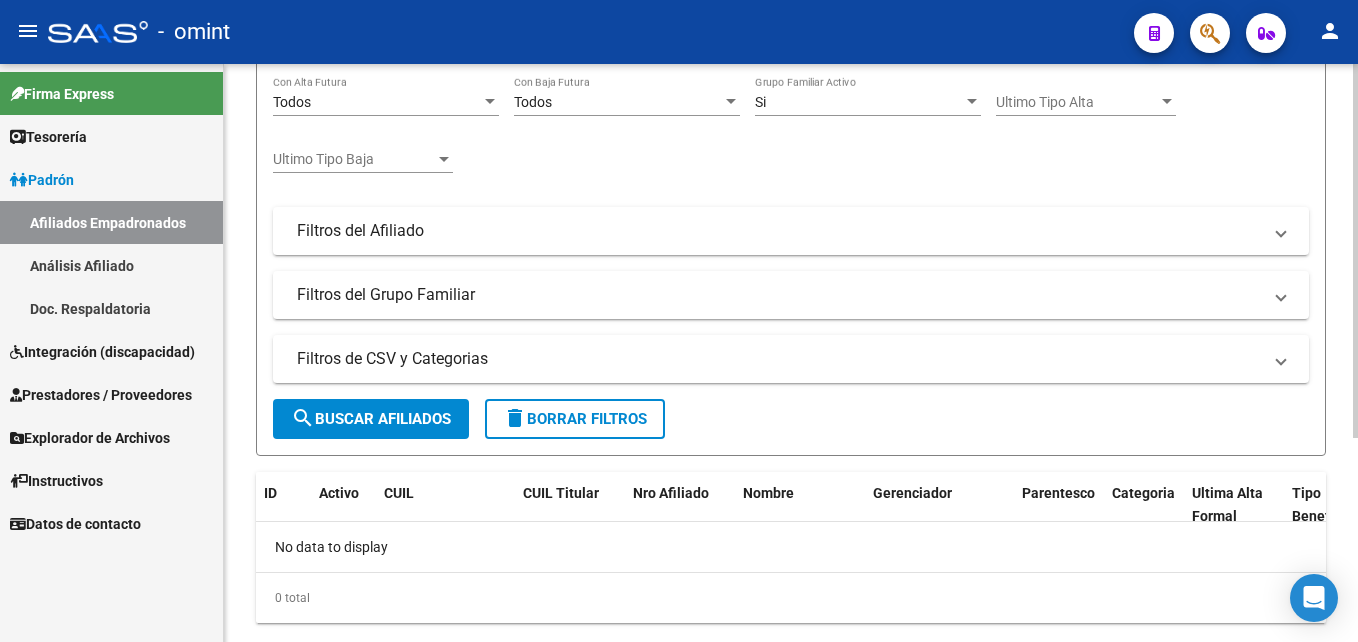 scroll, scrollTop: 0, scrollLeft: 0, axis: both 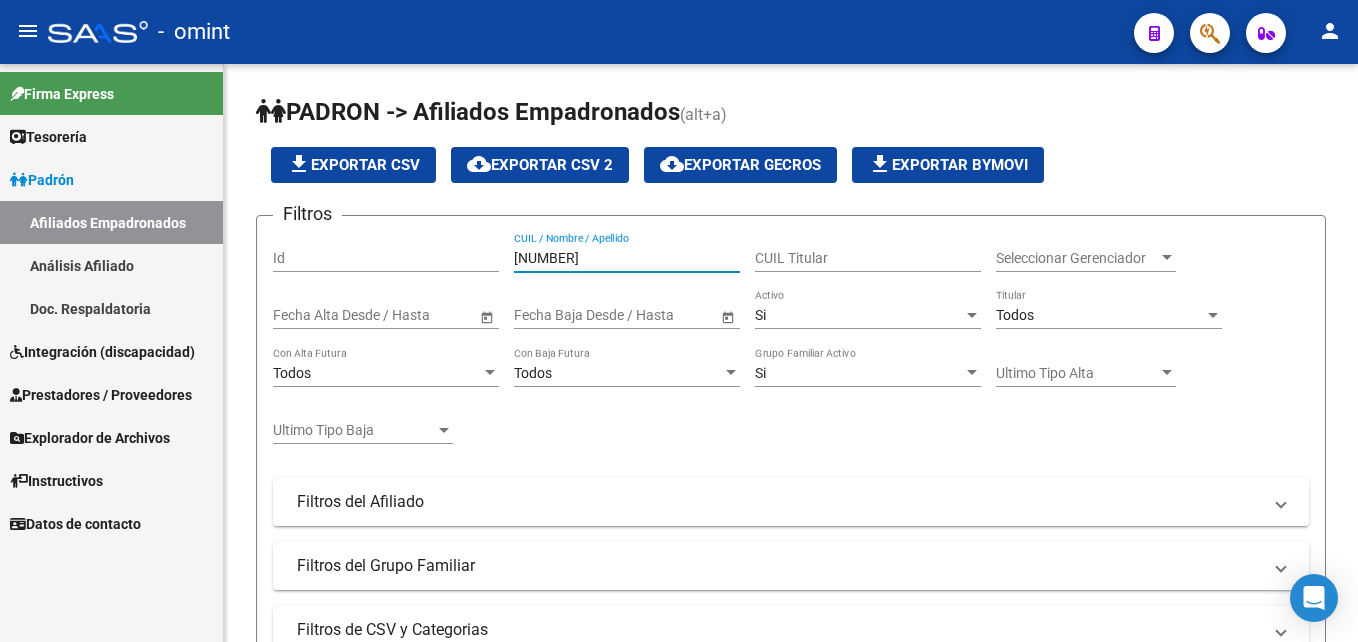 type on "27568664960" 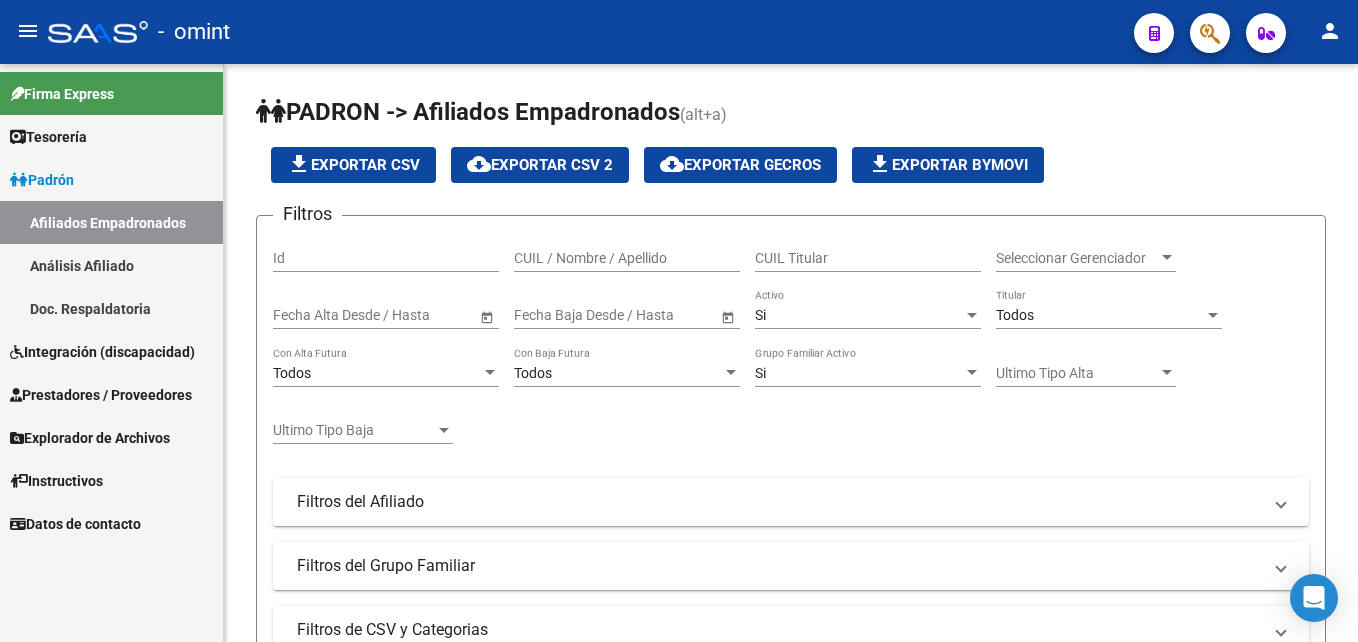 scroll, scrollTop: 0, scrollLeft: 0, axis: both 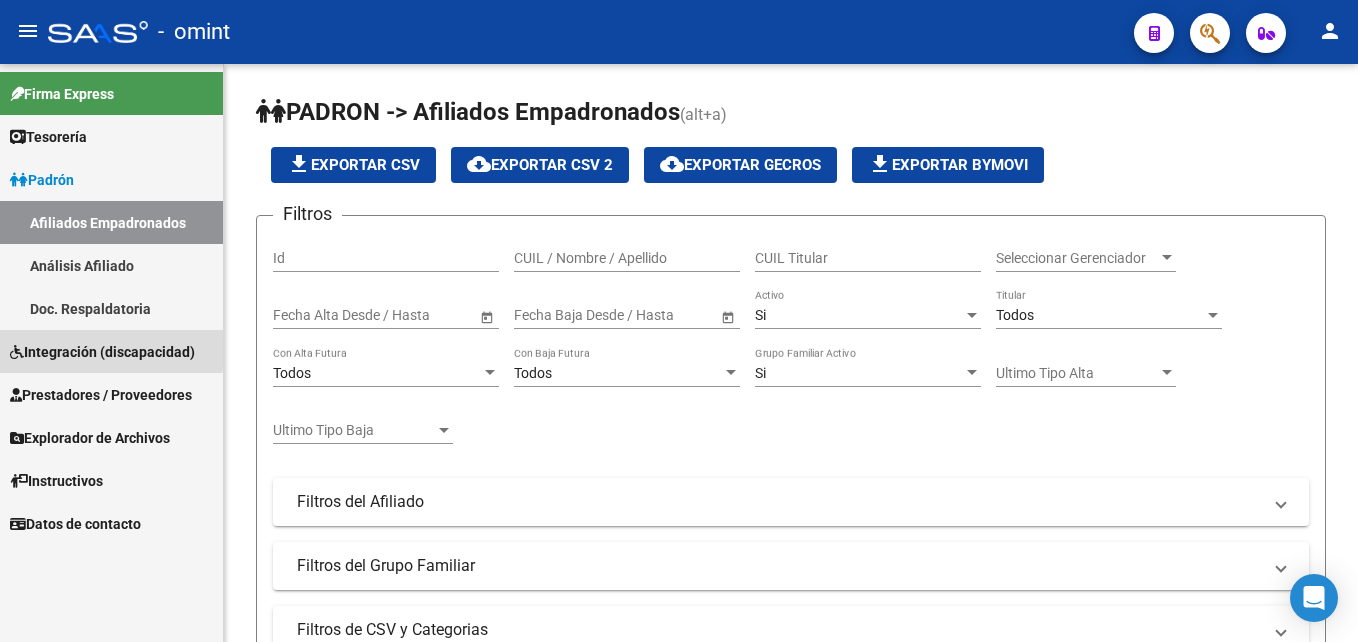 click on "Integración (discapacidad)" at bounding box center (102, 352) 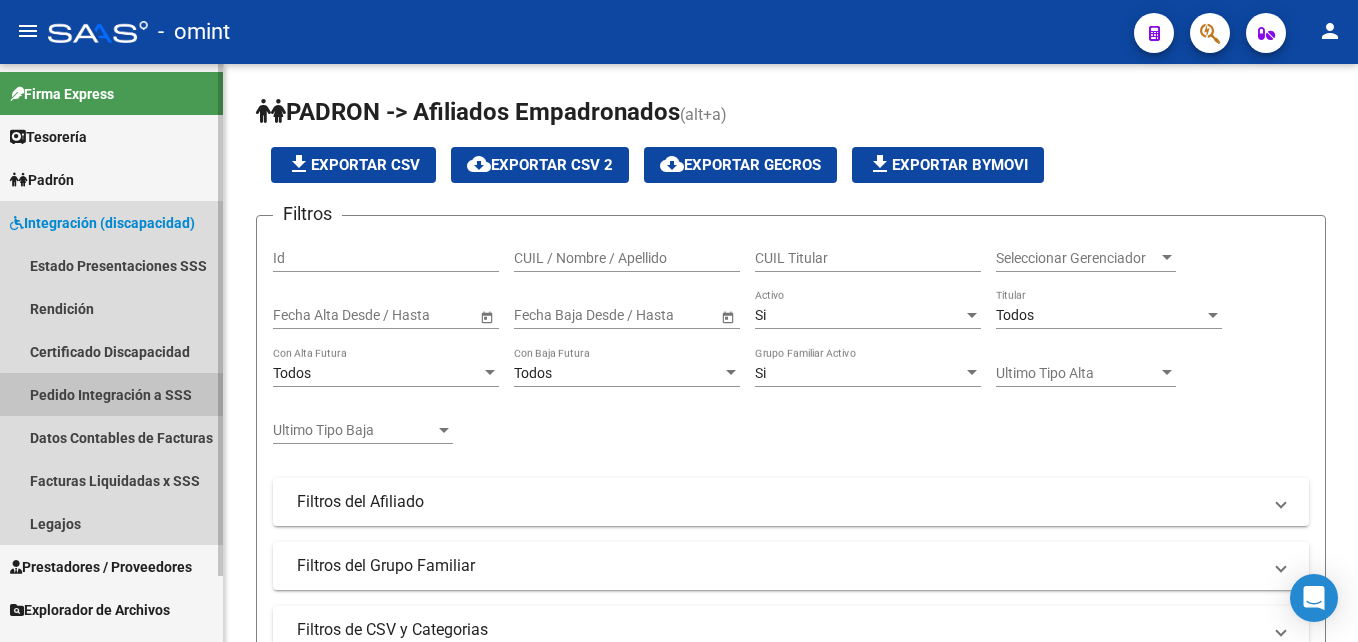 click on "Pedido Integración a SSS" at bounding box center (111, 394) 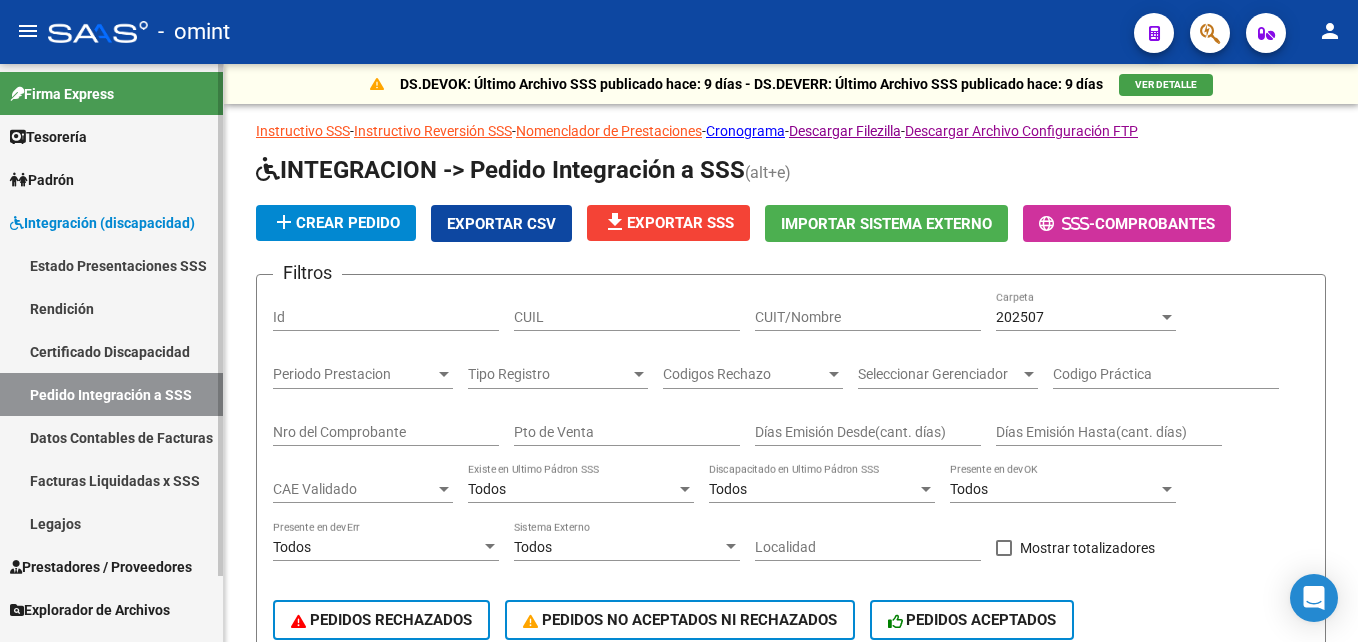 click on "Prestadores / Proveedores" at bounding box center (111, 566) 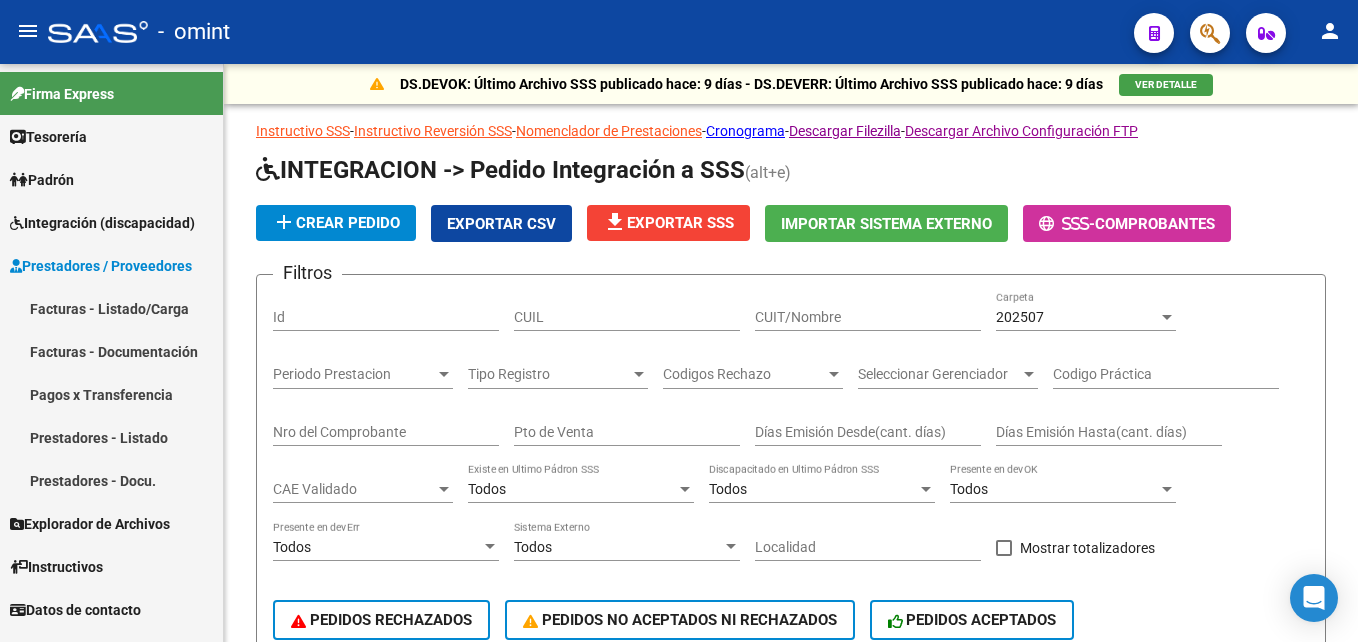 click on "Padrón" at bounding box center (111, 179) 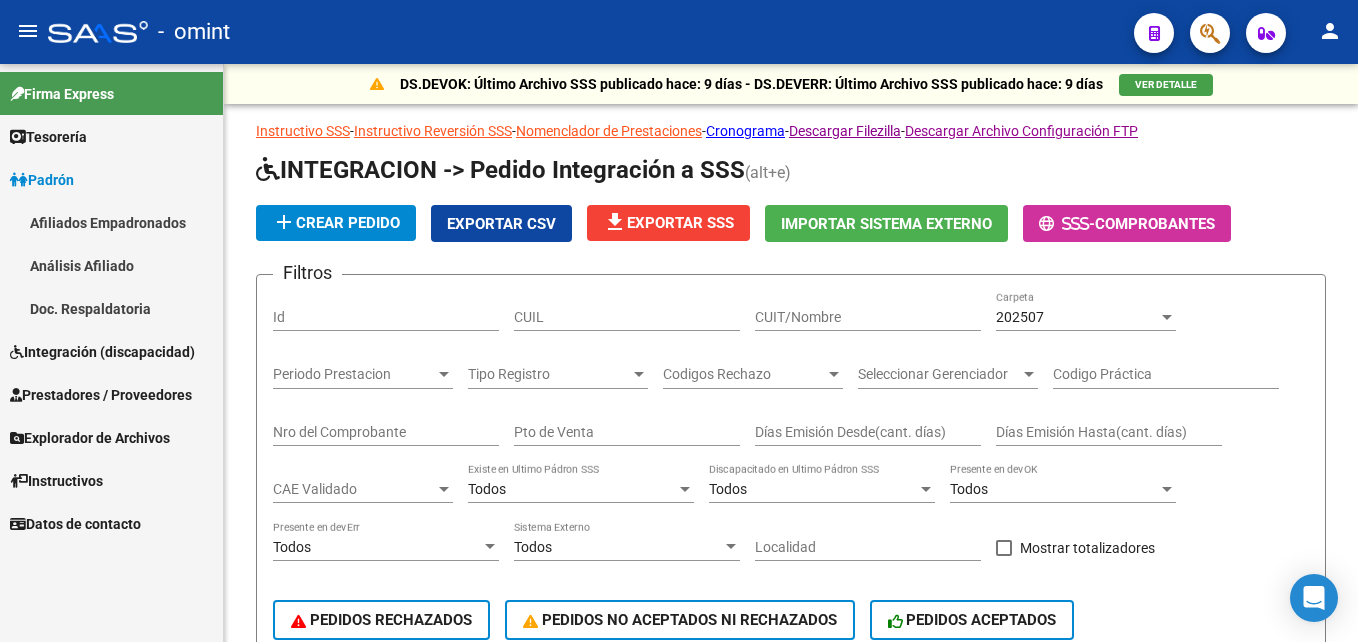 click on "Integración (discapacidad)" at bounding box center [111, 351] 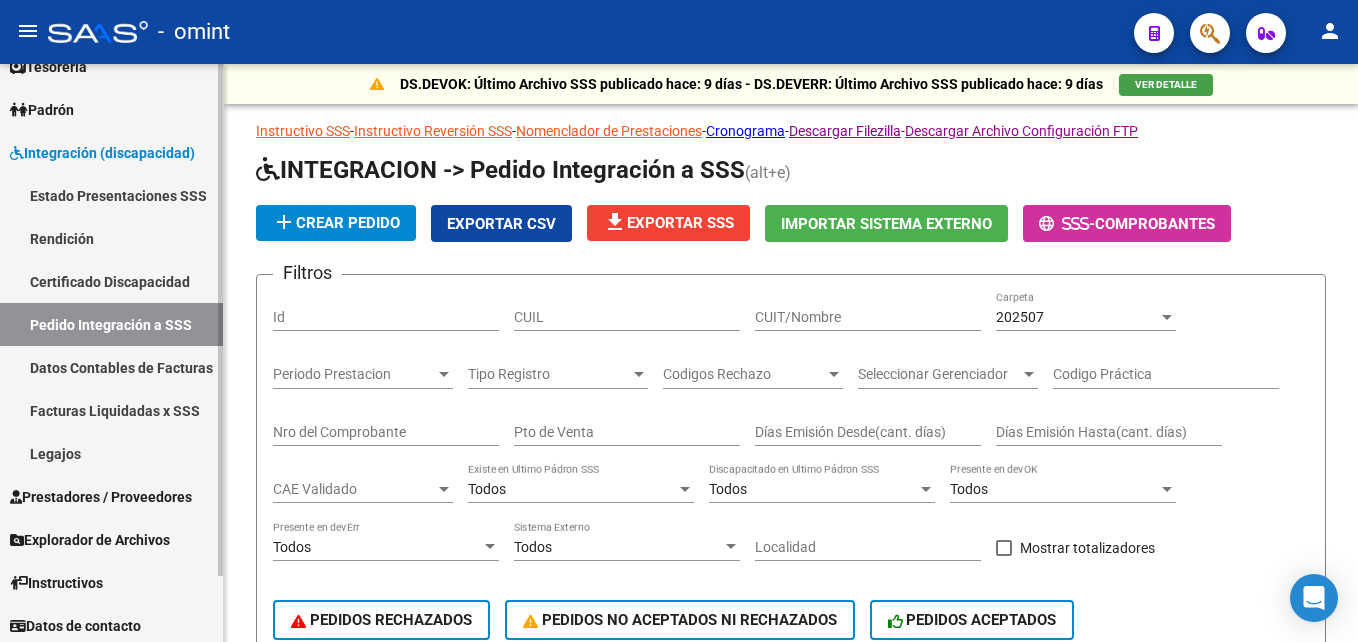 scroll, scrollTop: 75, scrollLeft: 0, axis: vertical 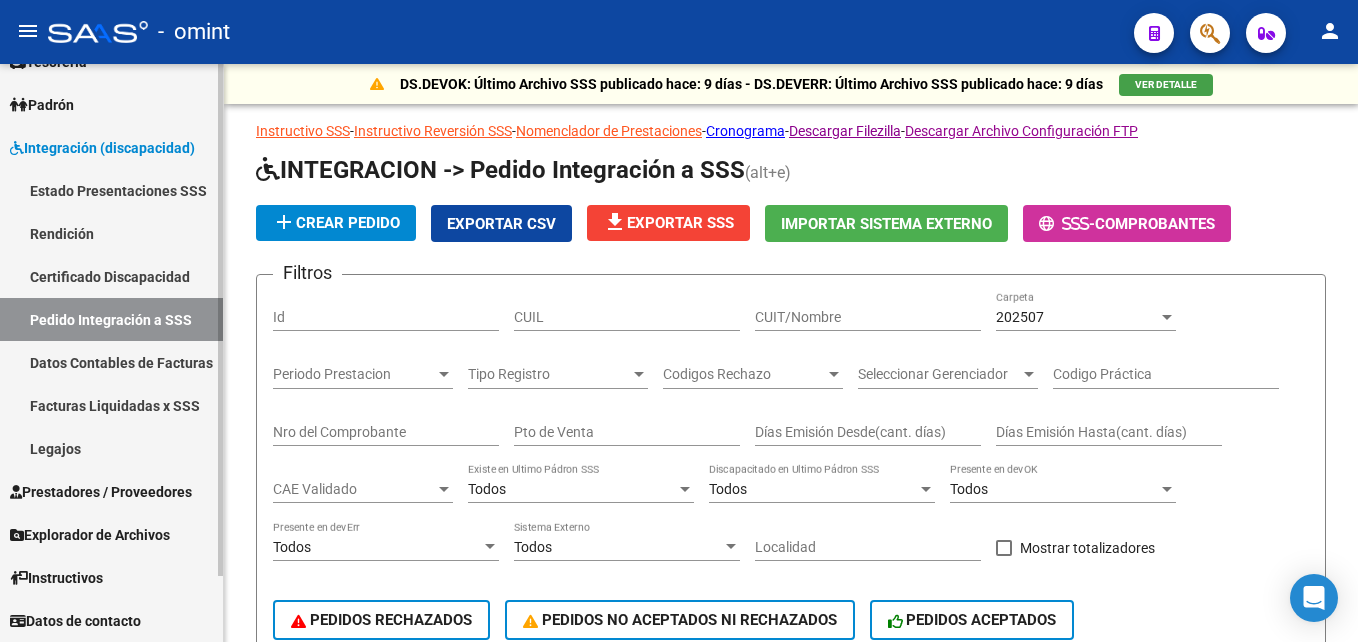 click on "Legajos" at bounding box center [111, 448] 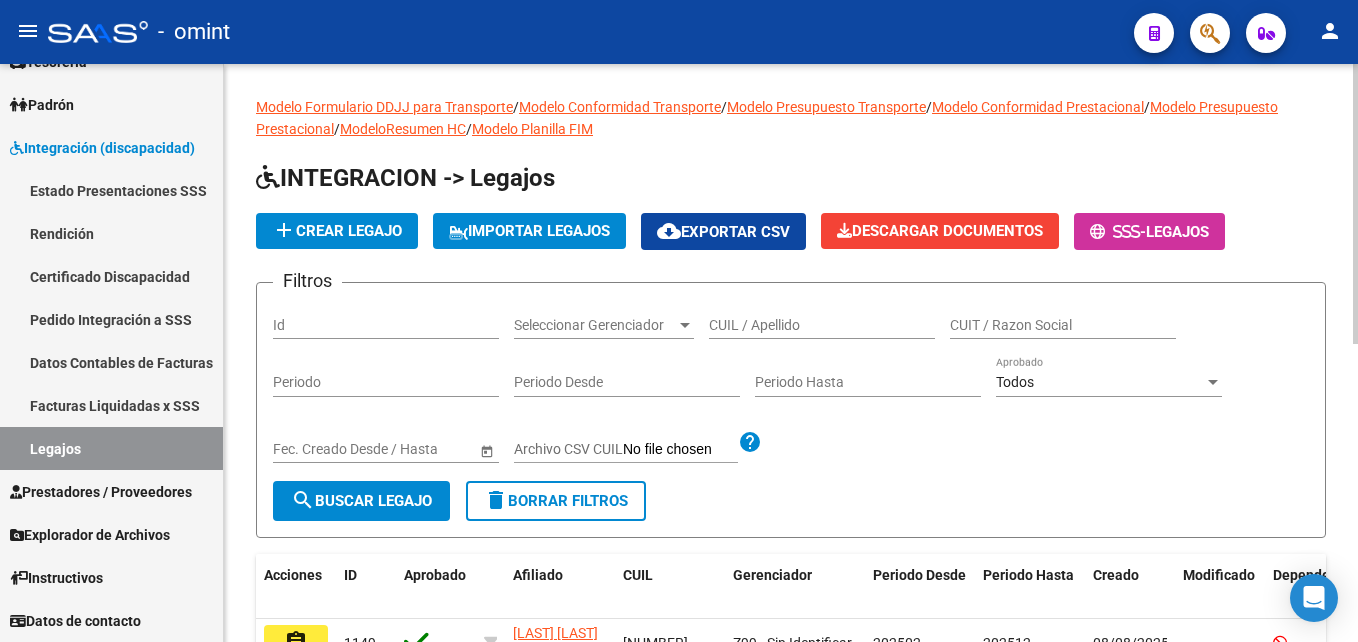click on "CUIL / Apellido" at bounding box center (822, 325) 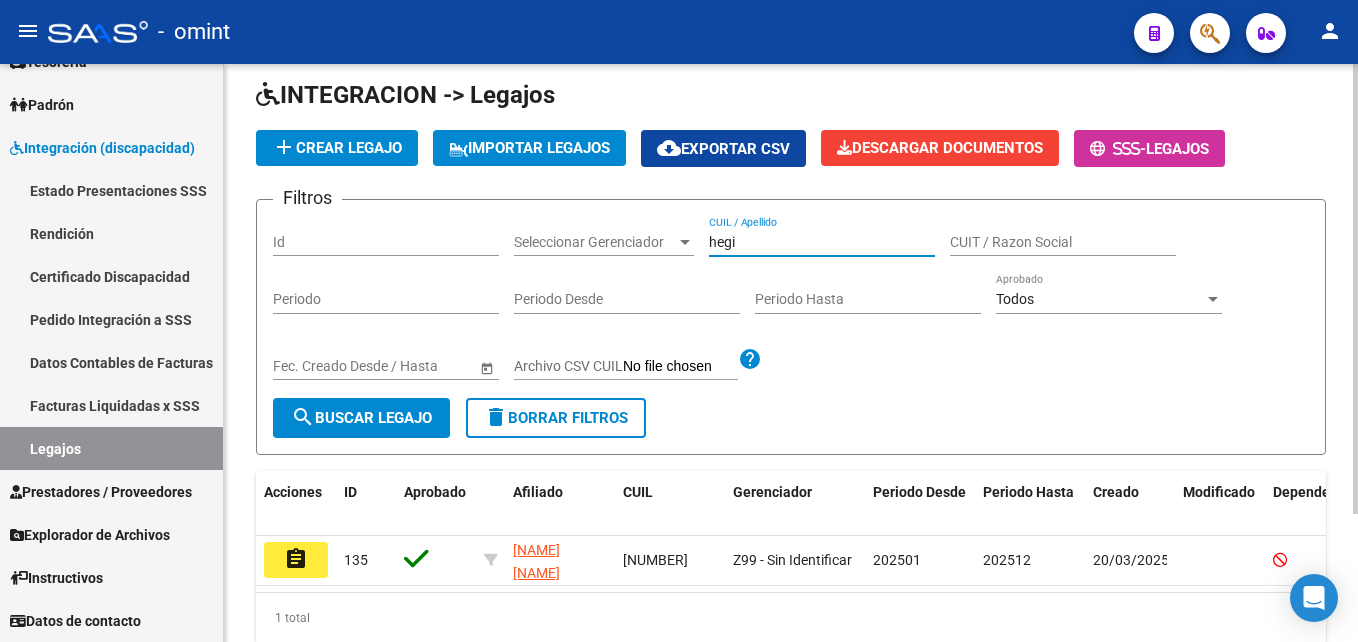 scroll, scrollTop: 165, scrollLeft: 0, axis: vertical 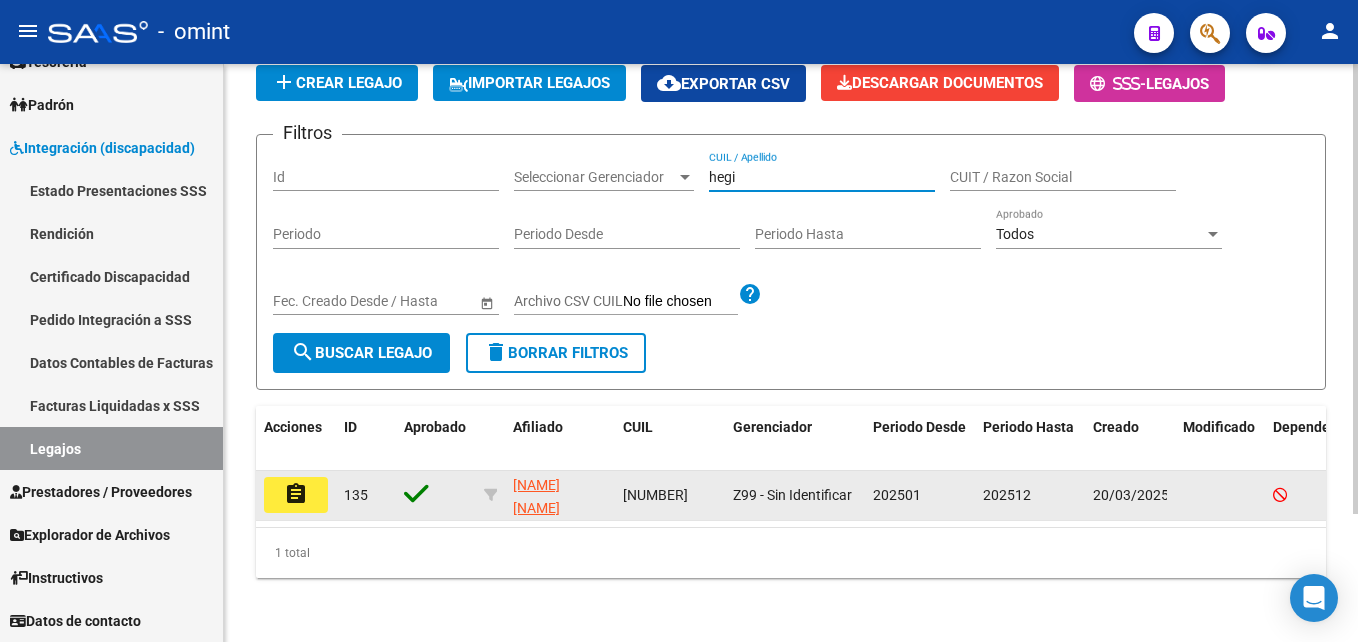 type on "hegi" 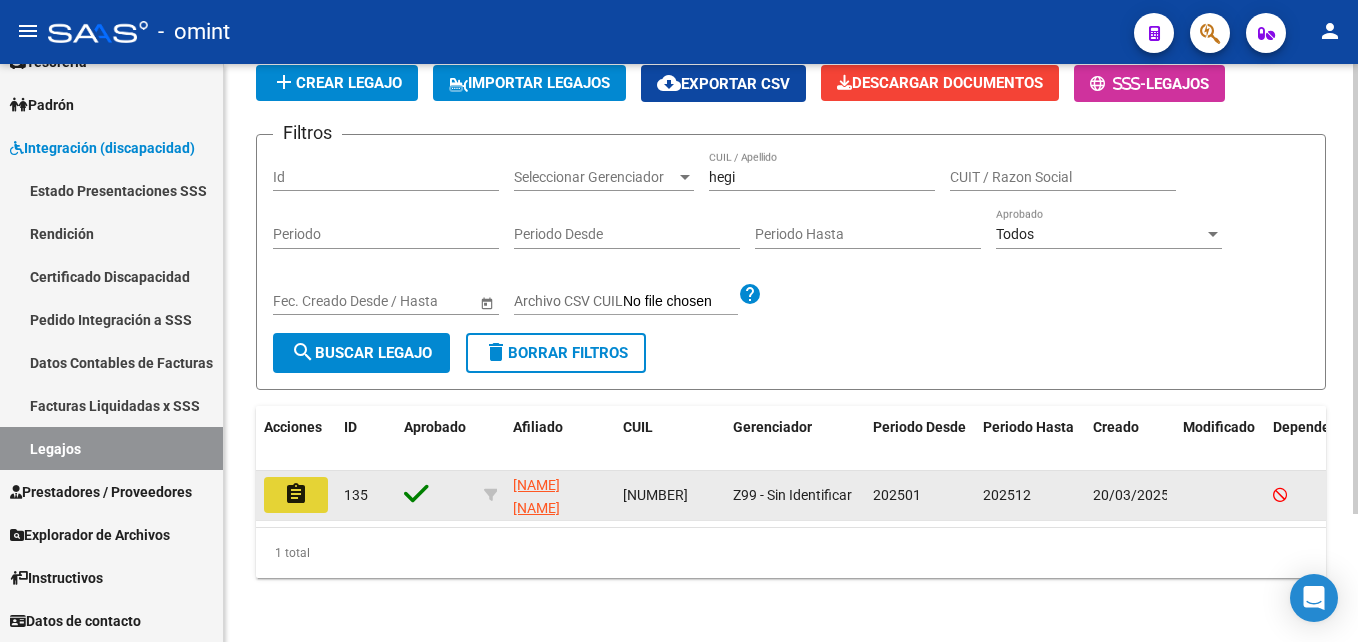 click on "assignment" 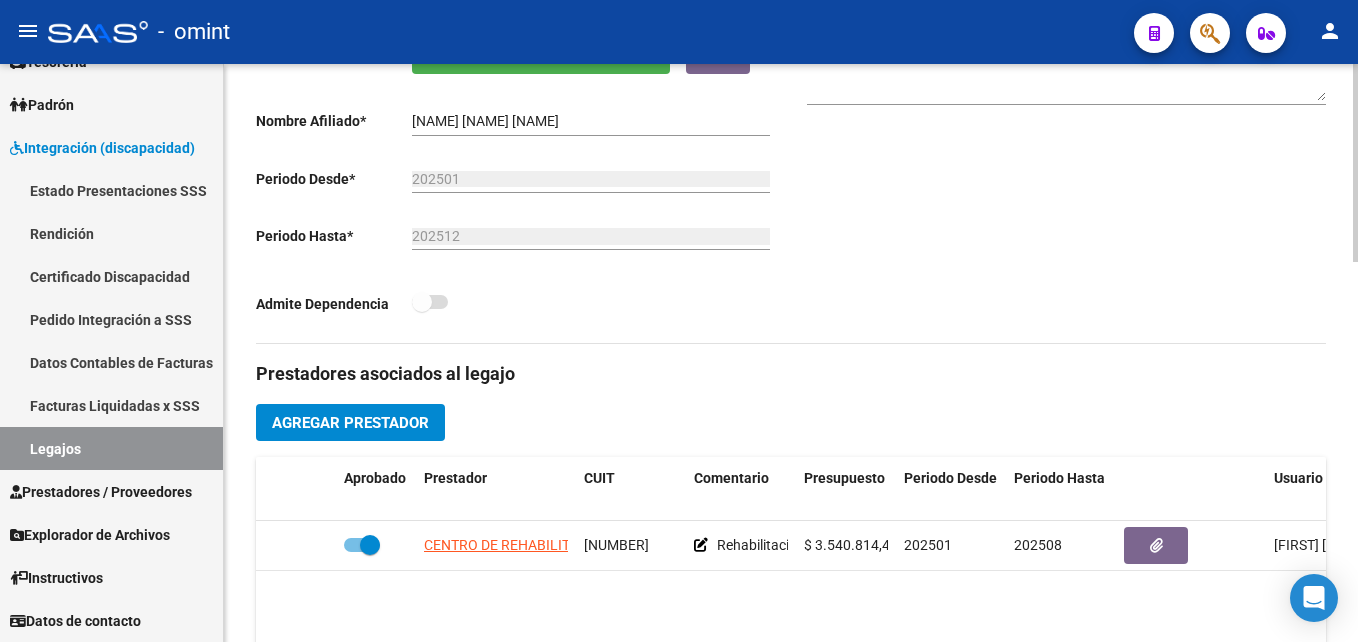 scroll, scrollTop: 600, scrollLeft: 0, axis: vertical 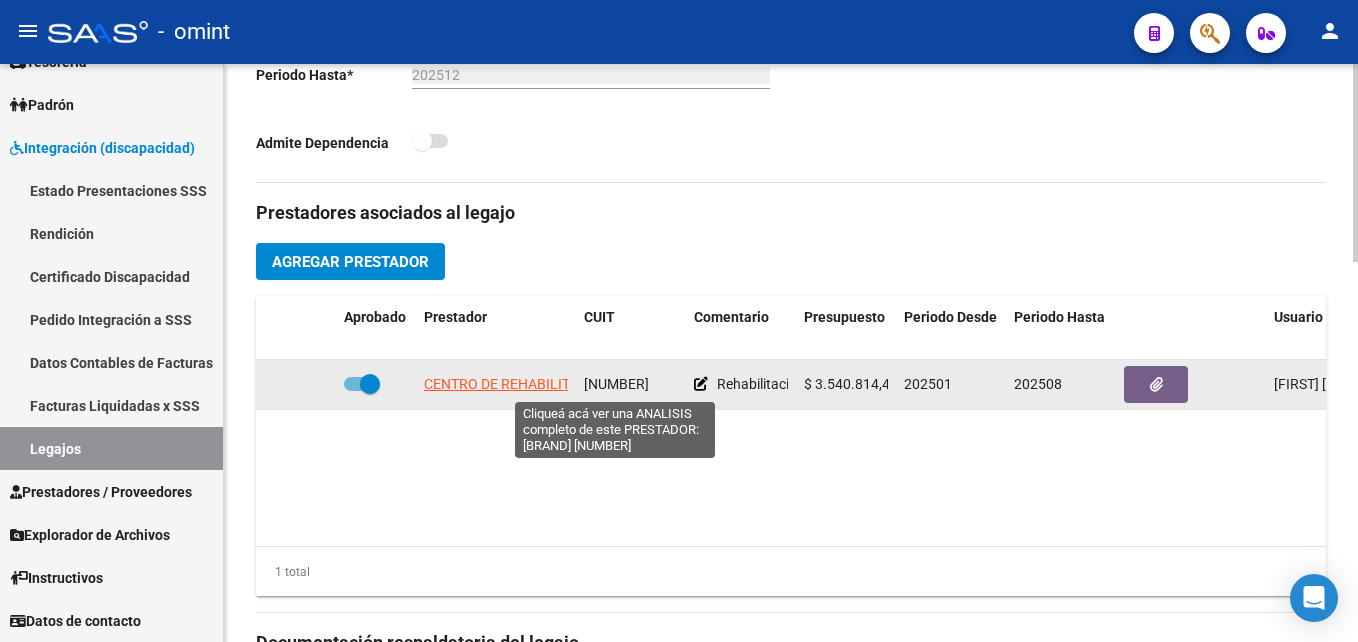 click on "CENTRO DE REHABILITACION INTEGRAL BELLE EPOQUE SRL" 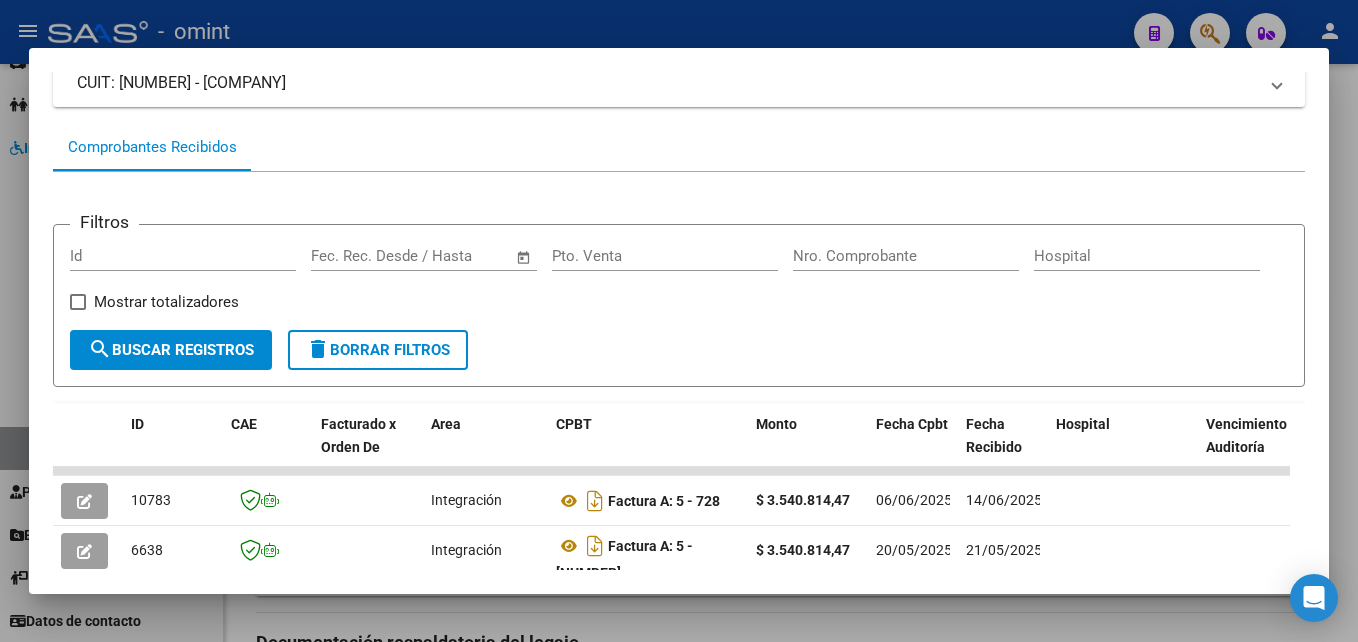 scroll, scrollTop: 545, scrollLeft: 0, axis: vertical 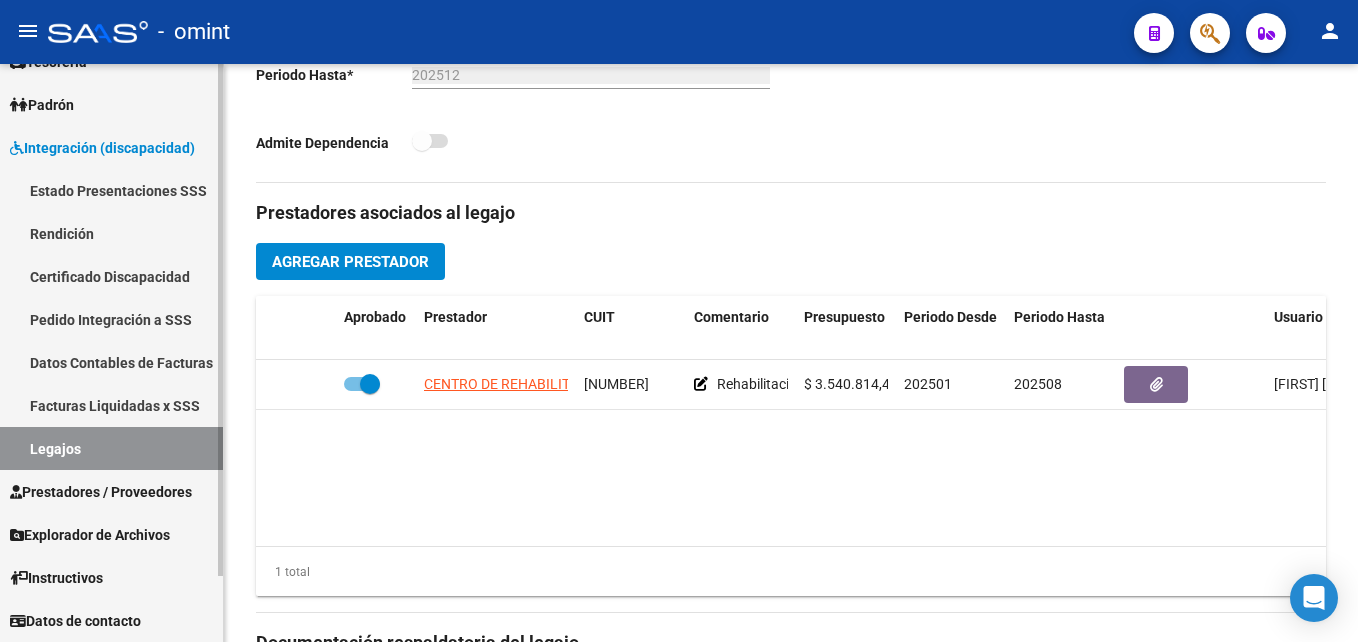click on "Legajos" at bounding box center [111, 448] 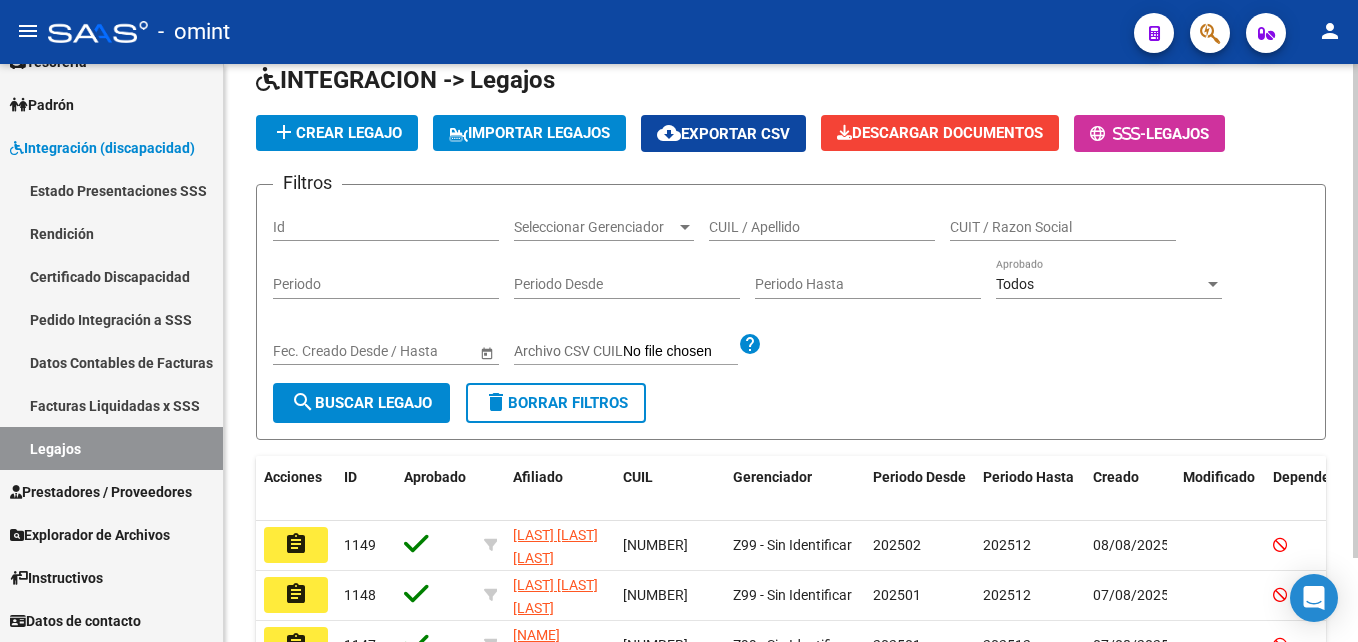 scroll, scrollTop: 600, scrollLeft: 0, axis: vertical 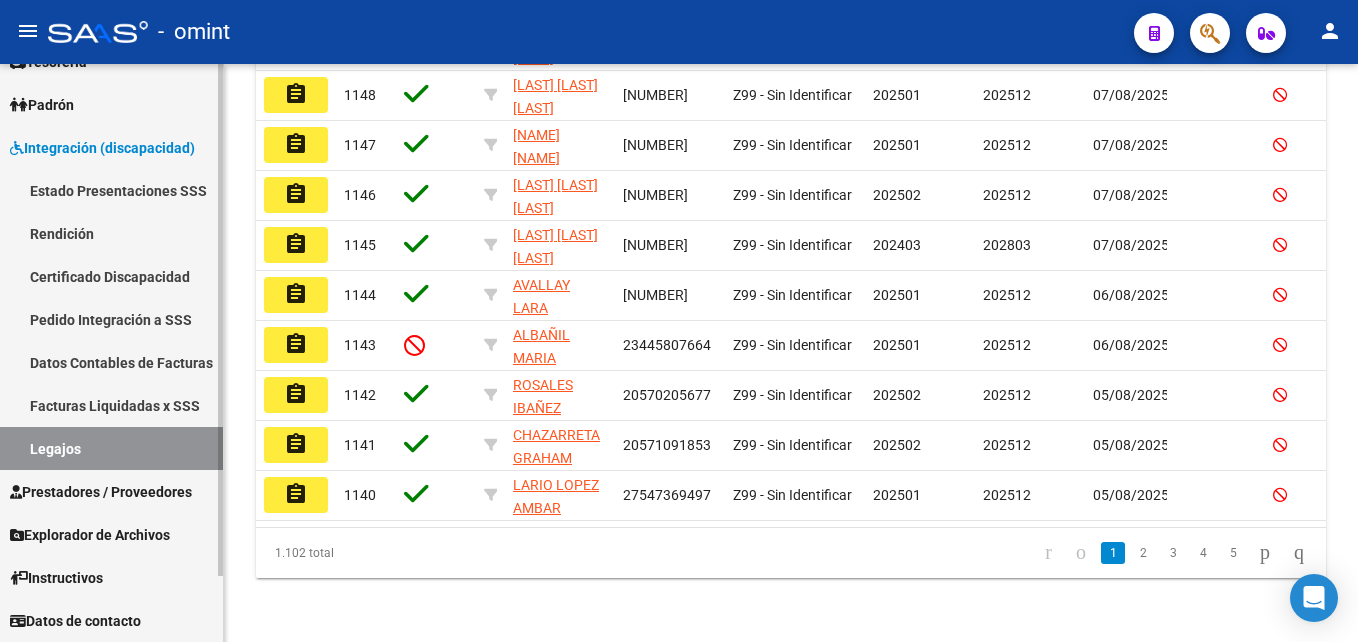 click on "Legajos" at bounding box center (111, 448) 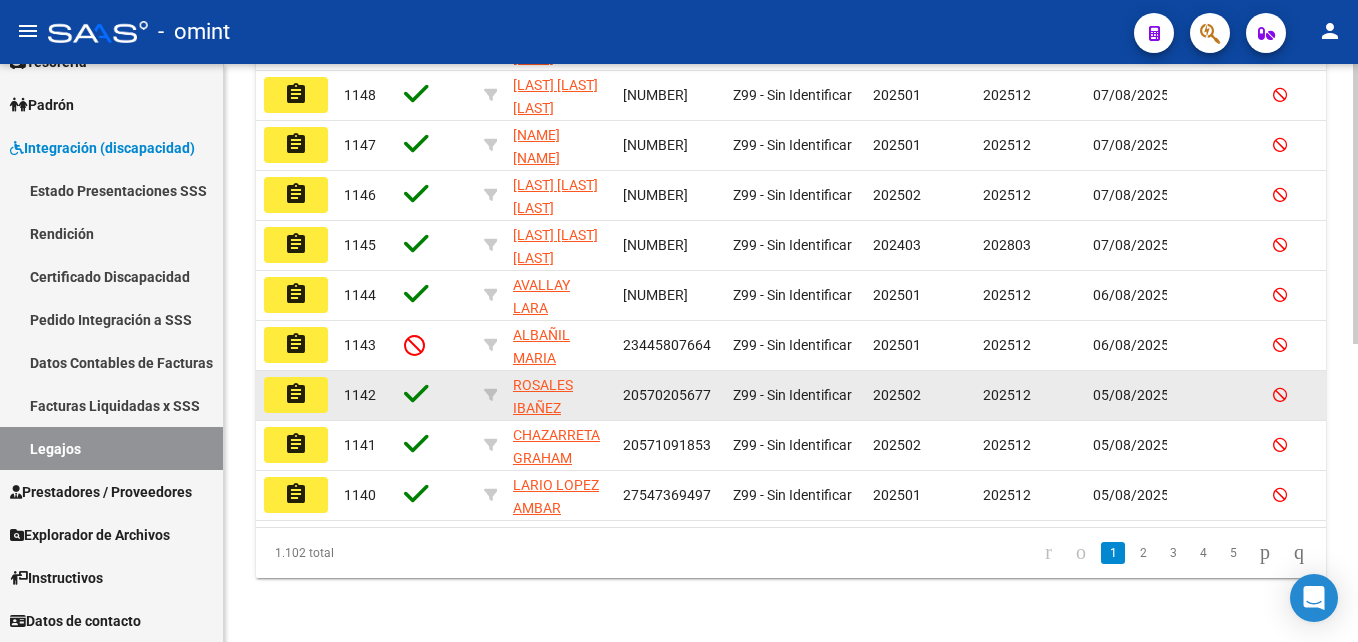 scroll, scrollTop: 0, scrollLeft: 0, axis: both 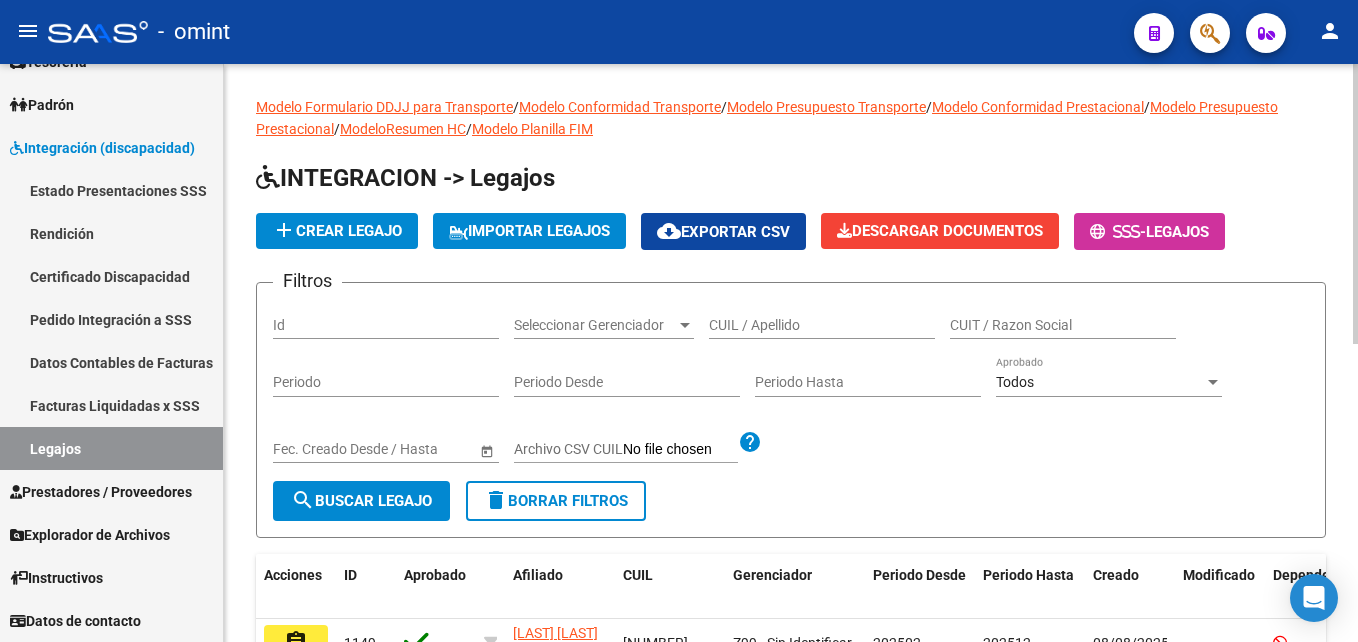 click on "CUIL / Apellido" 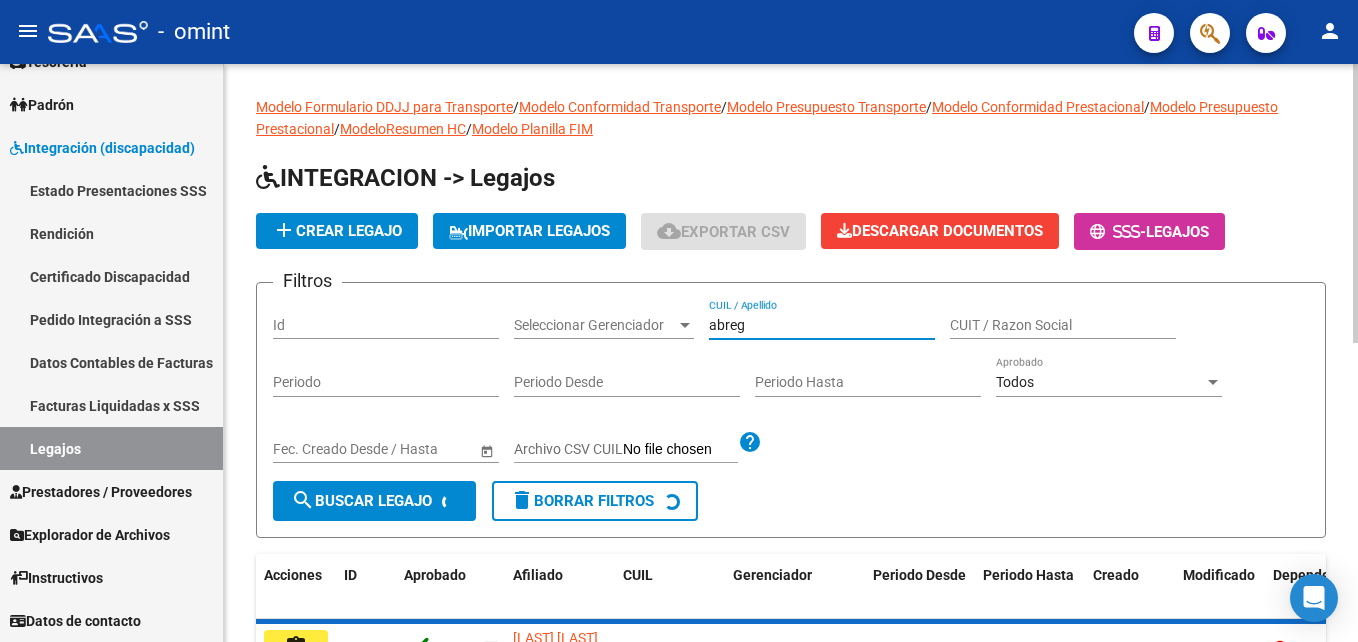 scroll, scrollTop: 165, scrollLeft: 0, axis: vertical 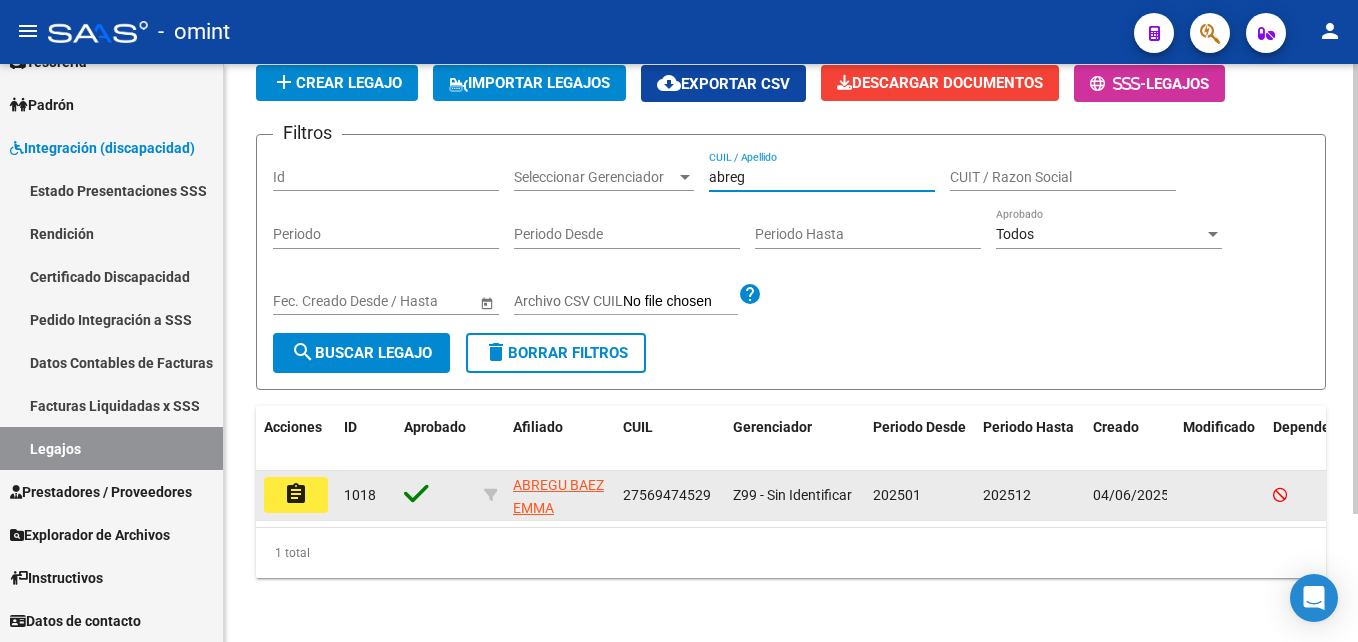 type on "abreg" 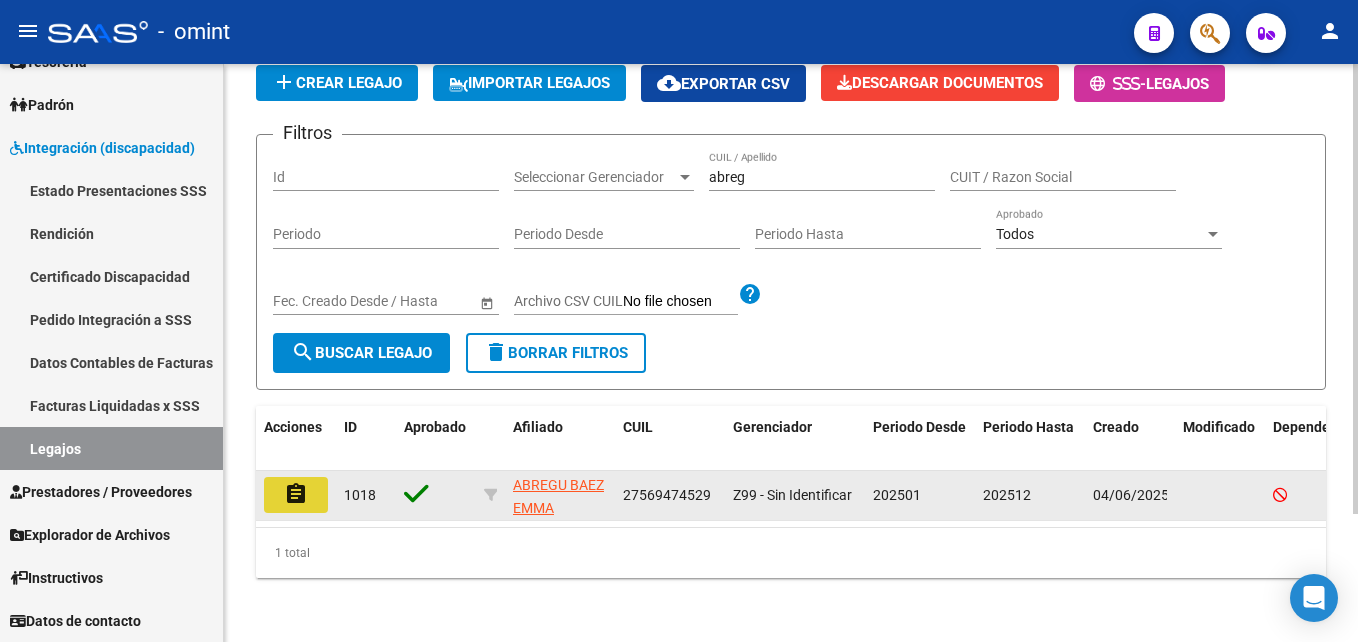 click on "assignment" 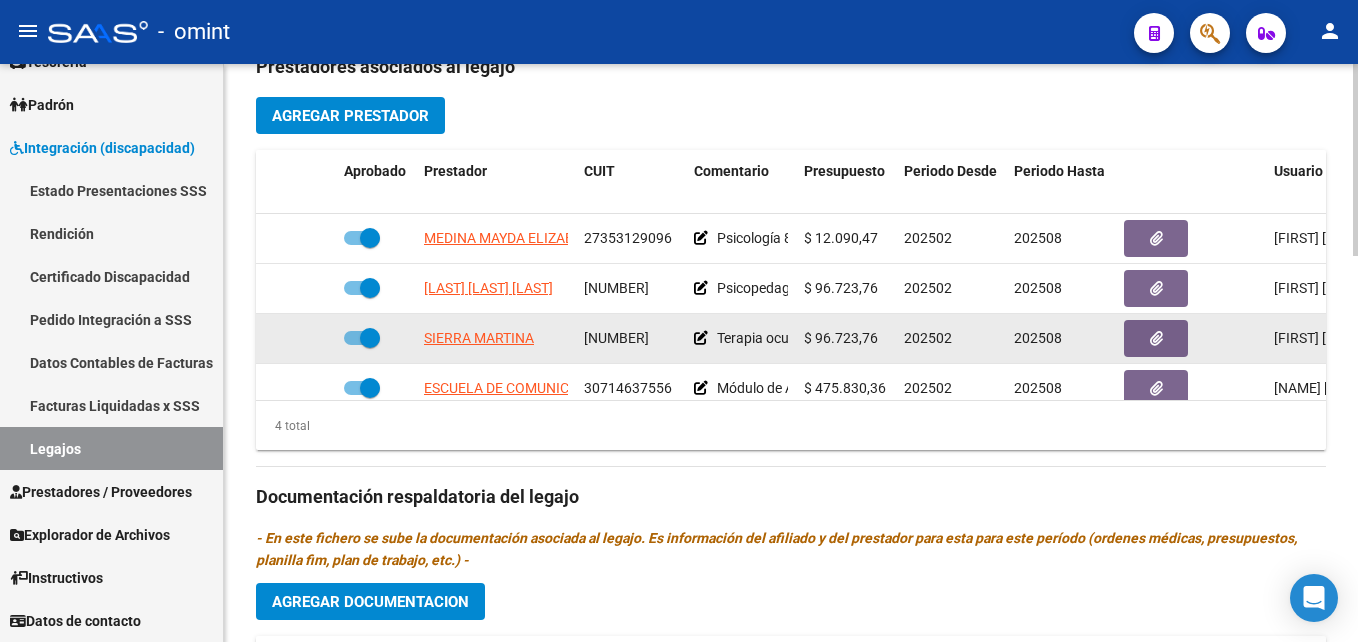 scroll, scrollTop: 800, scrollLeft: 0, axis: vertical 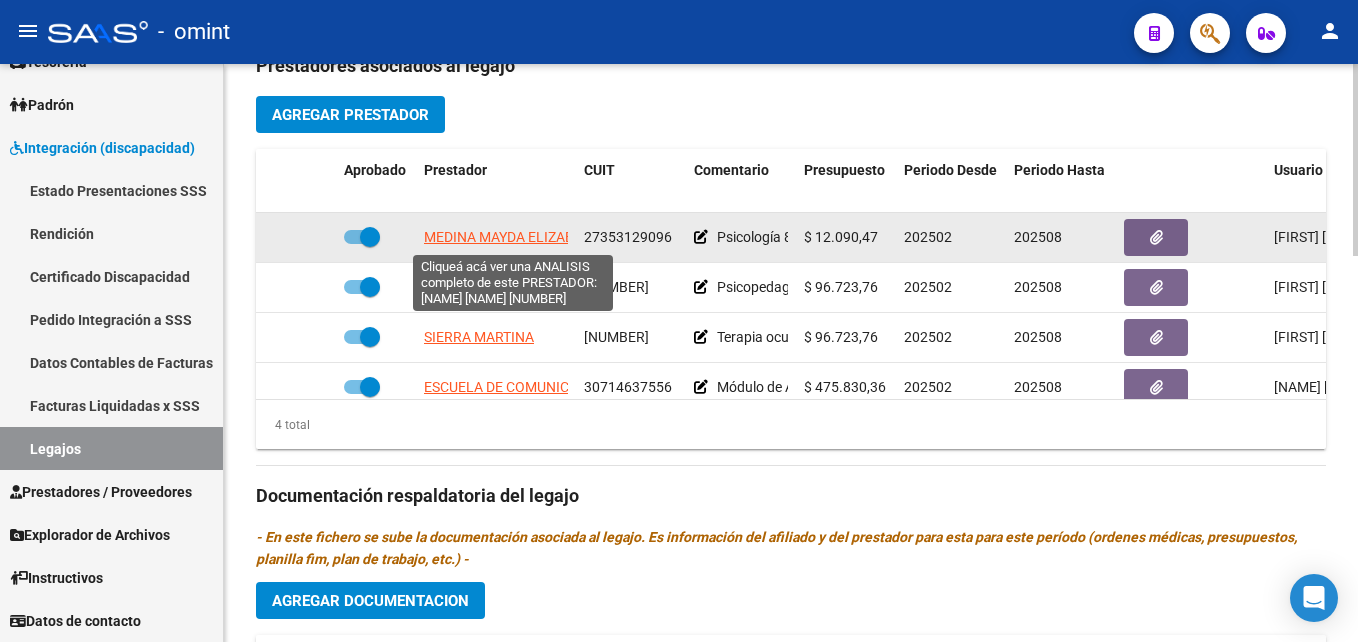 click on "MEDINA MAYDA ELIZABETH" 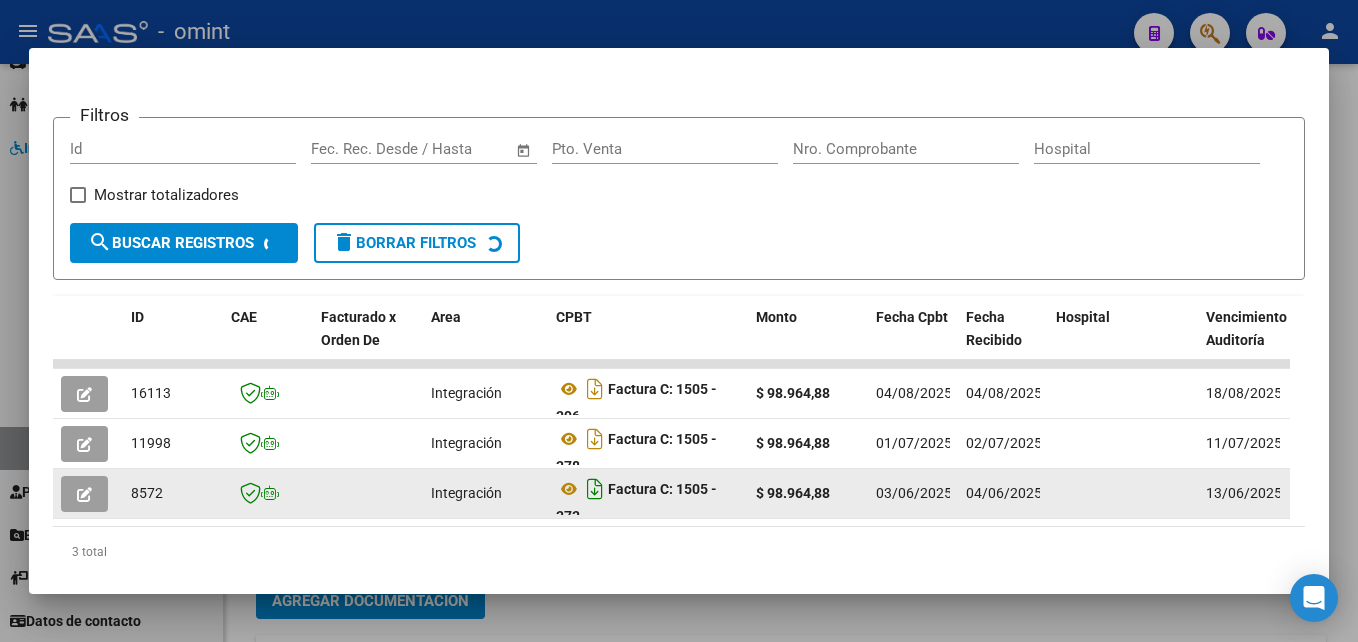 scroll, scrollTop: 321, scrollLeft: 0, axis: vertical 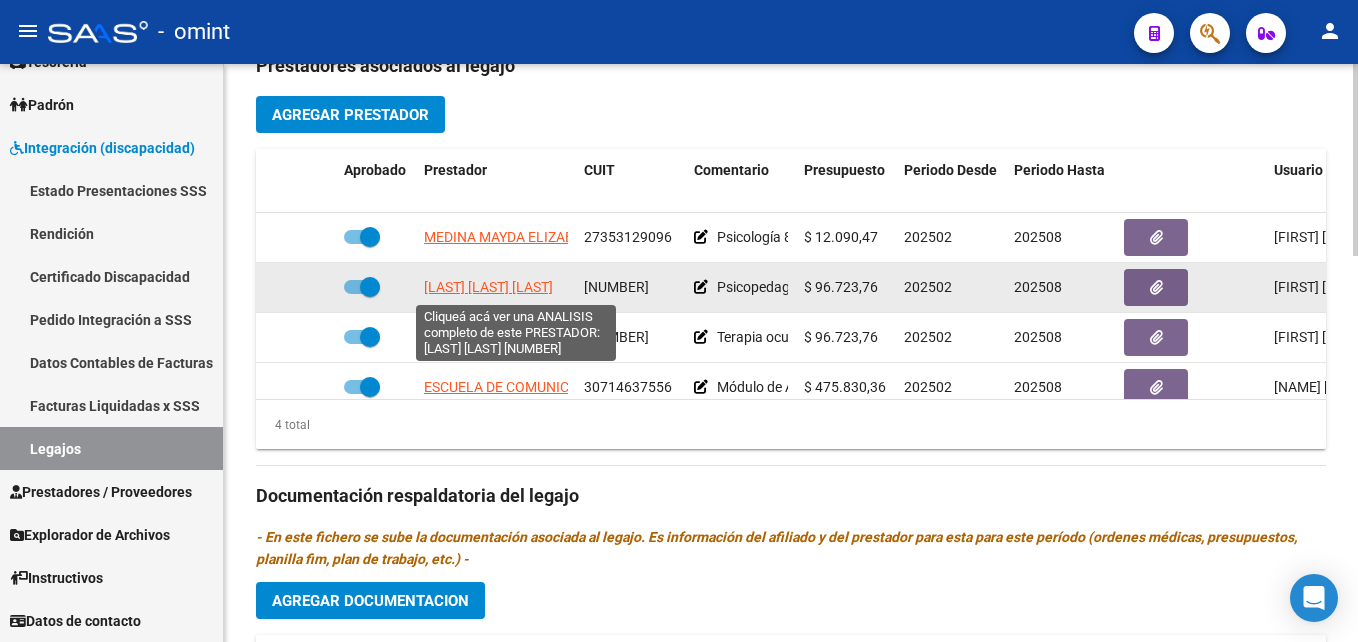 click on "[LAST] [LAST] [LAST]" 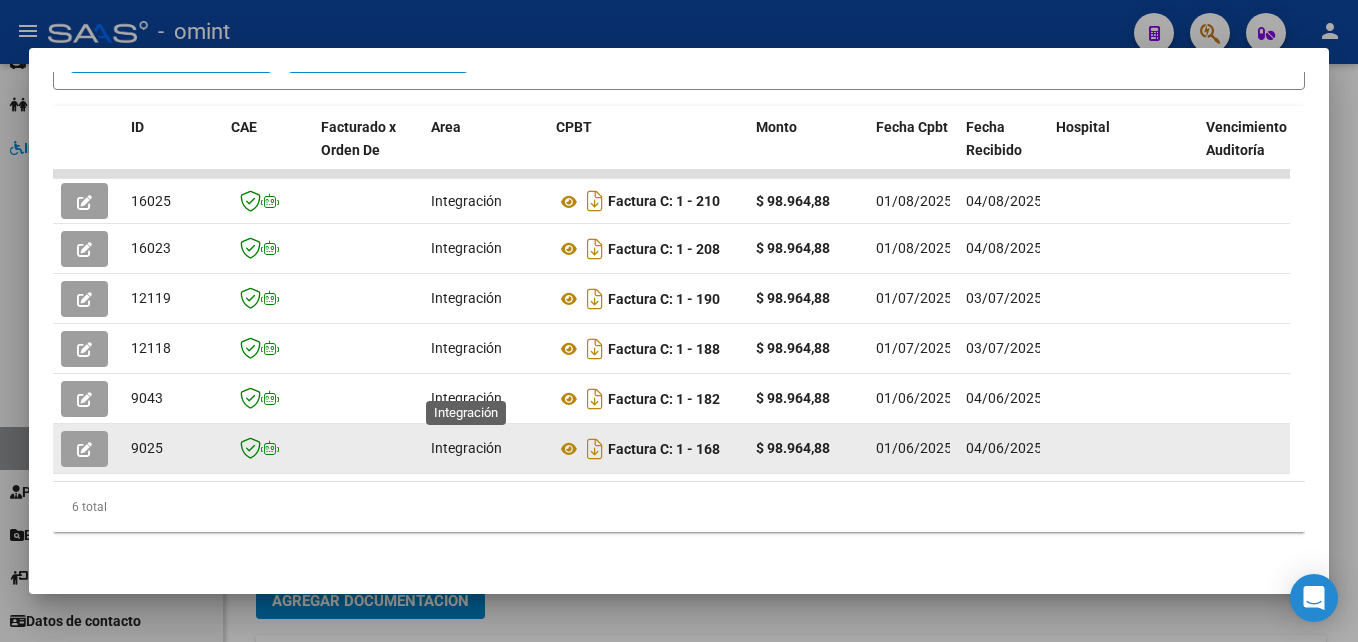 scroll, scrollTop: 466, scrollLeft: 0, axis: vertical 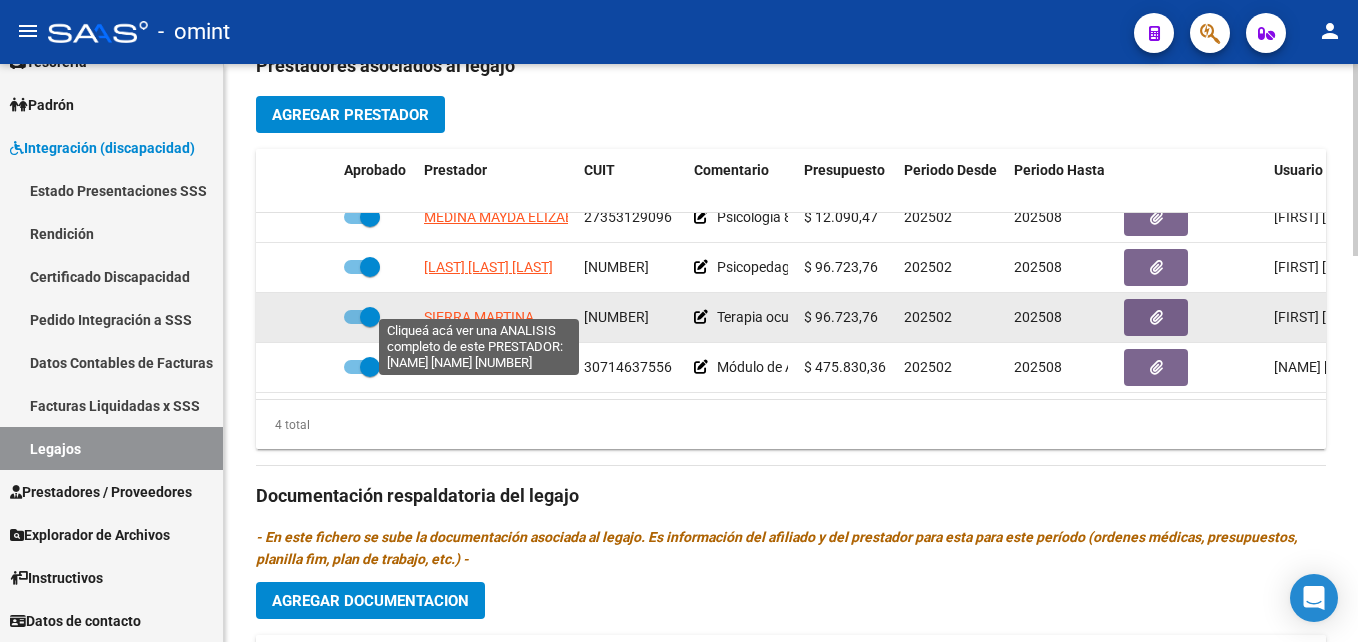click on "SIERRA MARTINA" 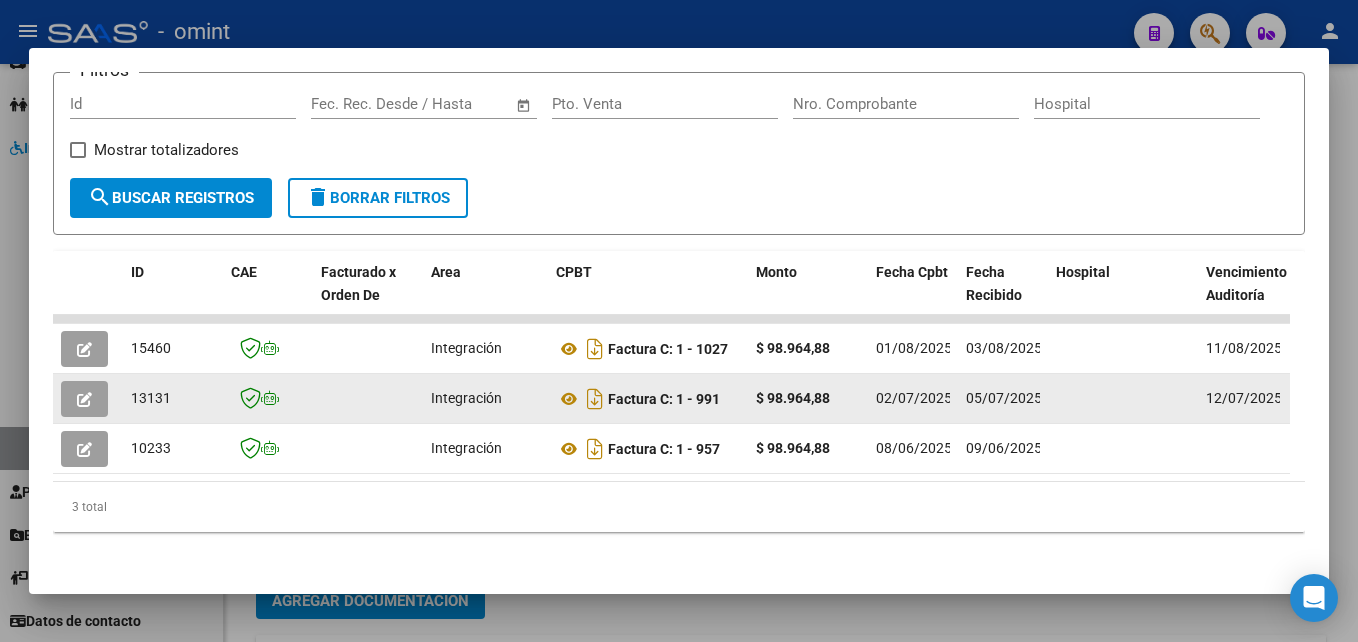 scroll, scrollTop: 321, scrollLeft: 0, axis: vertical 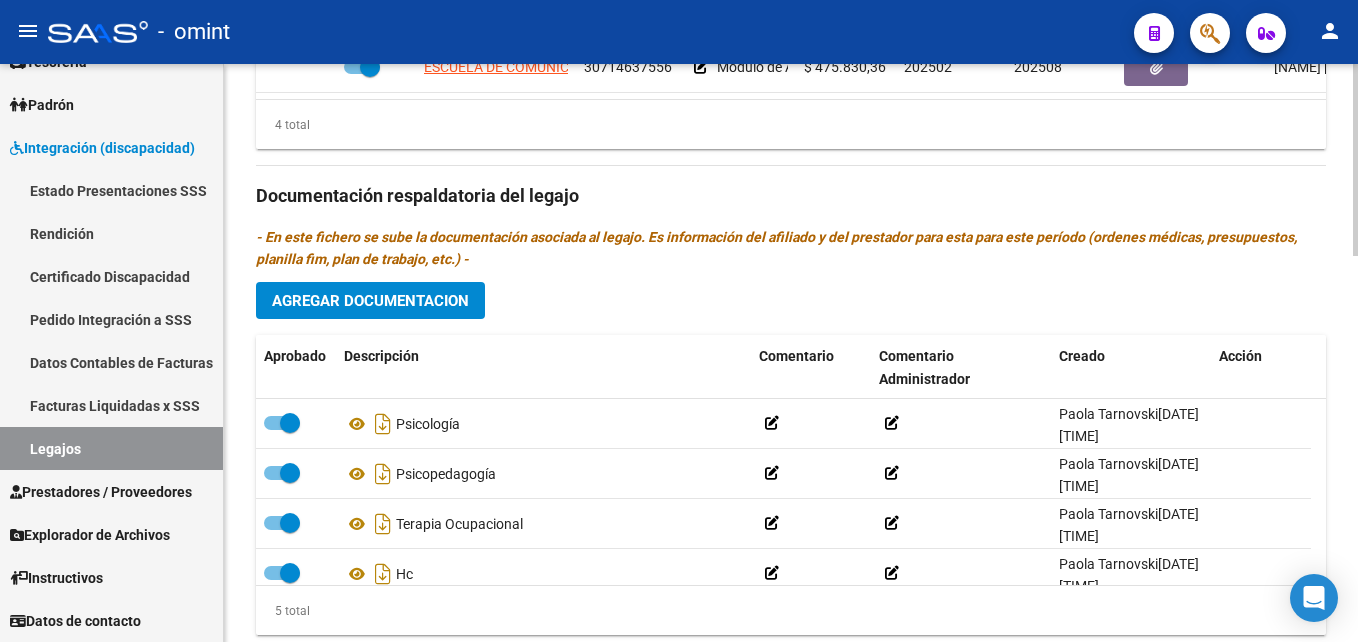 click on "Agregar Documentacion" 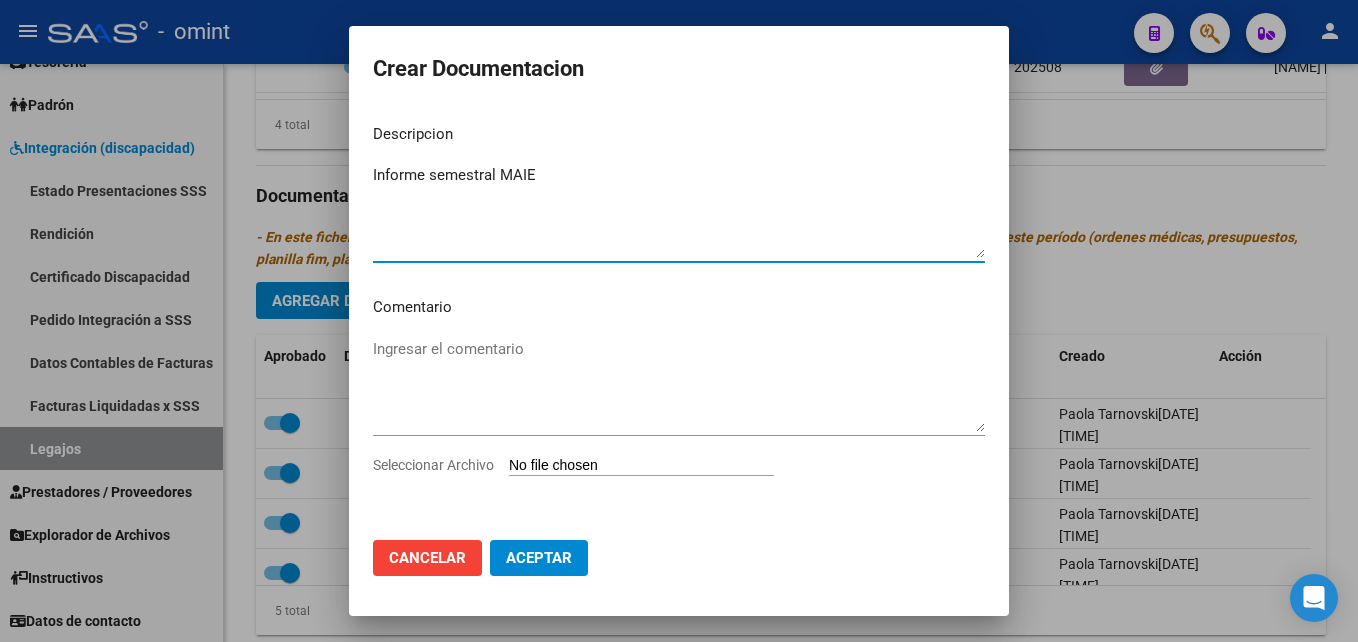 type on "Informe semestral MAIE" 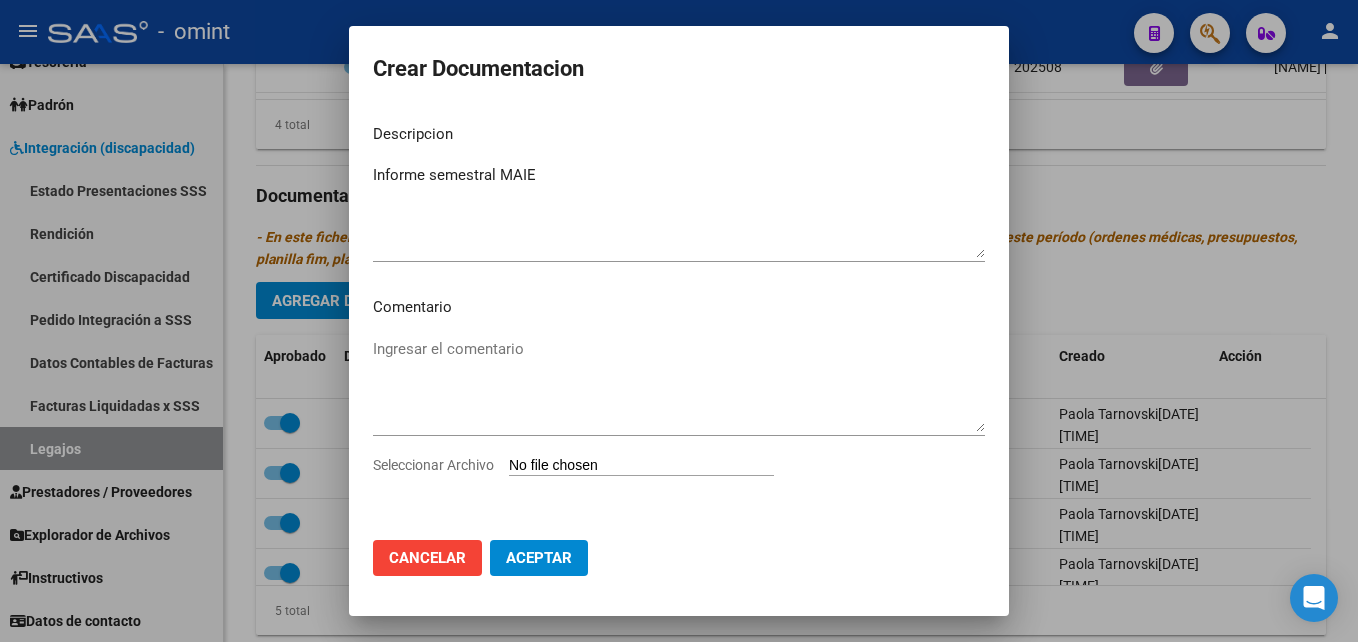 type on "C:\fakepath\Informe semestral MAIE.pdf" 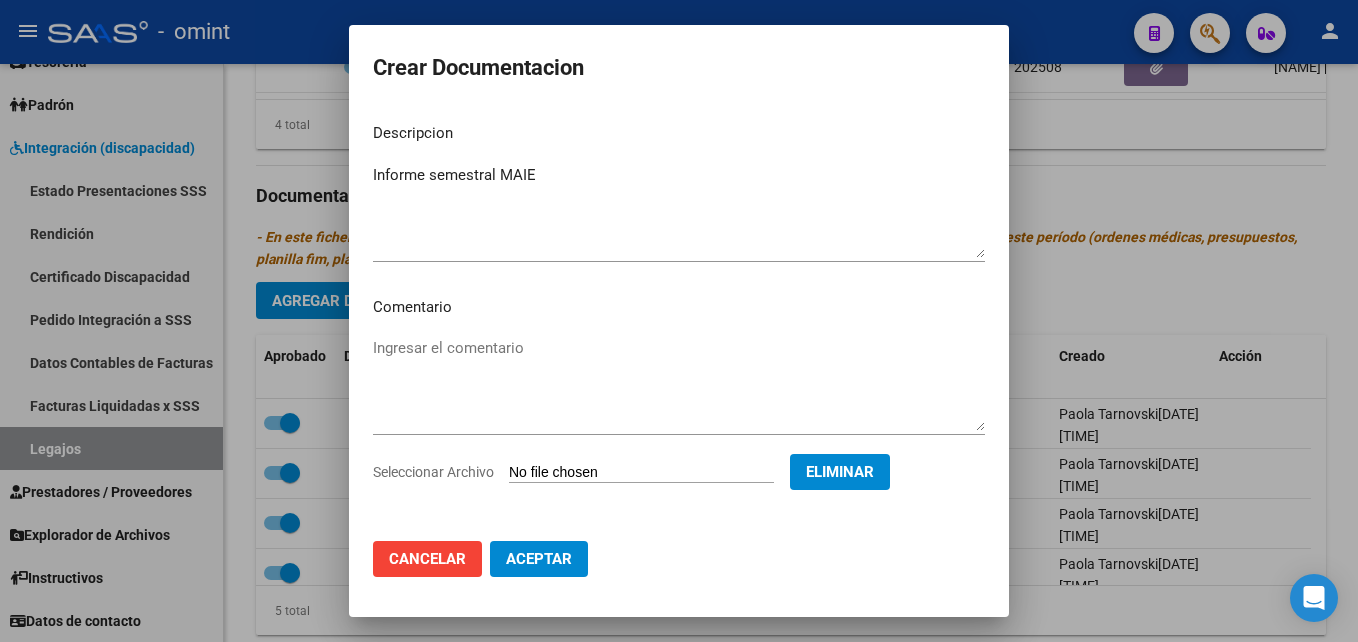 click on "Aceptar" 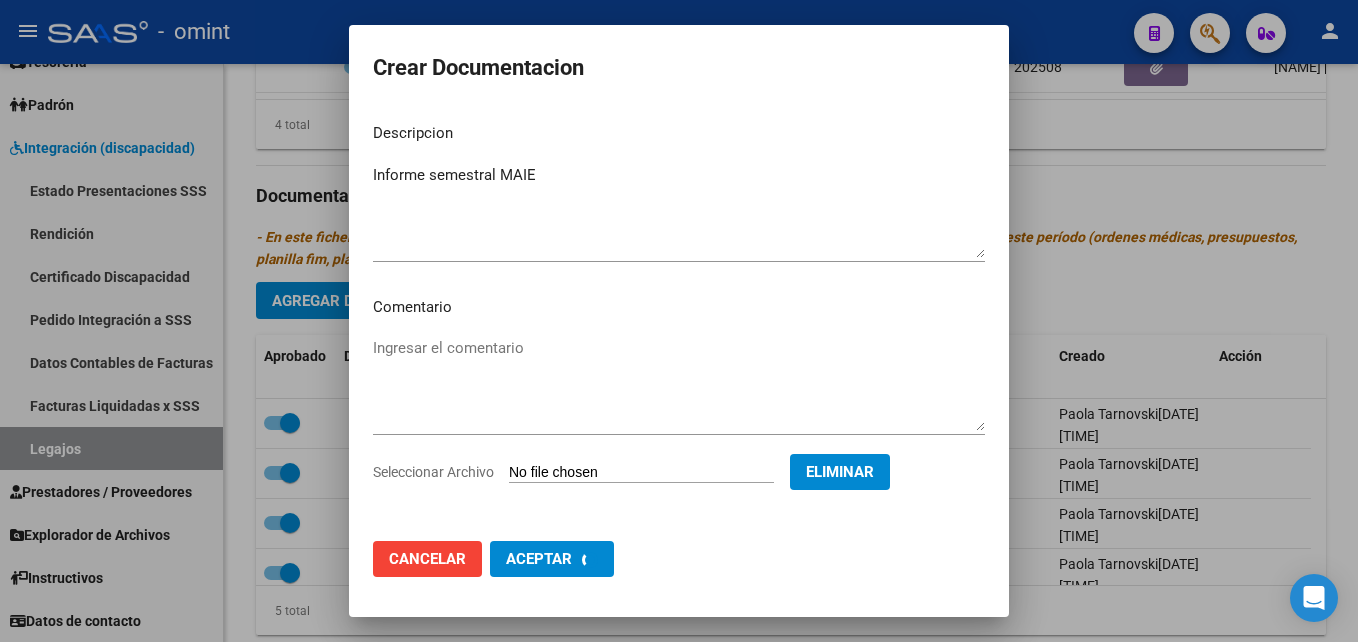 checkbox on "false" 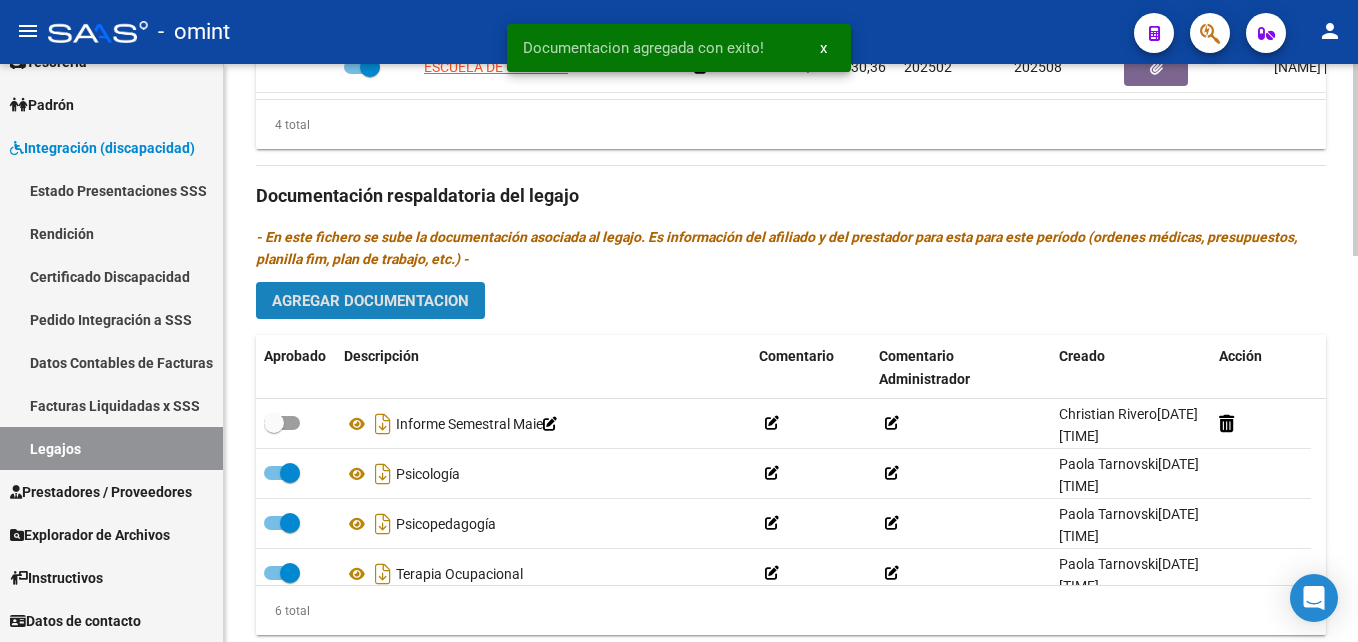 click on "Agregar Documentacion" 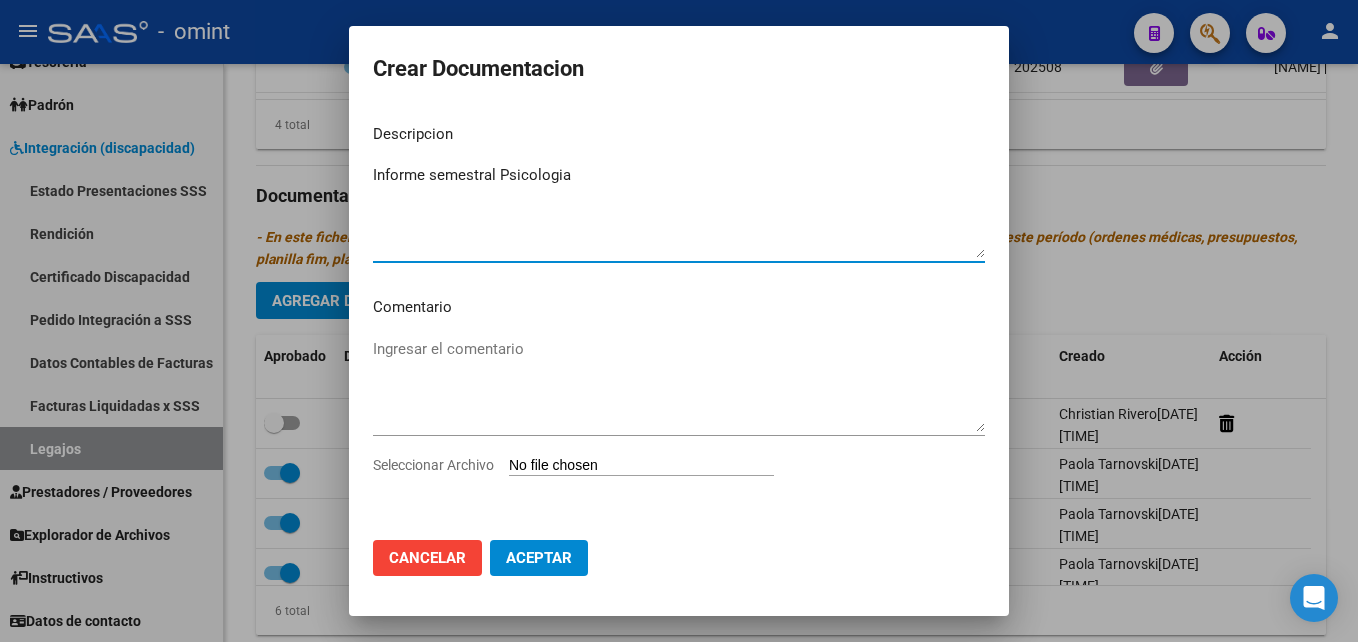 type on "Informe semestral Psicologia" 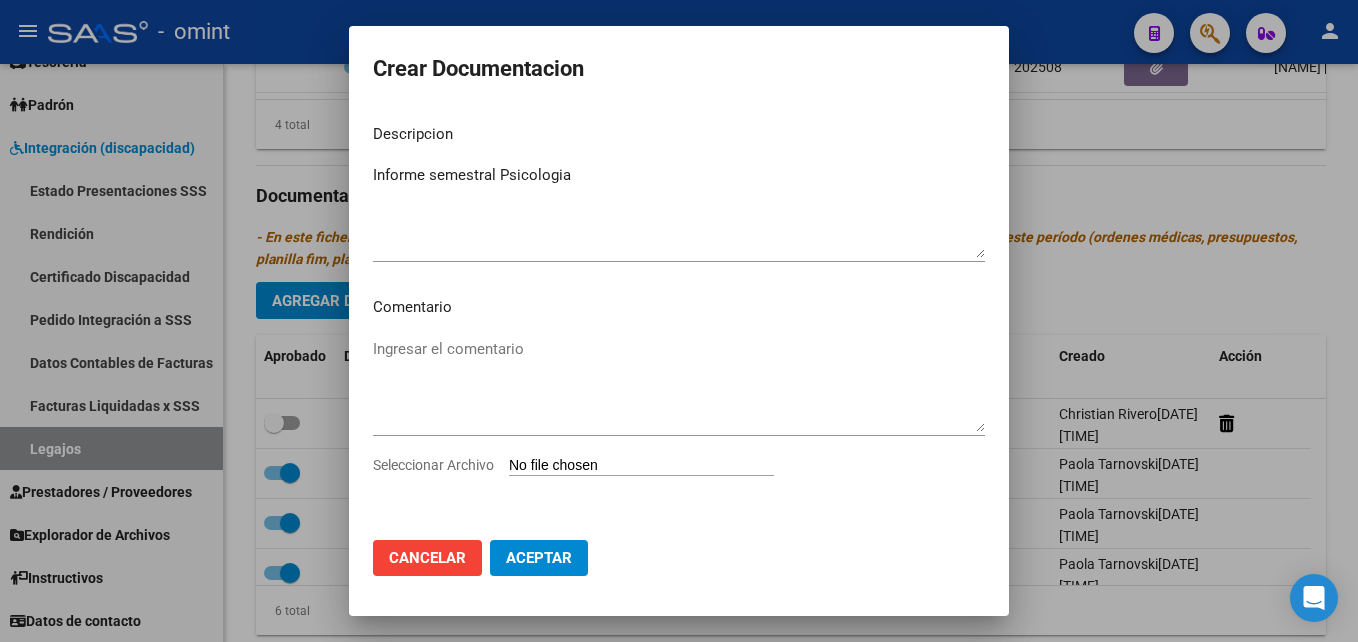type on "C:\fakepath\Informe semestral Psicologia.pdf" 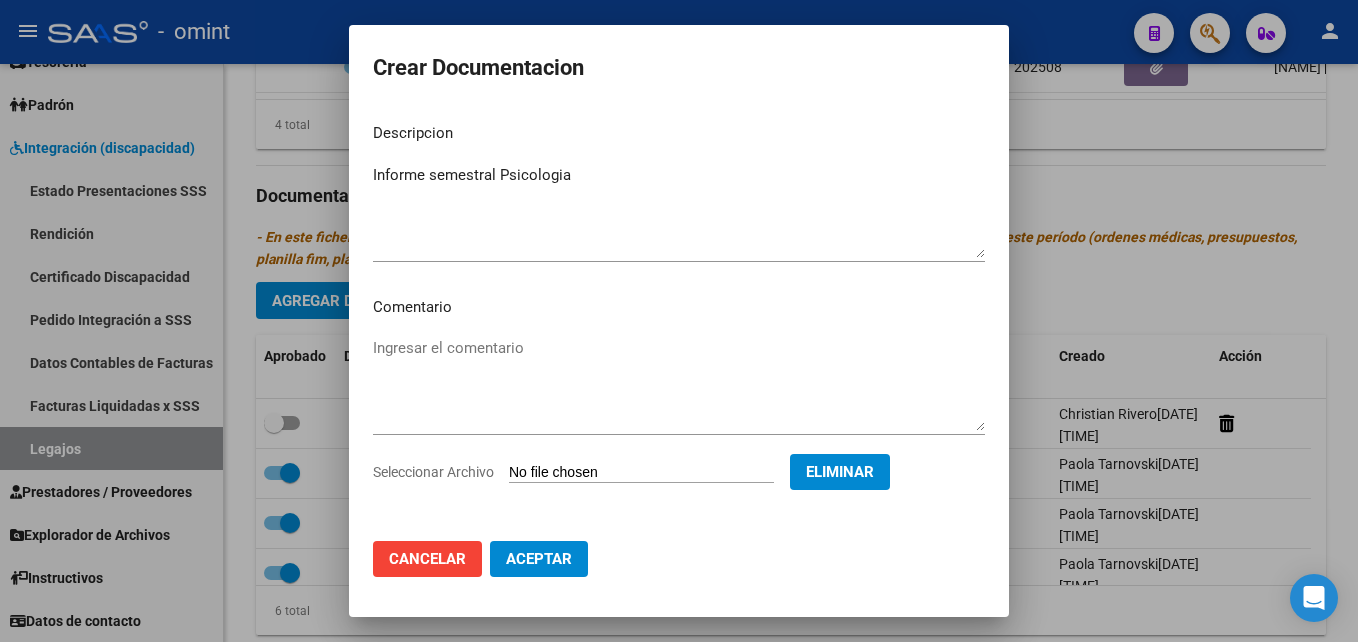 click on "Aceptar" 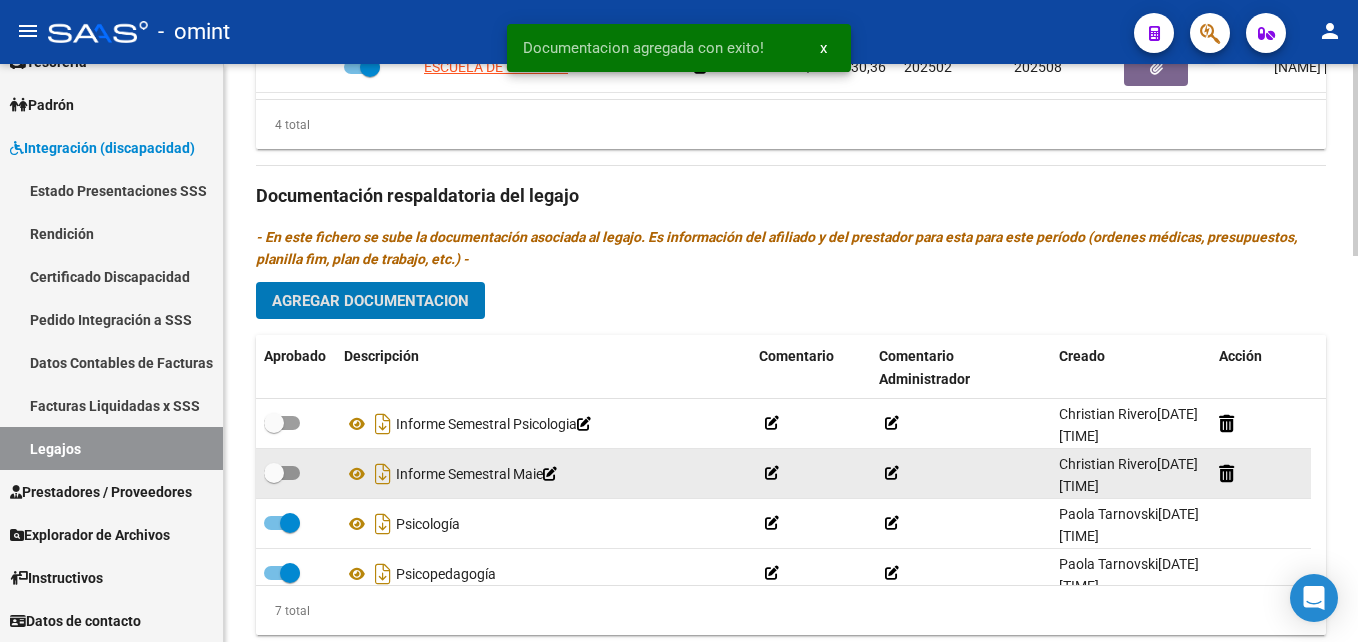 click at bounding box center (282, 473) 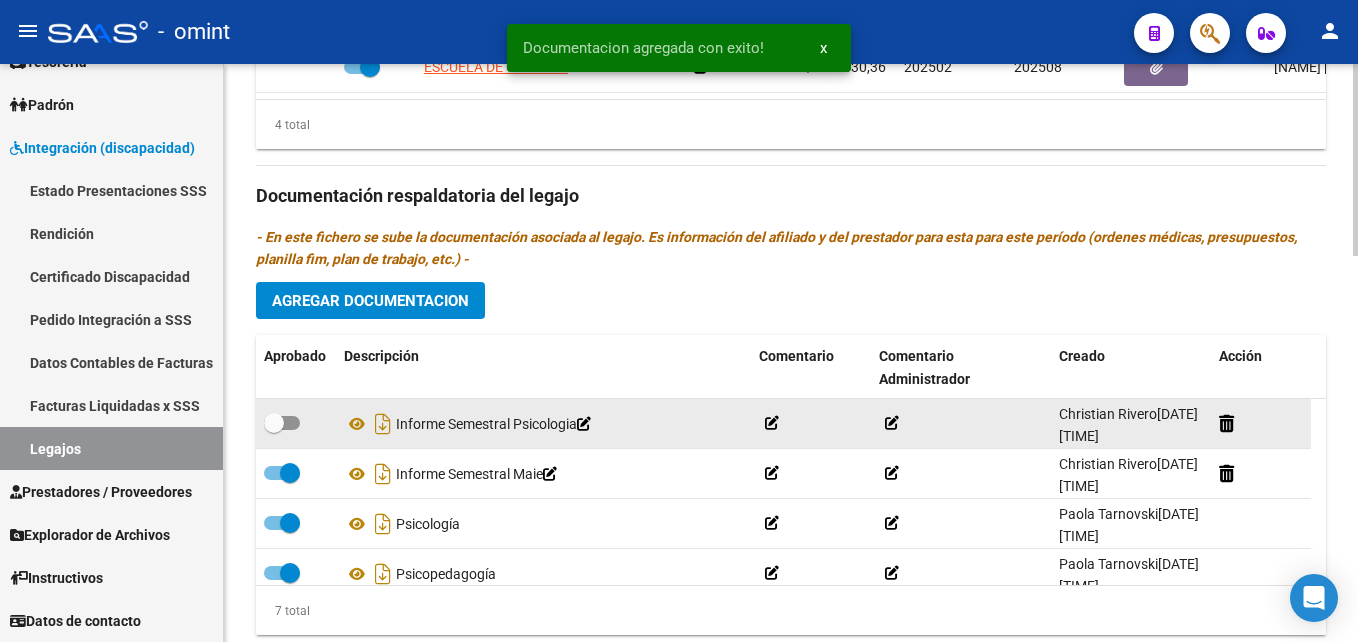 click at bounding box center [282, 423] 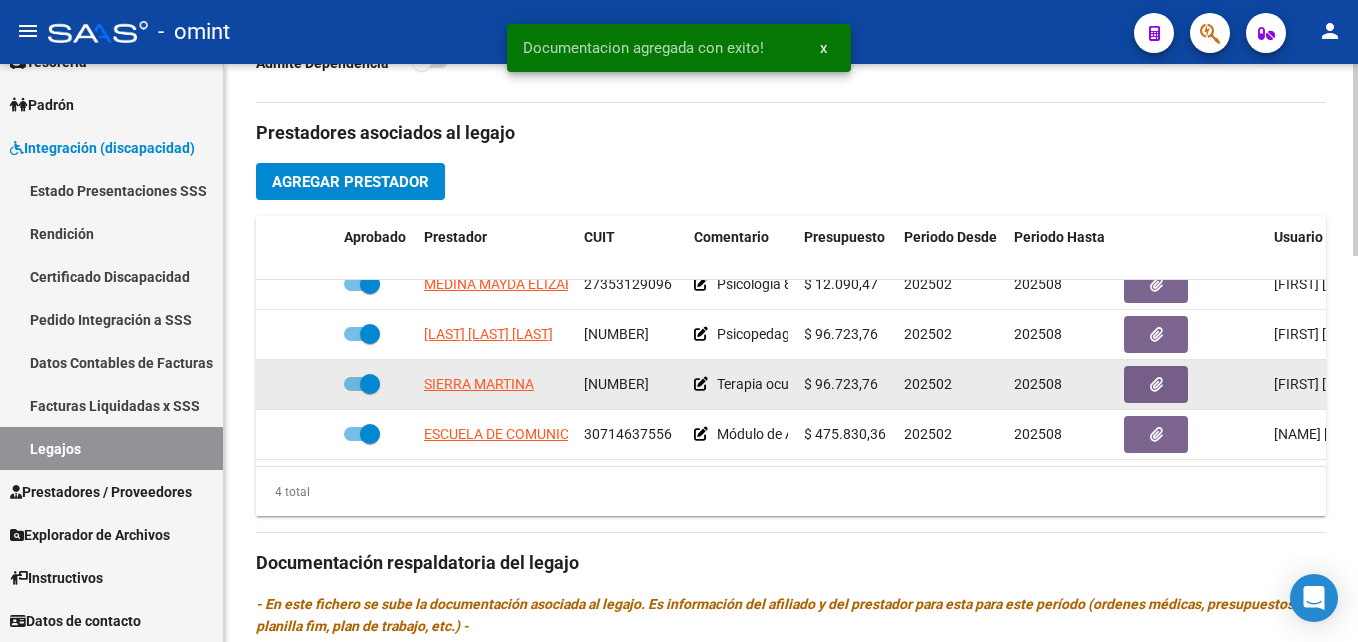 scroll, scrollTop: 700, scrollLeft: 0, axis: vertical 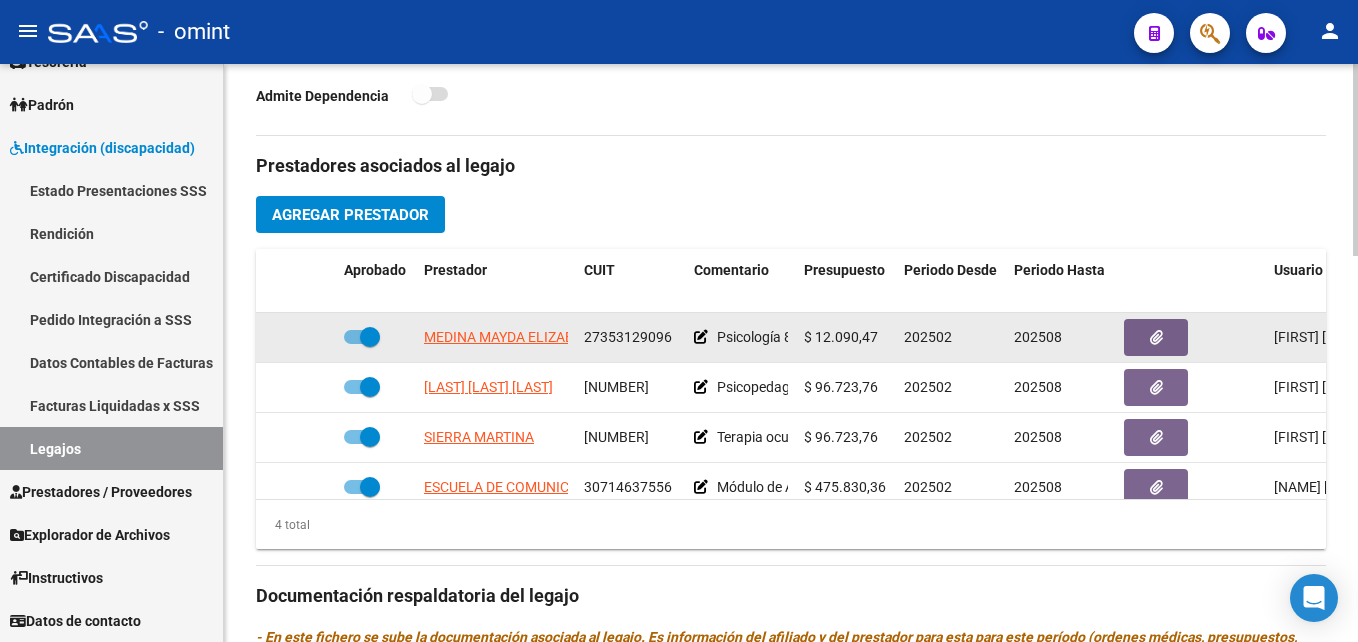 click at bounding box center (370, 337) 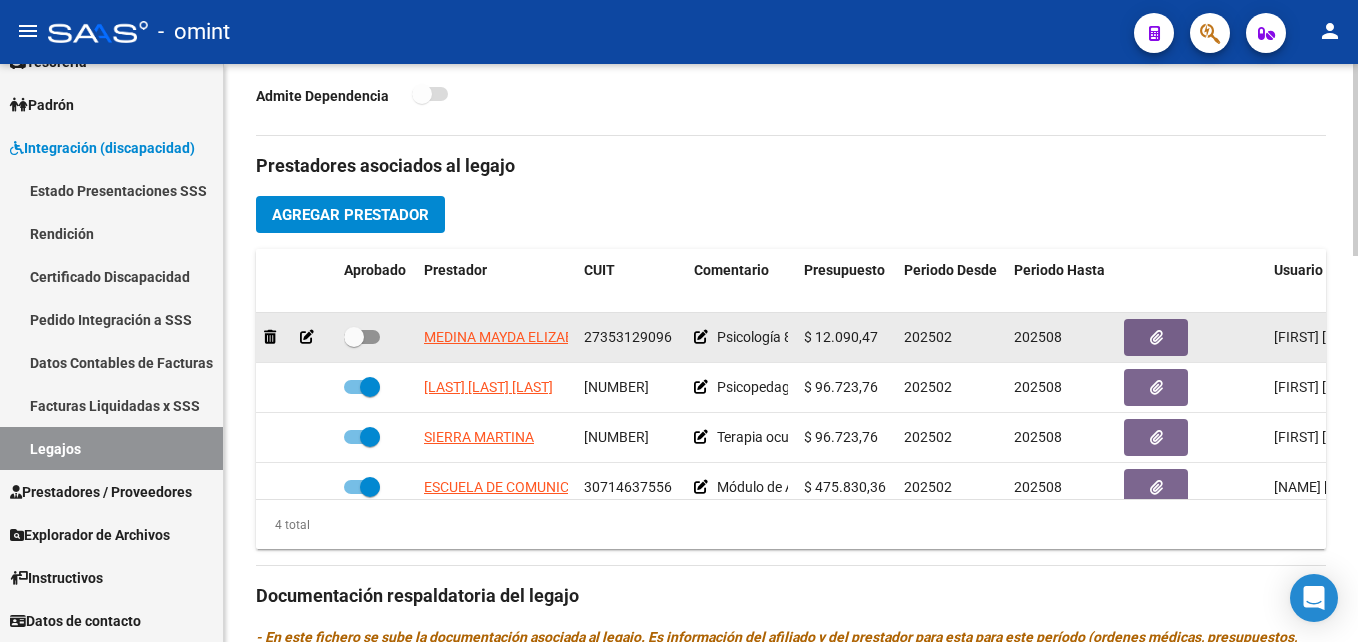 click 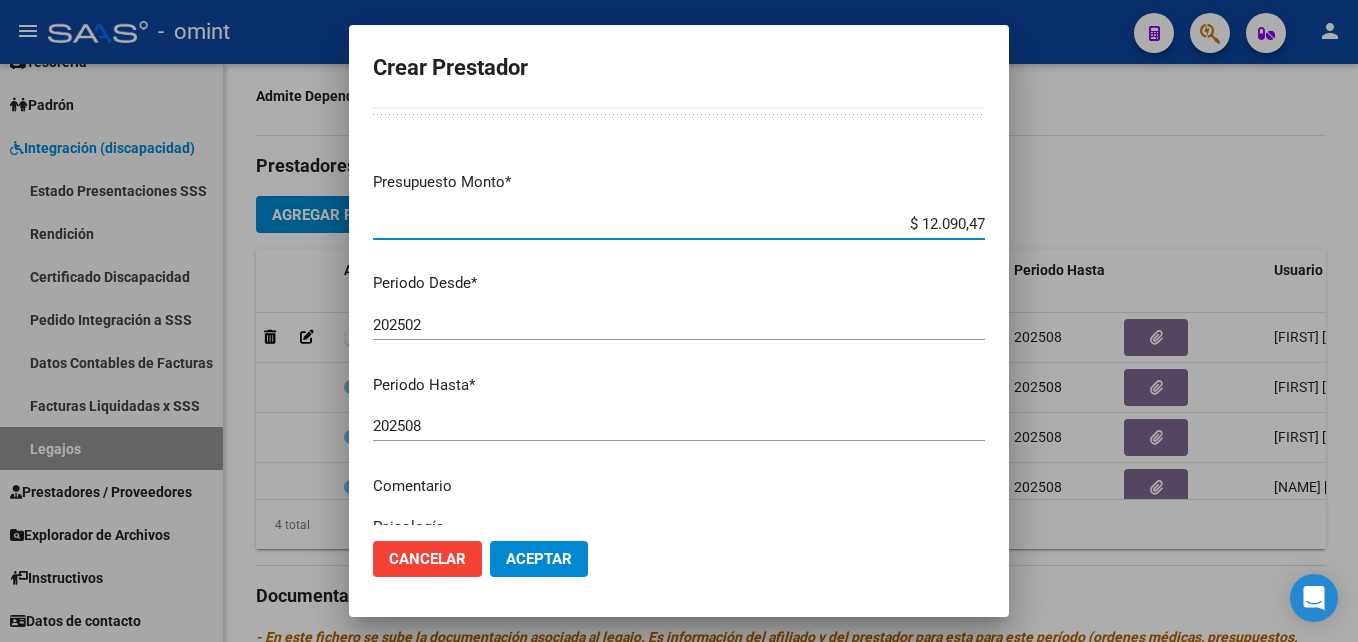scroll, scrollTop: 100, scrollLeft: 0, axis: vertical 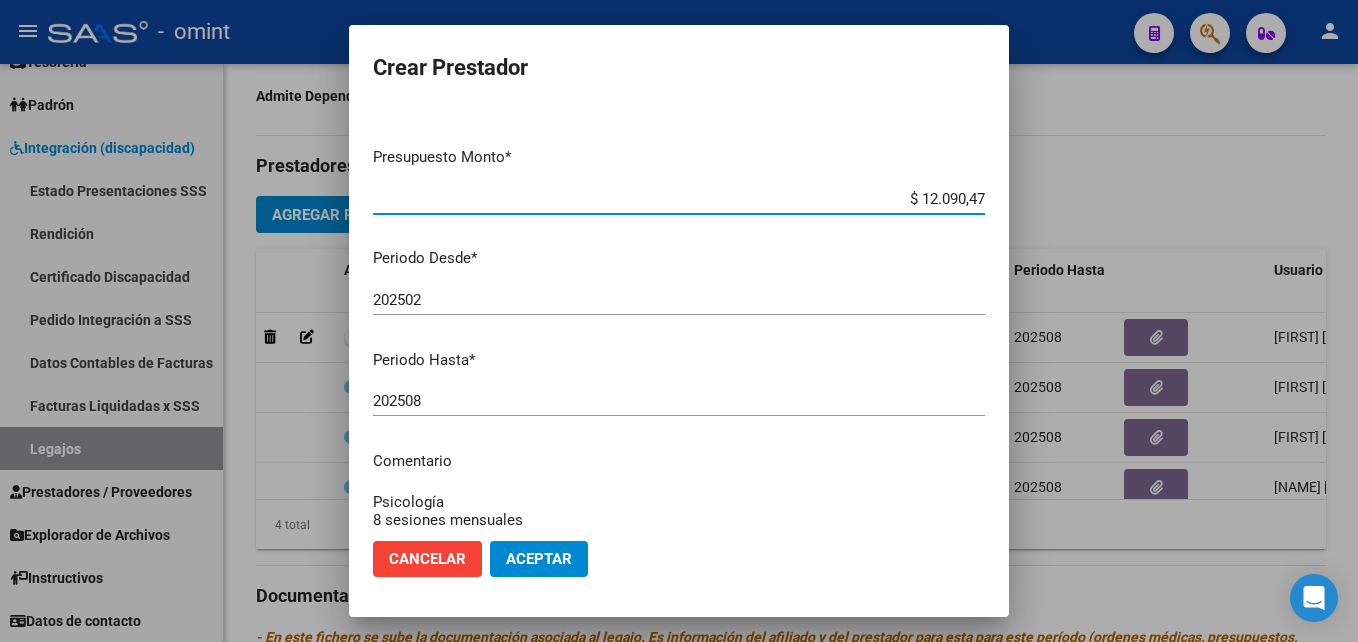 click on "202508" at bounding box center (679, 401) 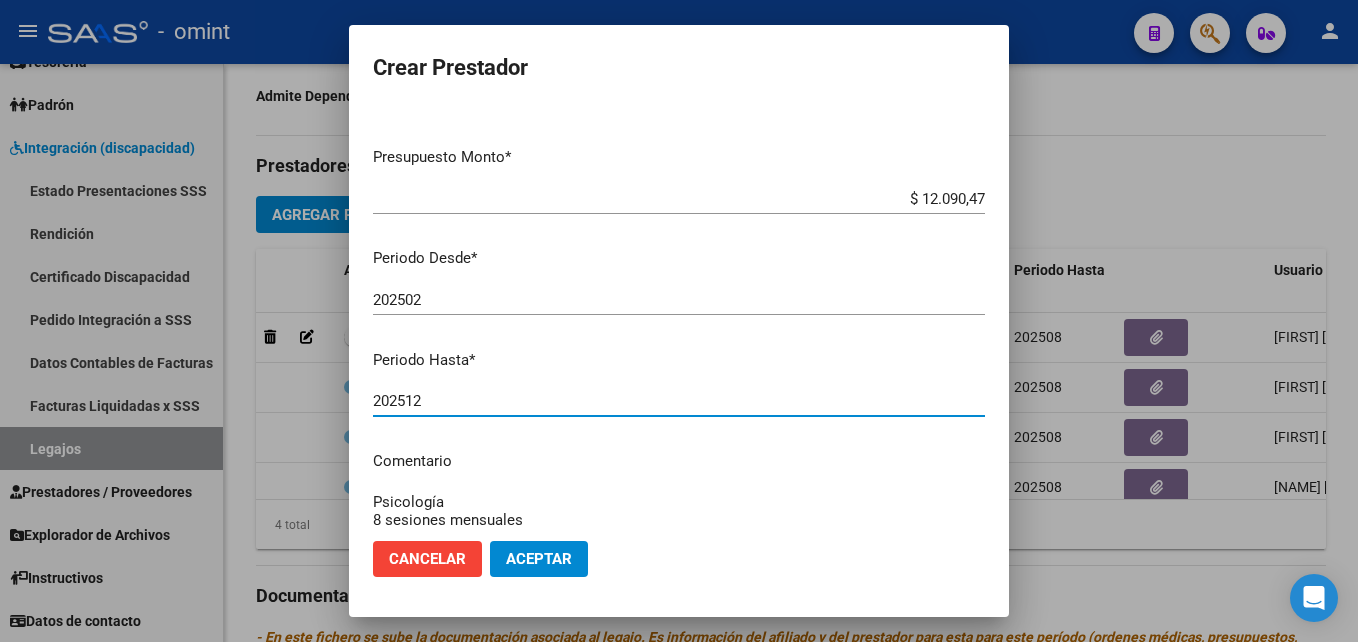 type on "202512" 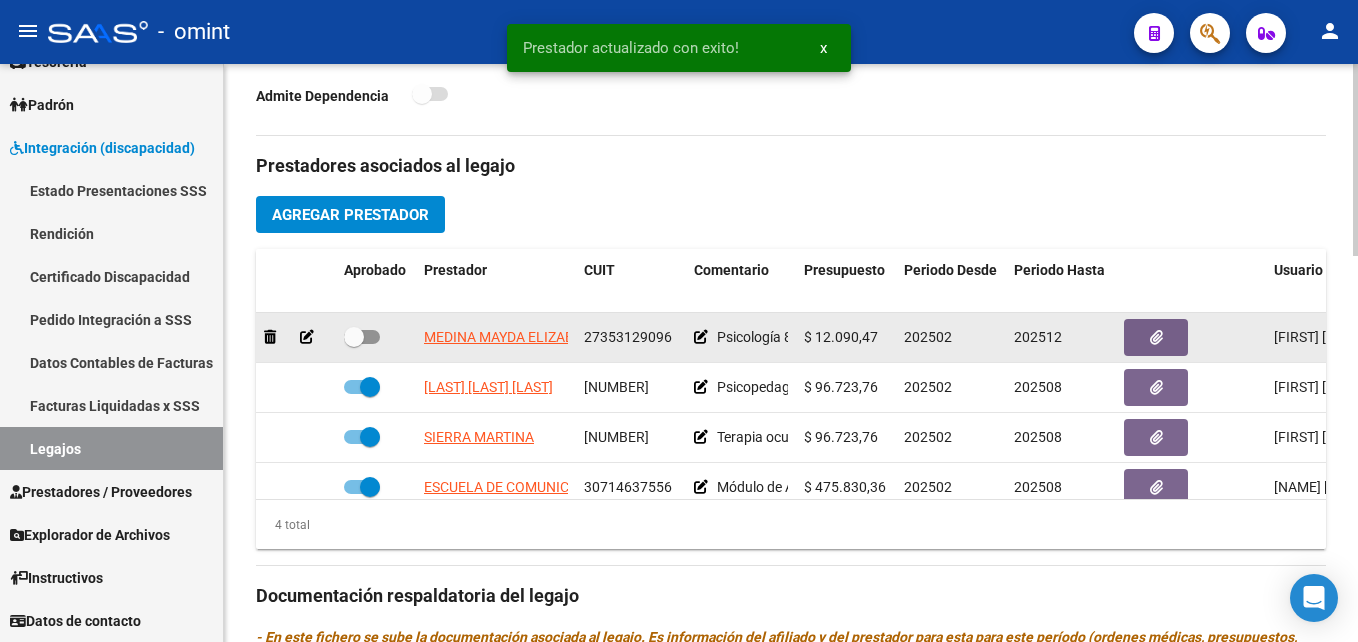 click at bounding box center [354, 337] 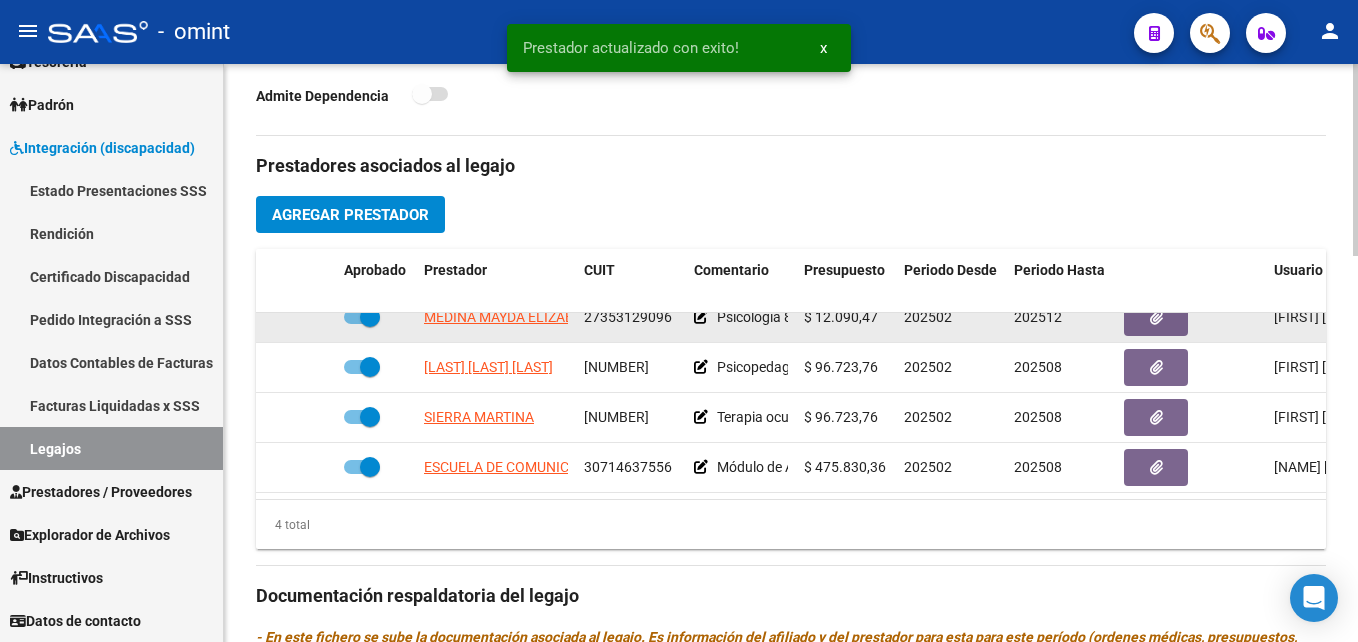 scroll, scrollTop: 36, scrollLeft: 0, axis: vertical 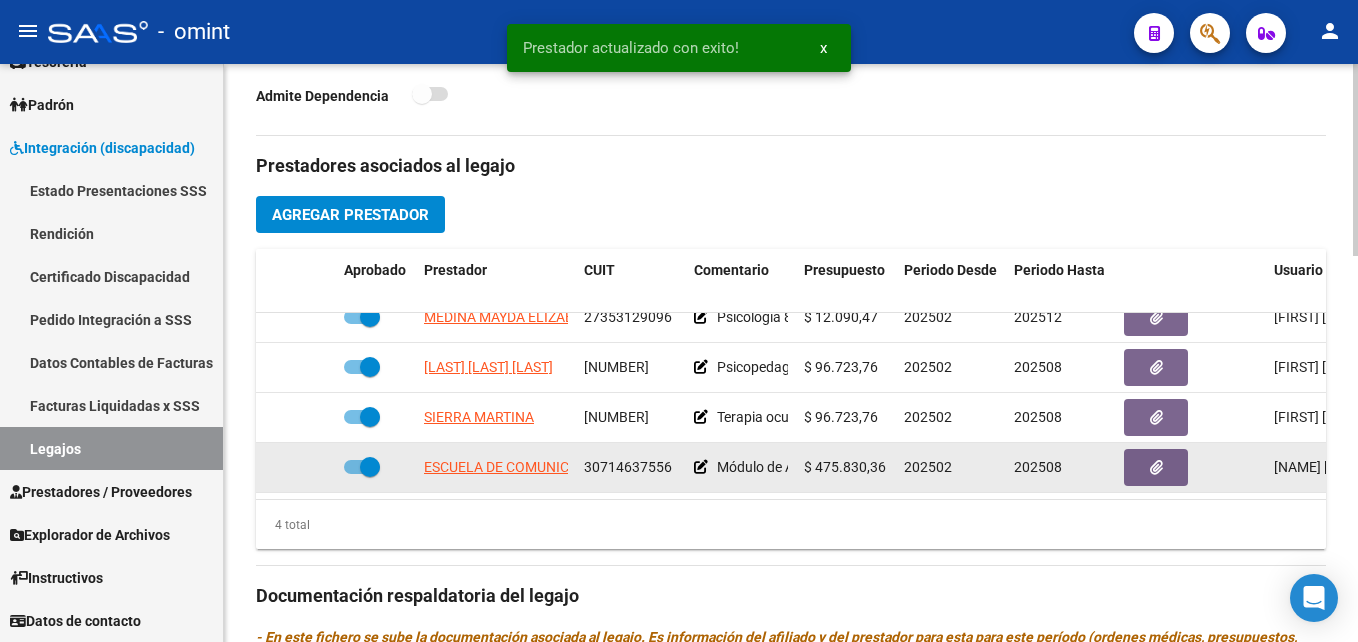 click at bounding box center [370, 467] 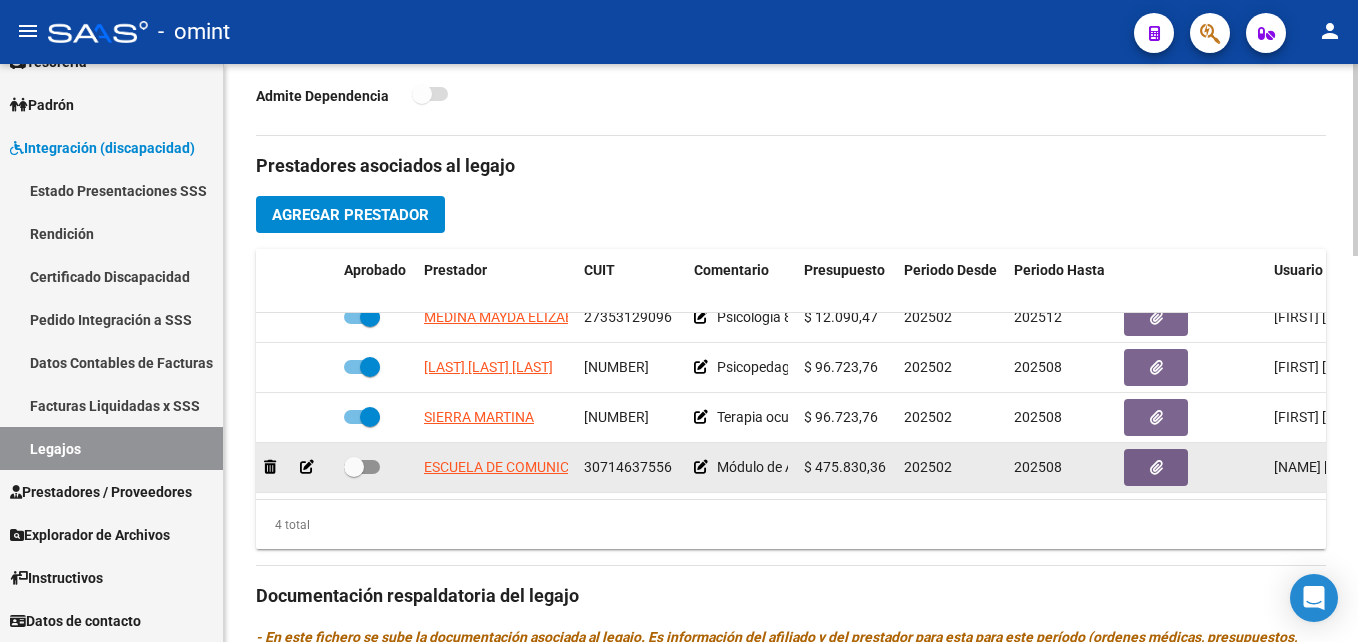 click 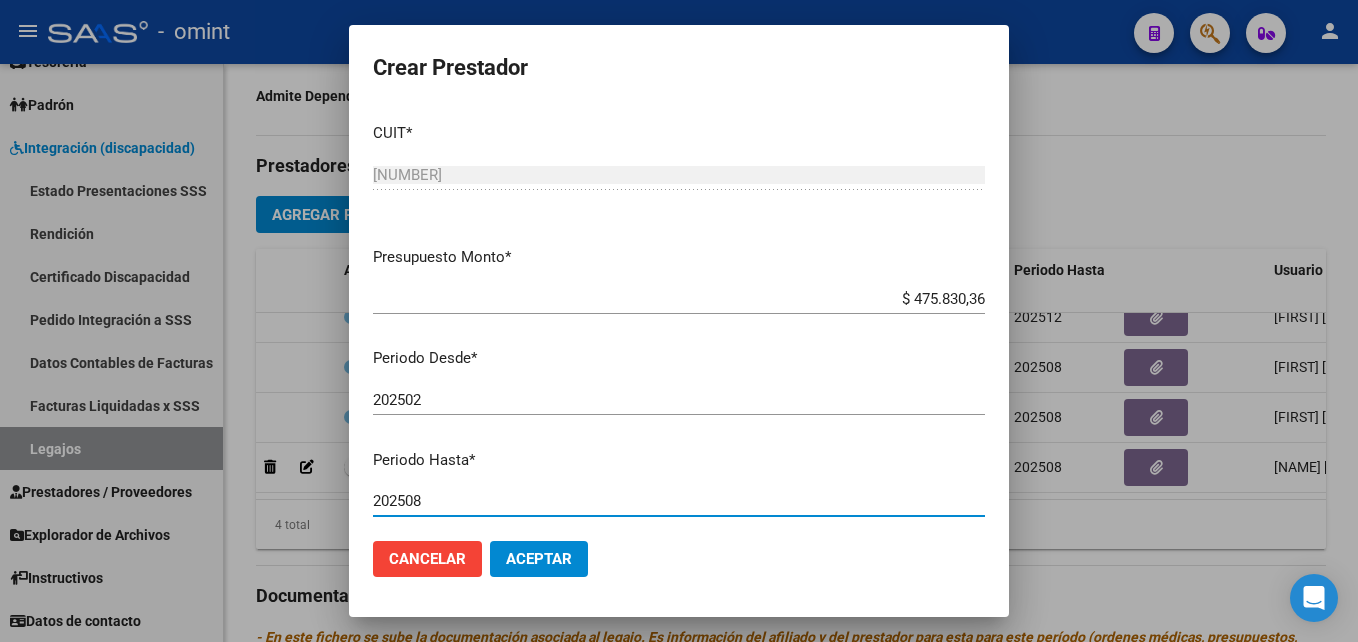 click on "202508" at bounding box center [679, 501] 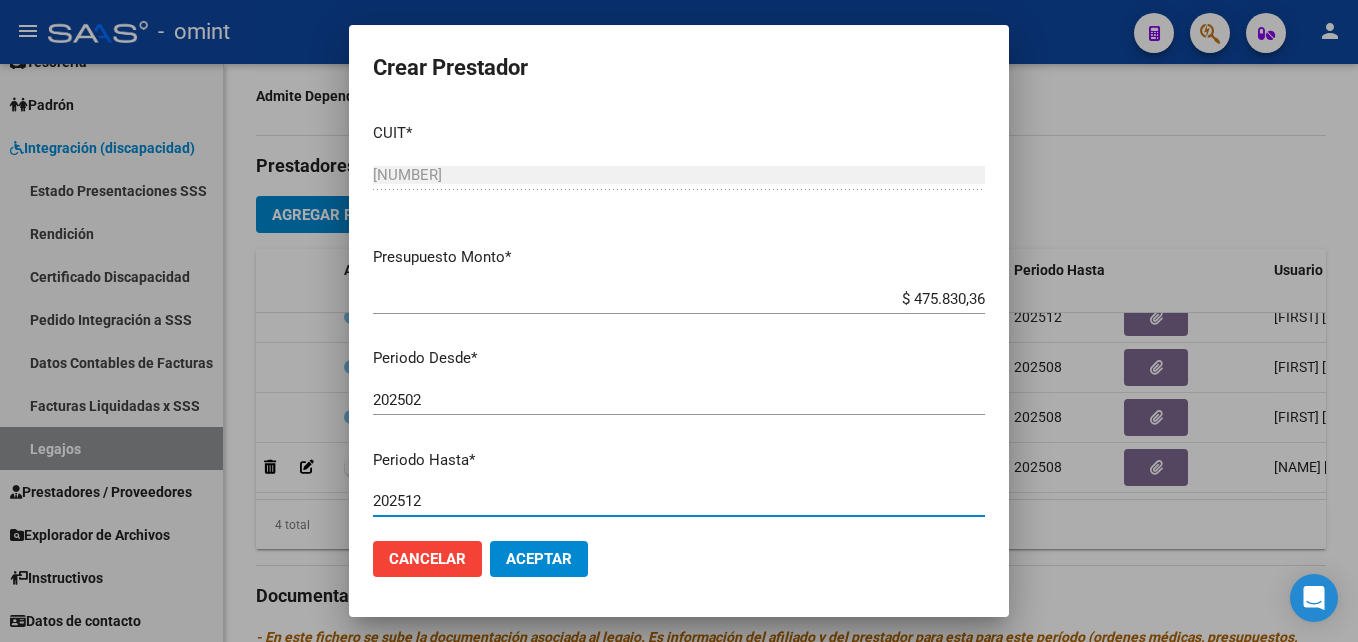 type on "202512" 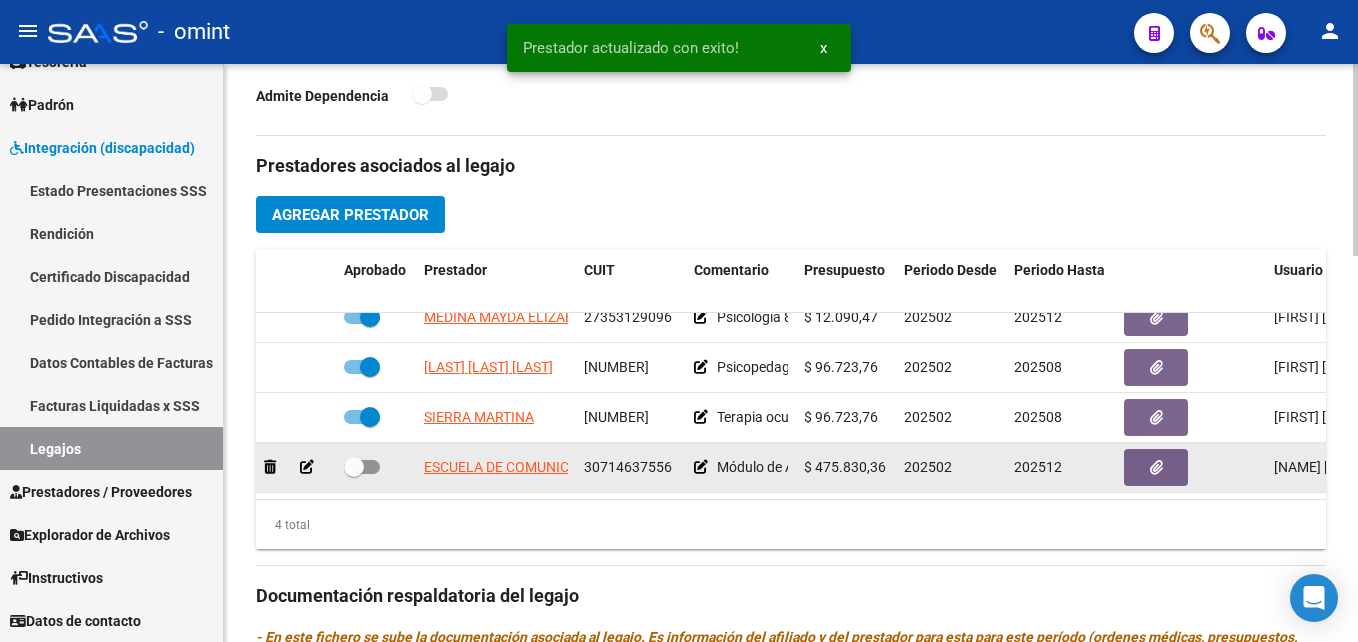 click at bounding box center (354, 467) 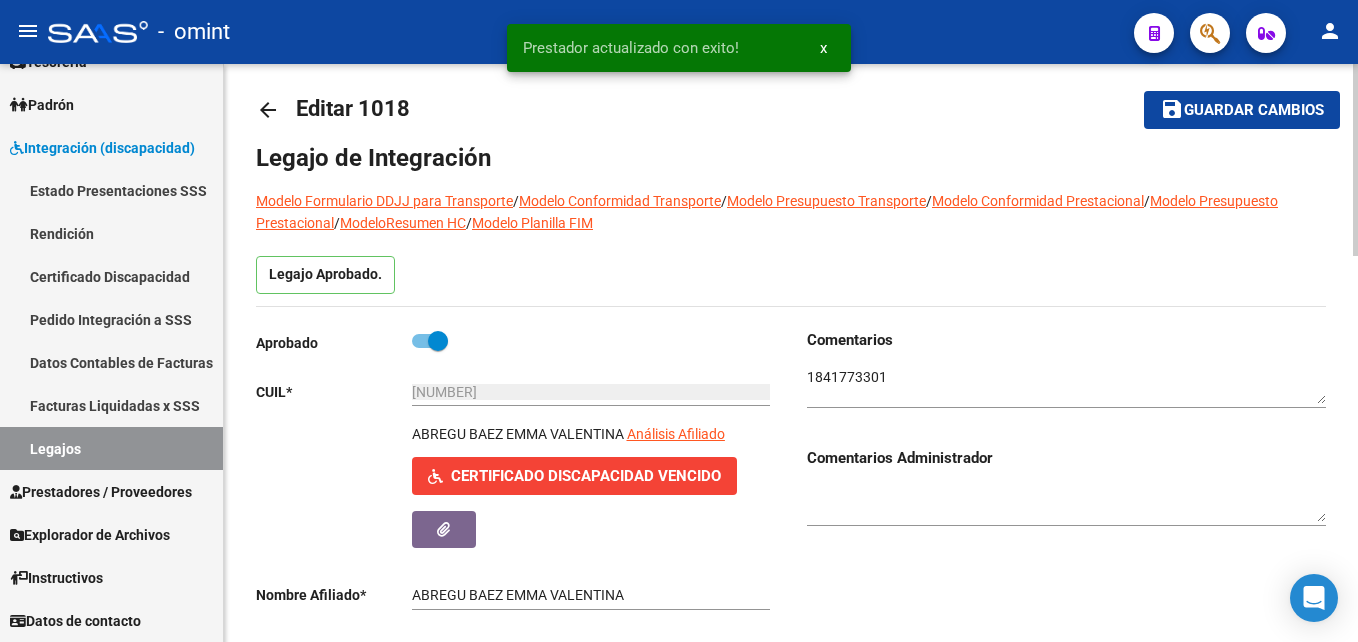 scroll, scrollTop: 0, scrollLeft: 0, axis: both 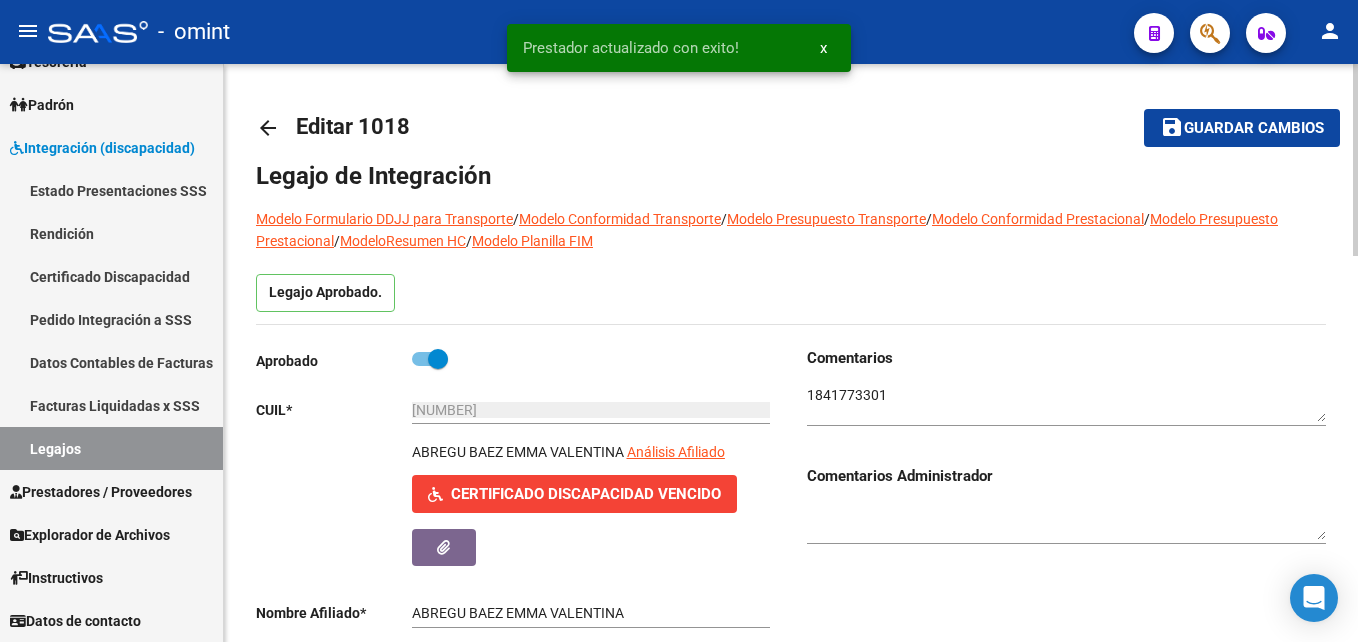 click on "save" 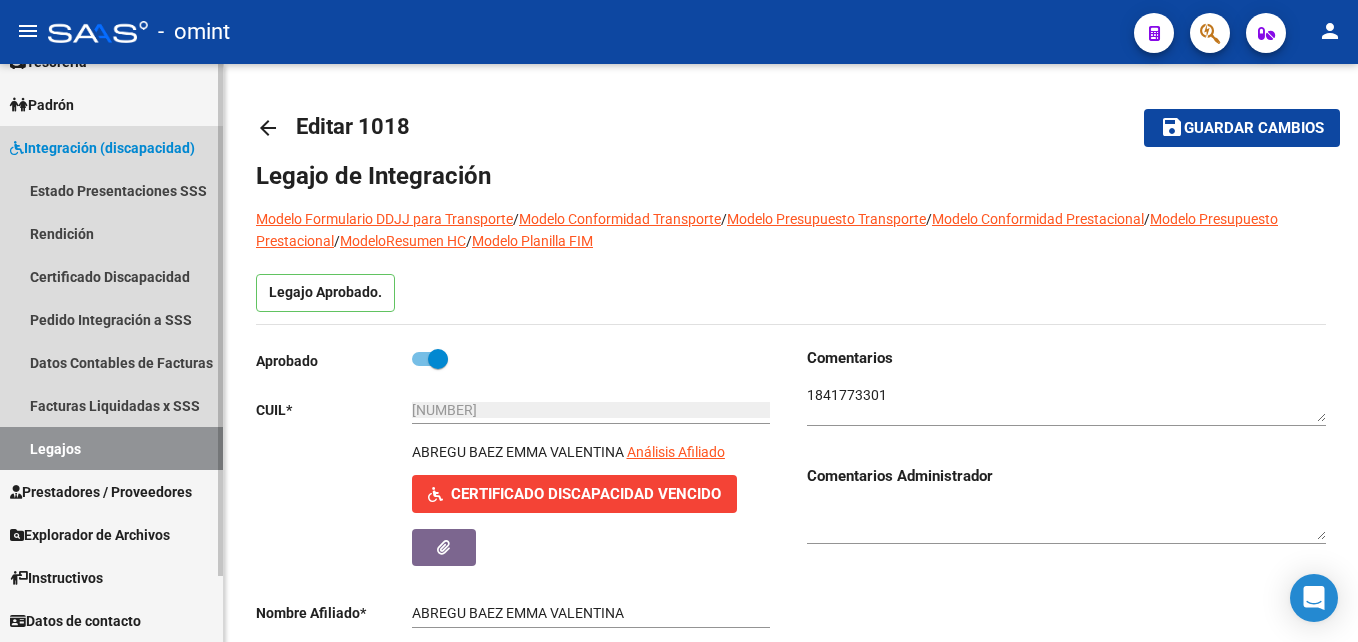 click on "Legajos" at bounding box center [111, 448] 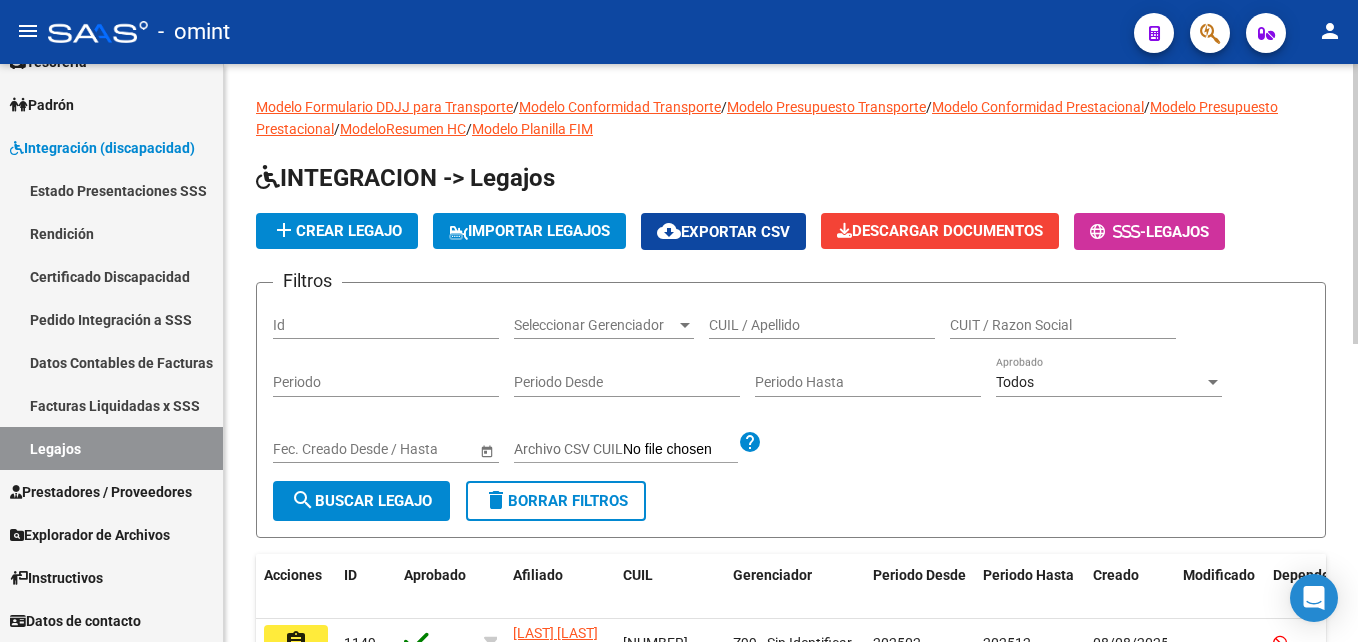 click on "CUIL / Apellido" at bounding box center (822, 325) 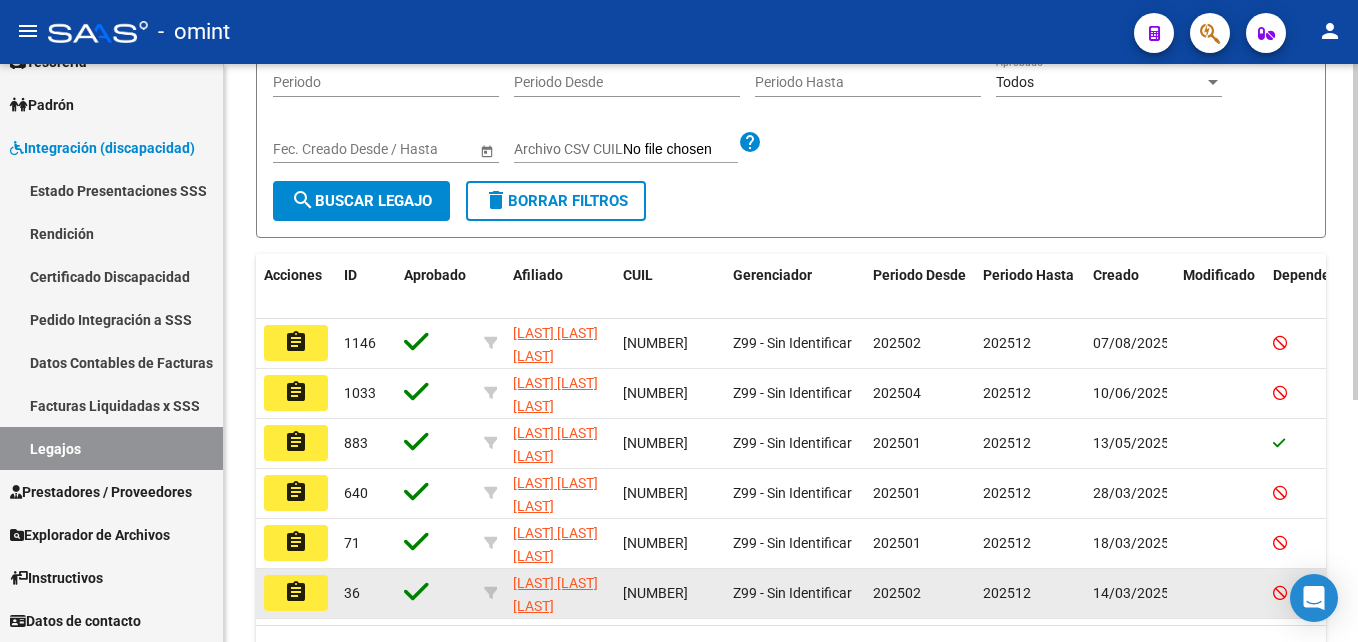 scroll, scrollTop: 400, scrollLeft: 0, axis: vertical 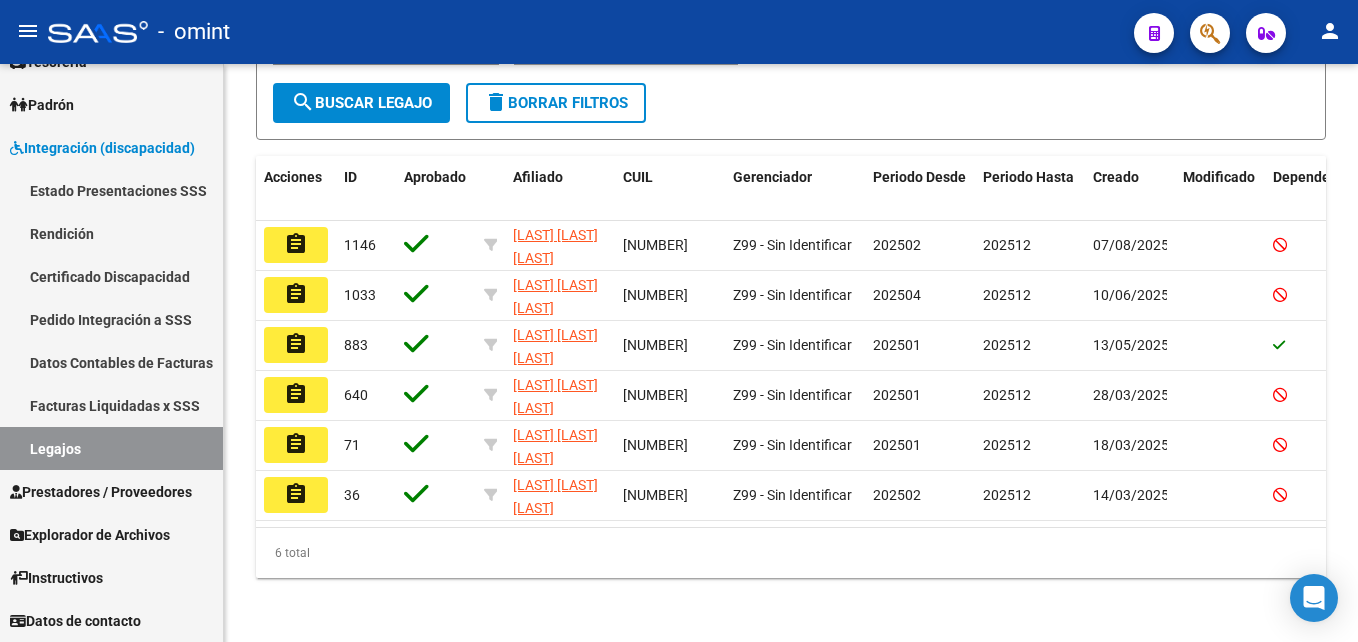 type on "arce" 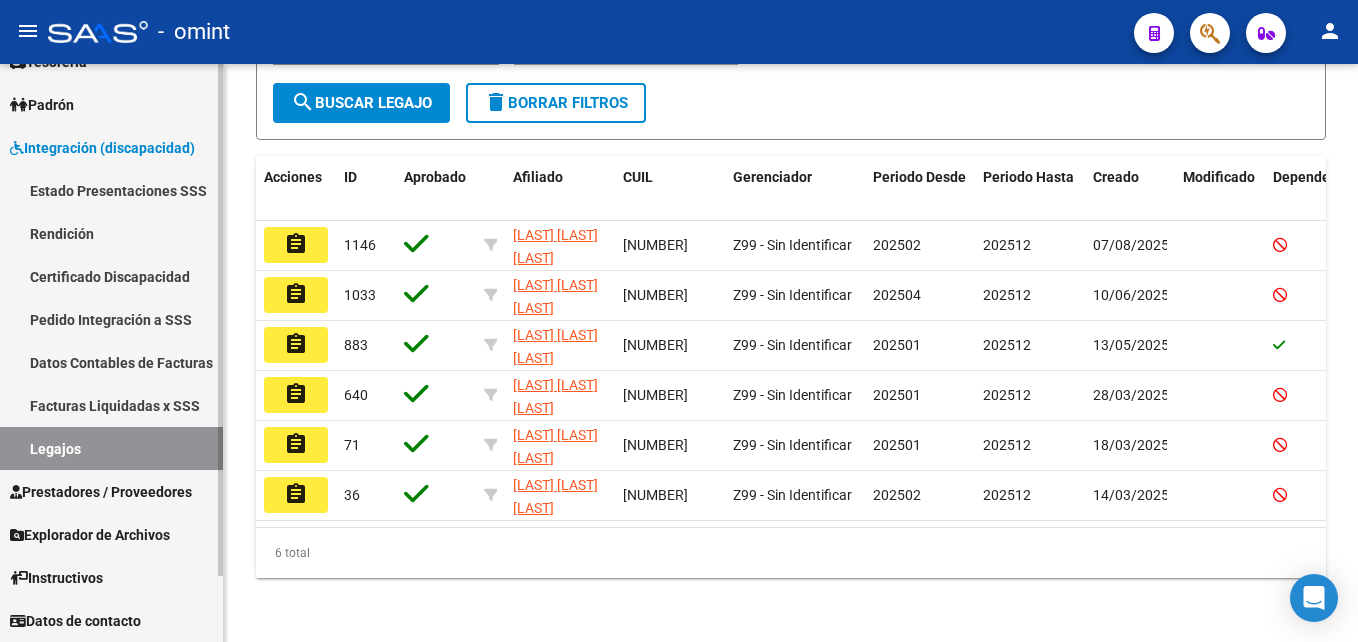 click on "Legajos" at bounding box center (111, 448) 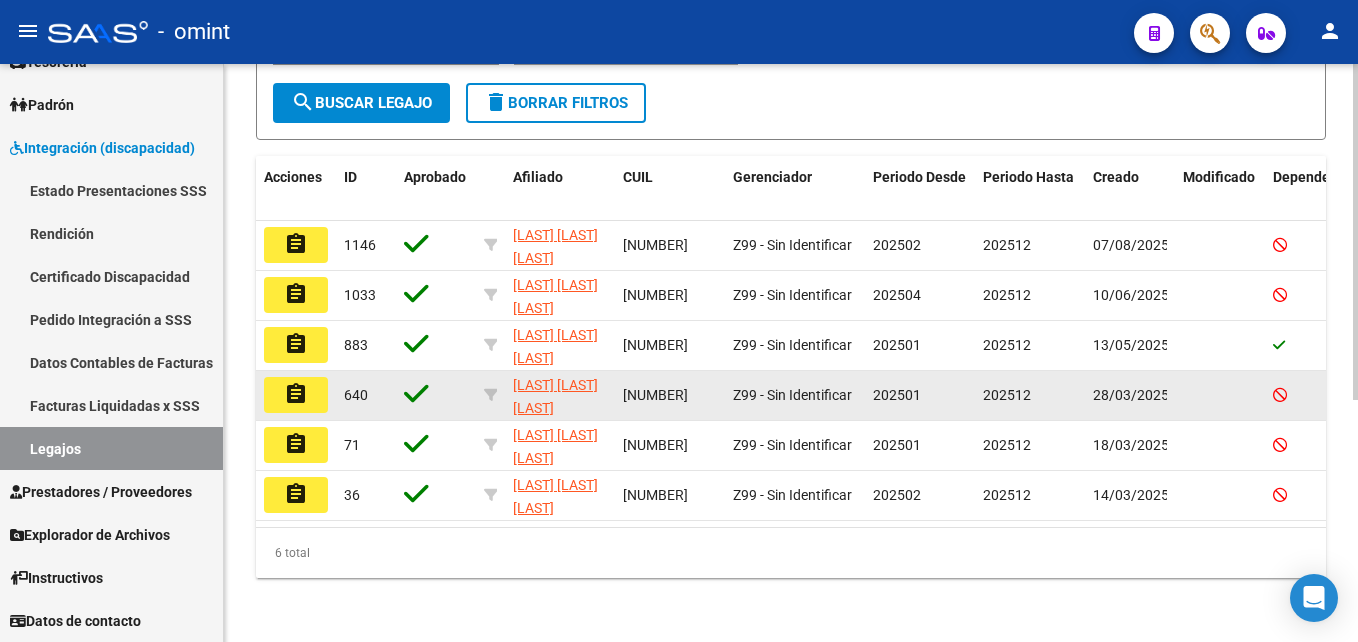 scroll, scrollTop: 200, scrollLeft: 0, axis: vertical 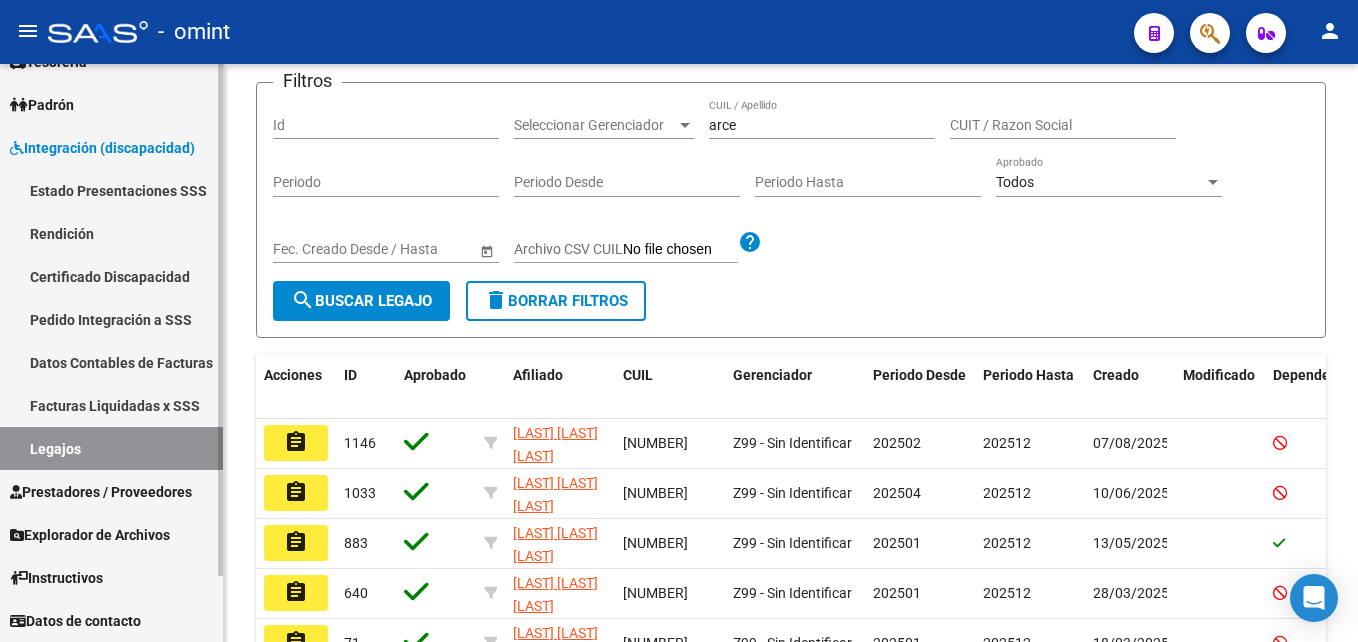 click on "Padrón" at bounding box center [42, 105] 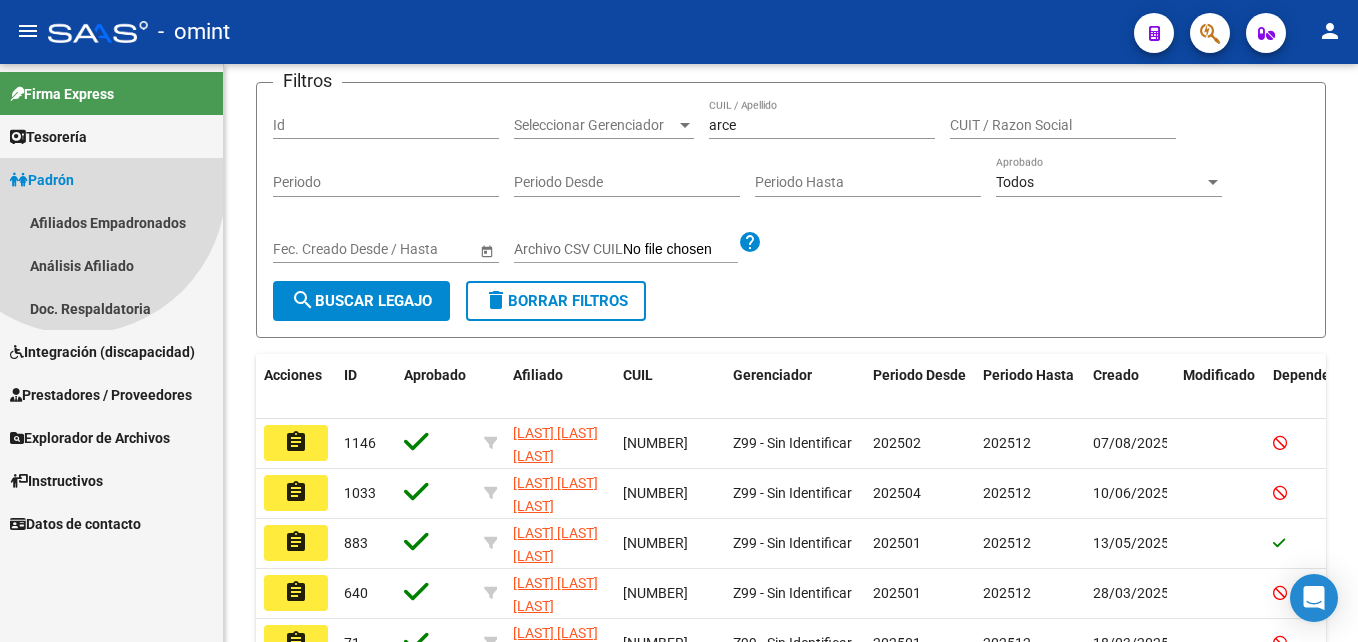 scroll, scrollTop: 0, scrollLeft: 0, axis: both 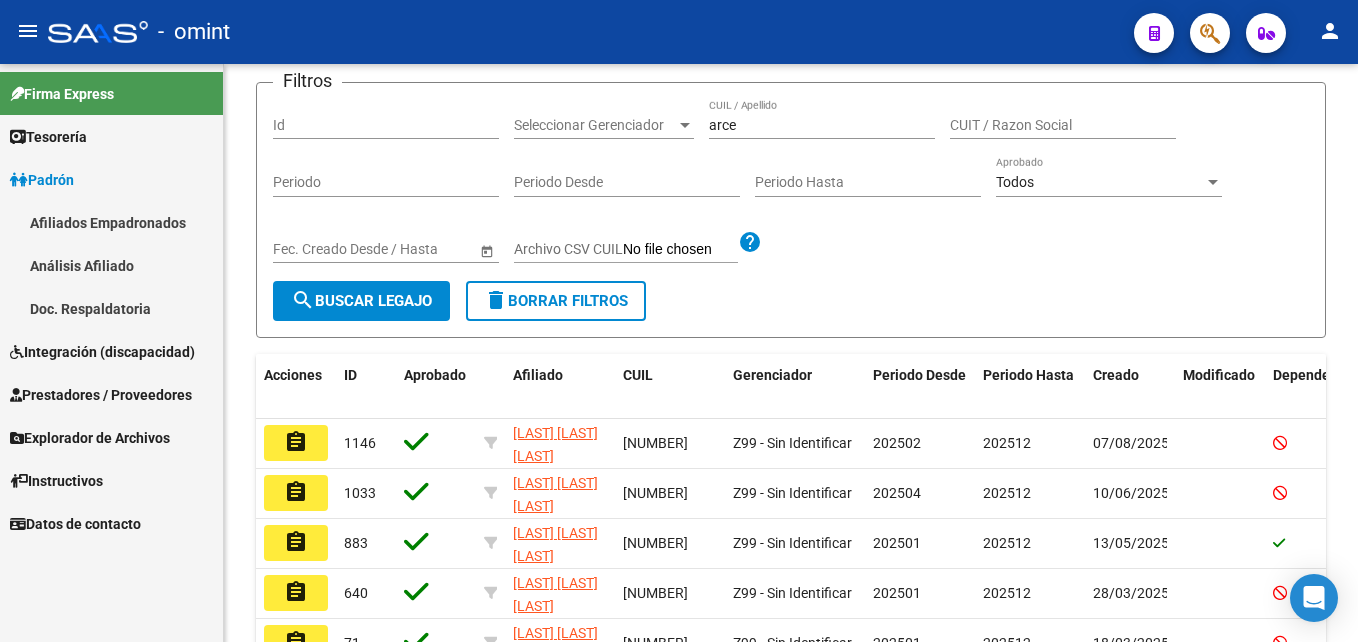 click on "Integración (discapacidad)" at bounding box center (102, 352) 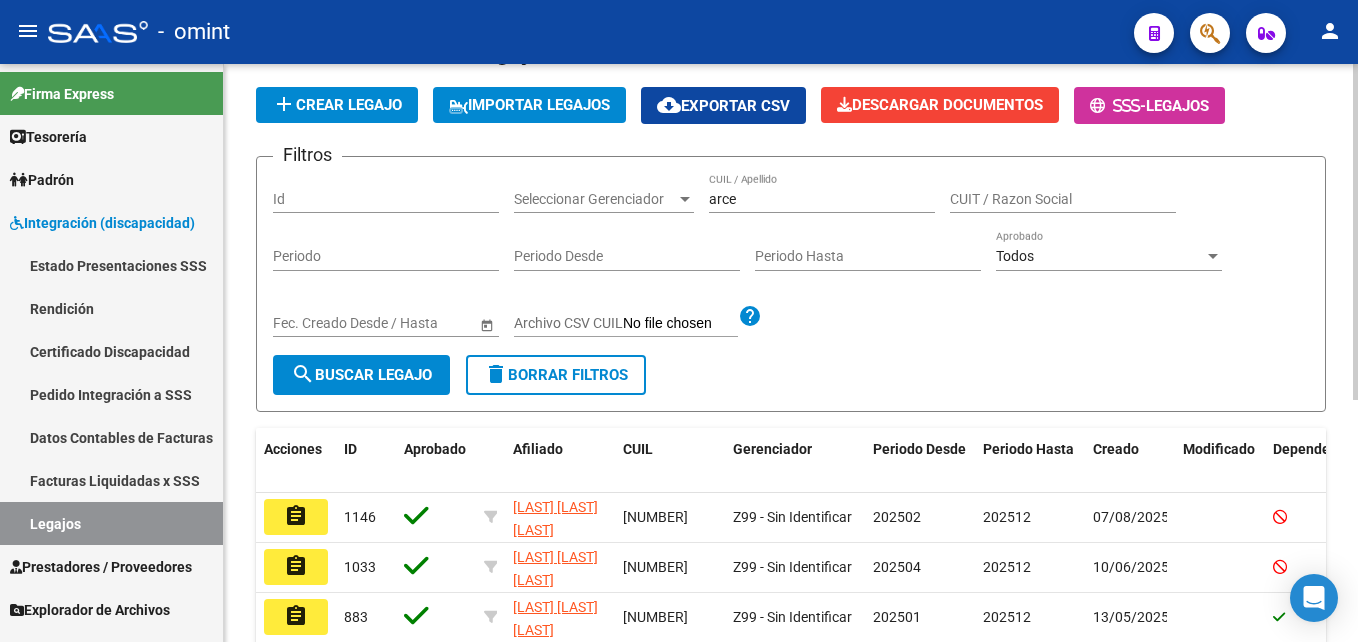 scroll, scrollTop: 0, scrollLeft: 0, axis: both 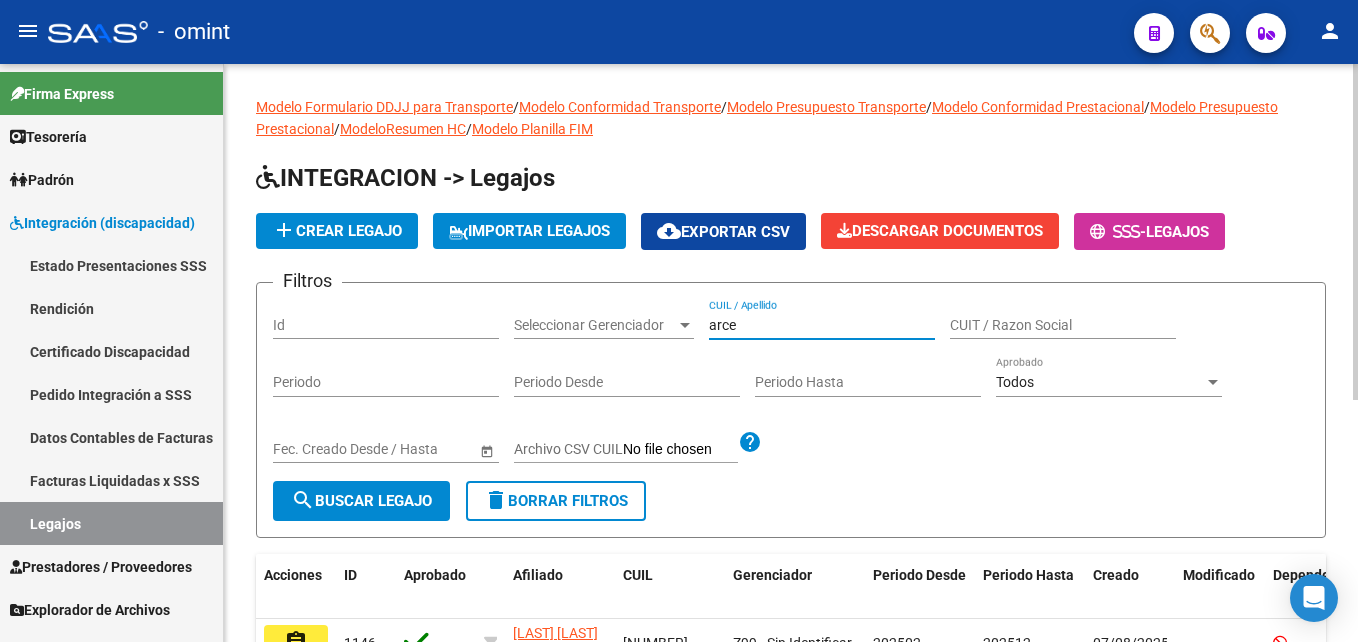 drag, startPoint x: 791, startPoint y: 326, endPoint x: 685, endPoint y: 324, distance: 106.01887 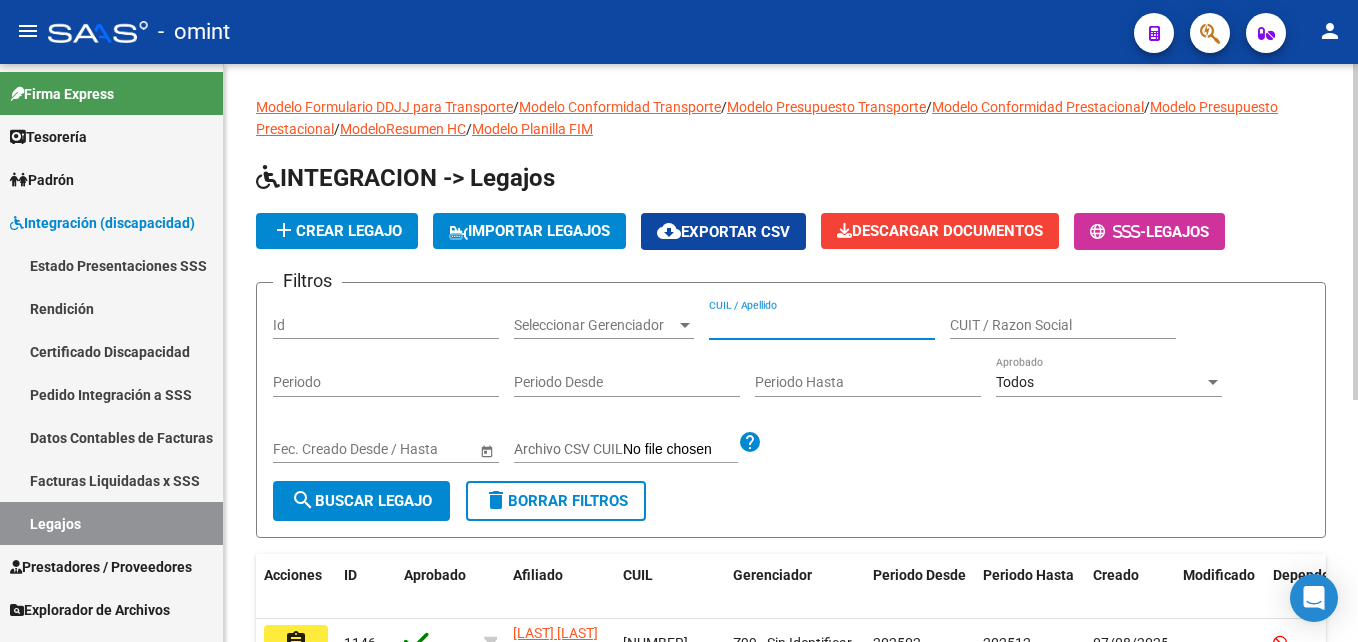 paste on "[NUMBER]" 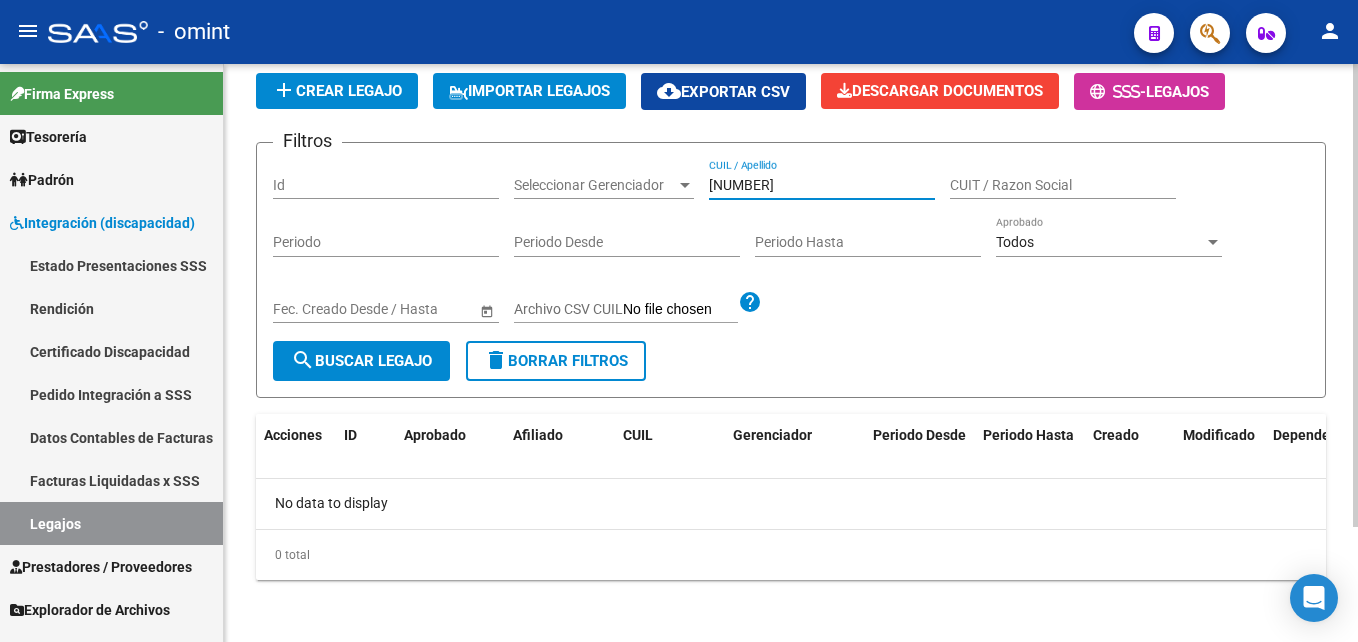 scroll, scrollTop: 143, scrollLeft: 0, axis: vertical 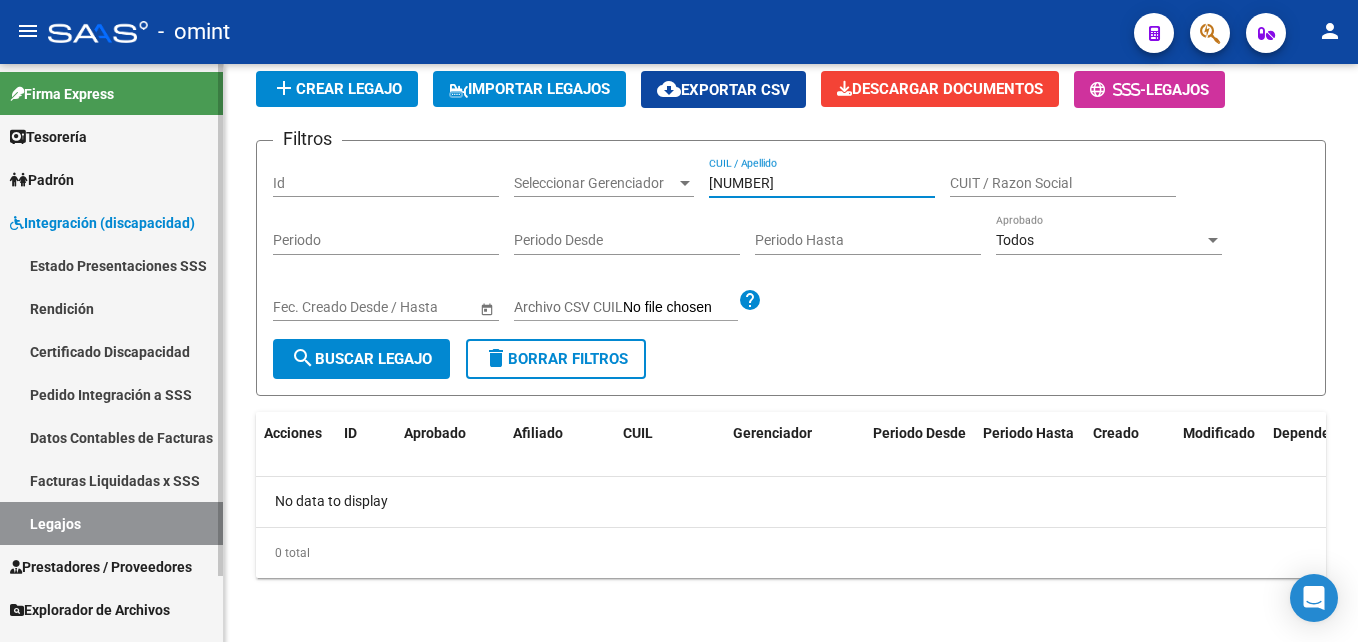 type on "[NUMBER]" 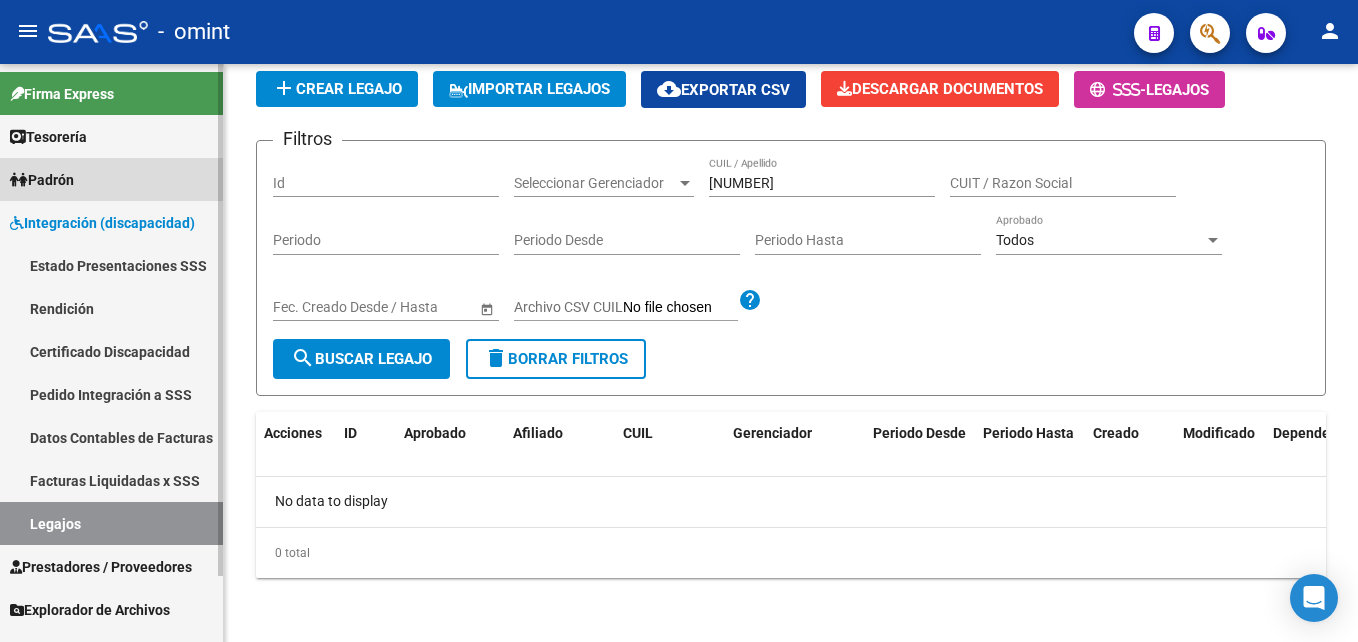 click on "Padrón" at bounding box center [111, 179] 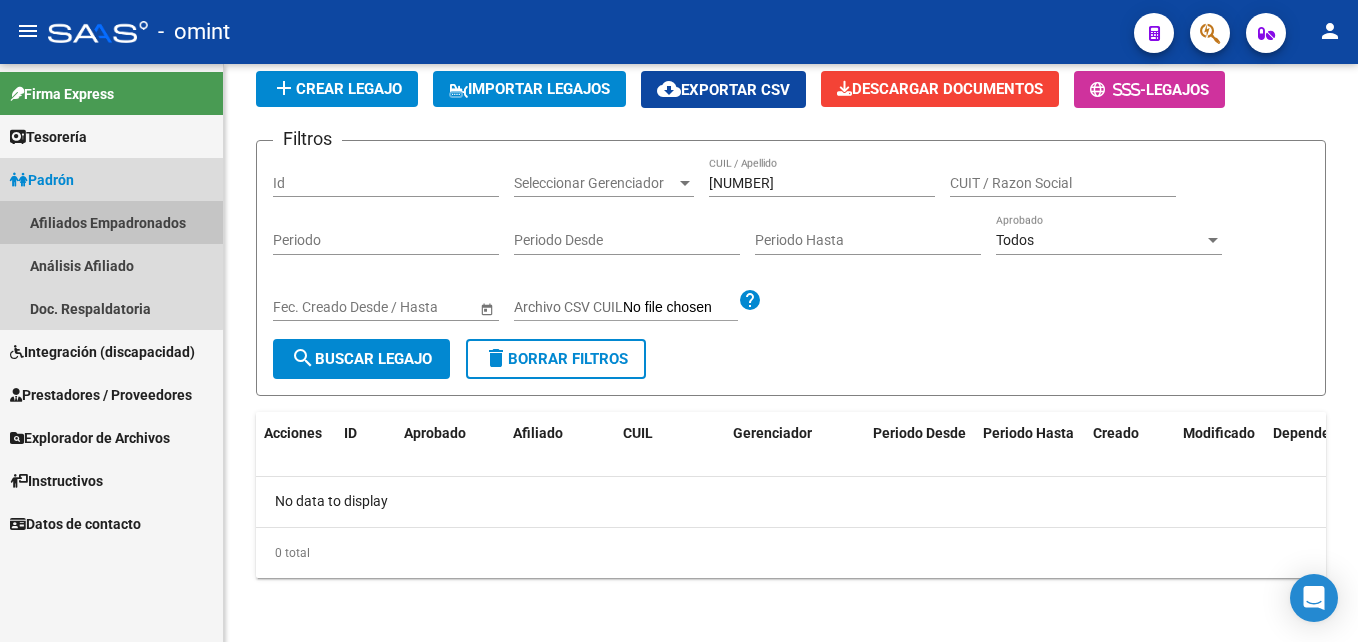 click on "Afiliados Empadronados" at bounding box center (111, 222) 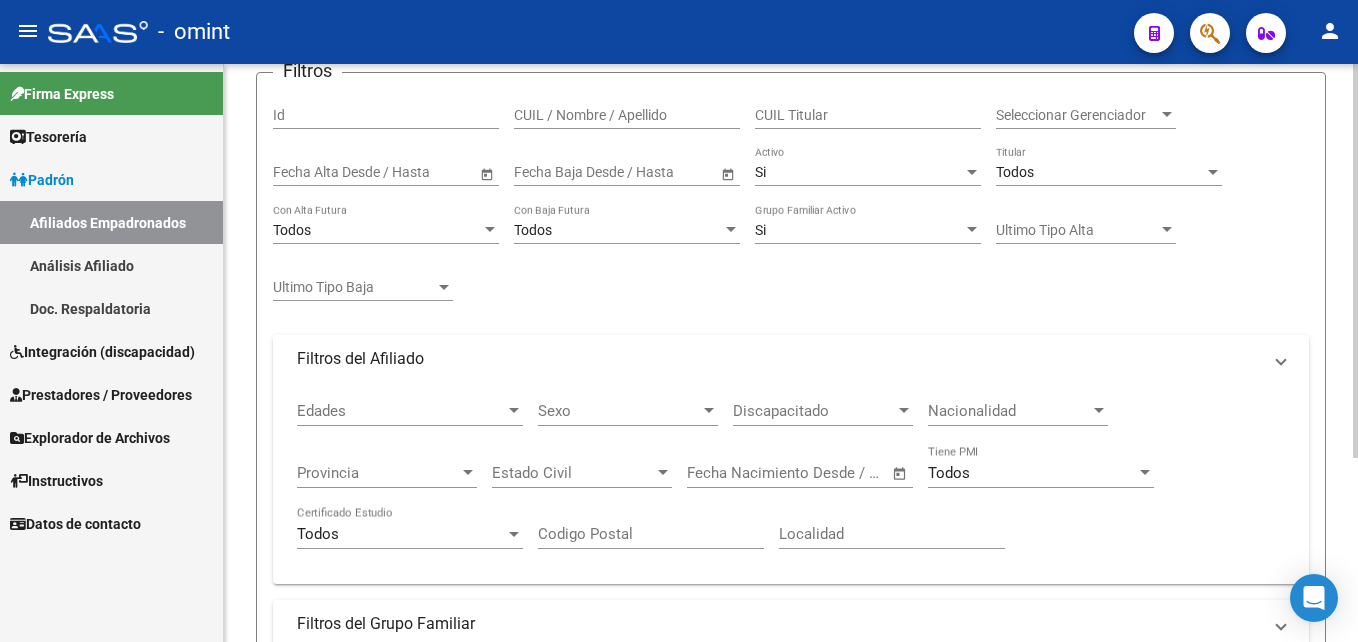 scroll, scrollTop: 0, scrollLeft: 0, axis: both 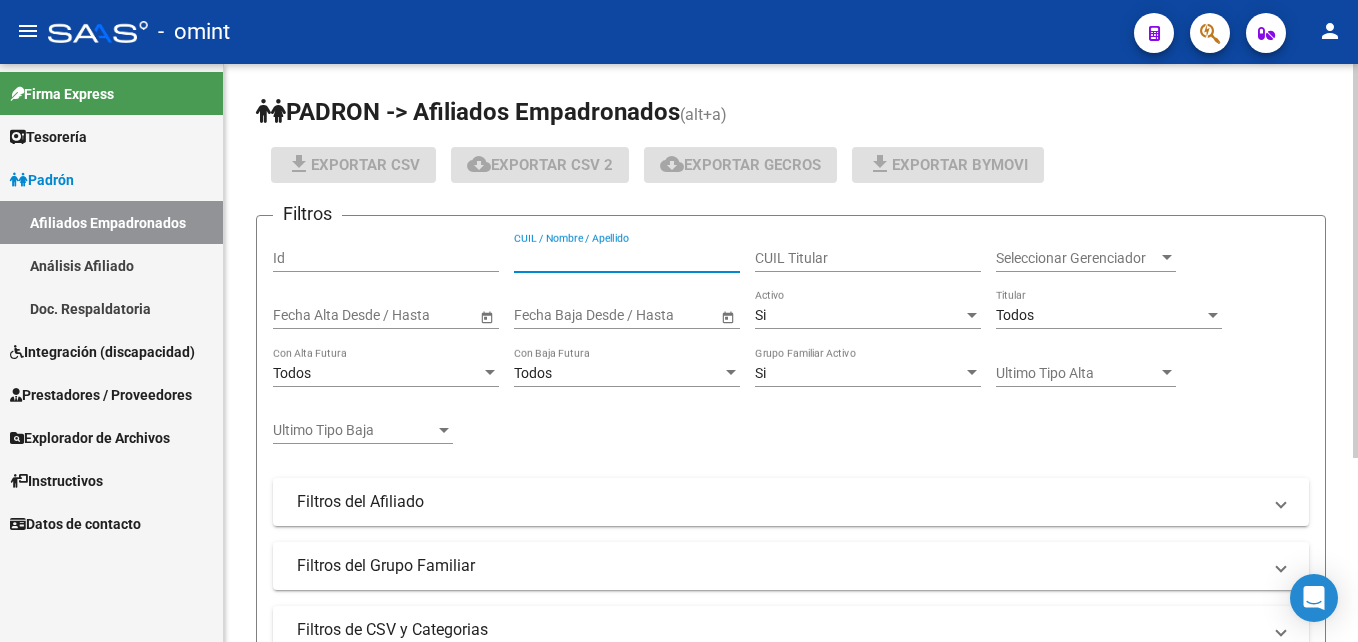 click on "CUIL / Nombre / Apellido" at bounding box center [627, 258] 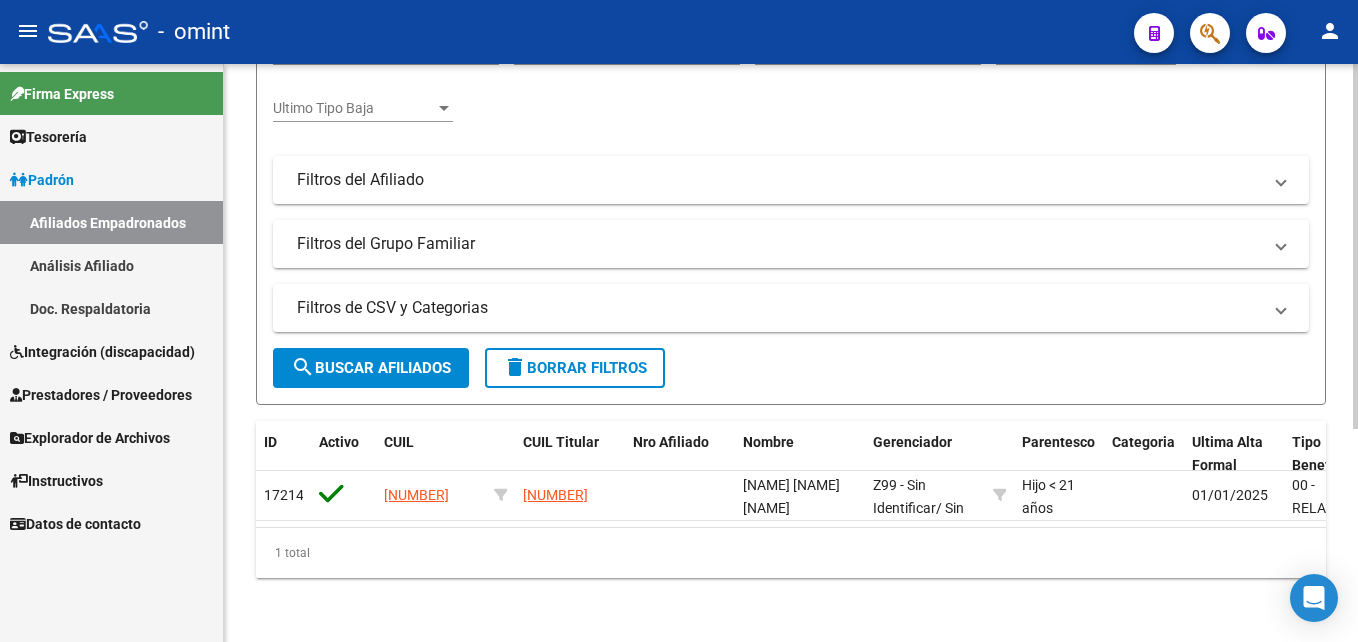 scroll, scrollTop: 338, scrollLeft: 0, axis: vertical 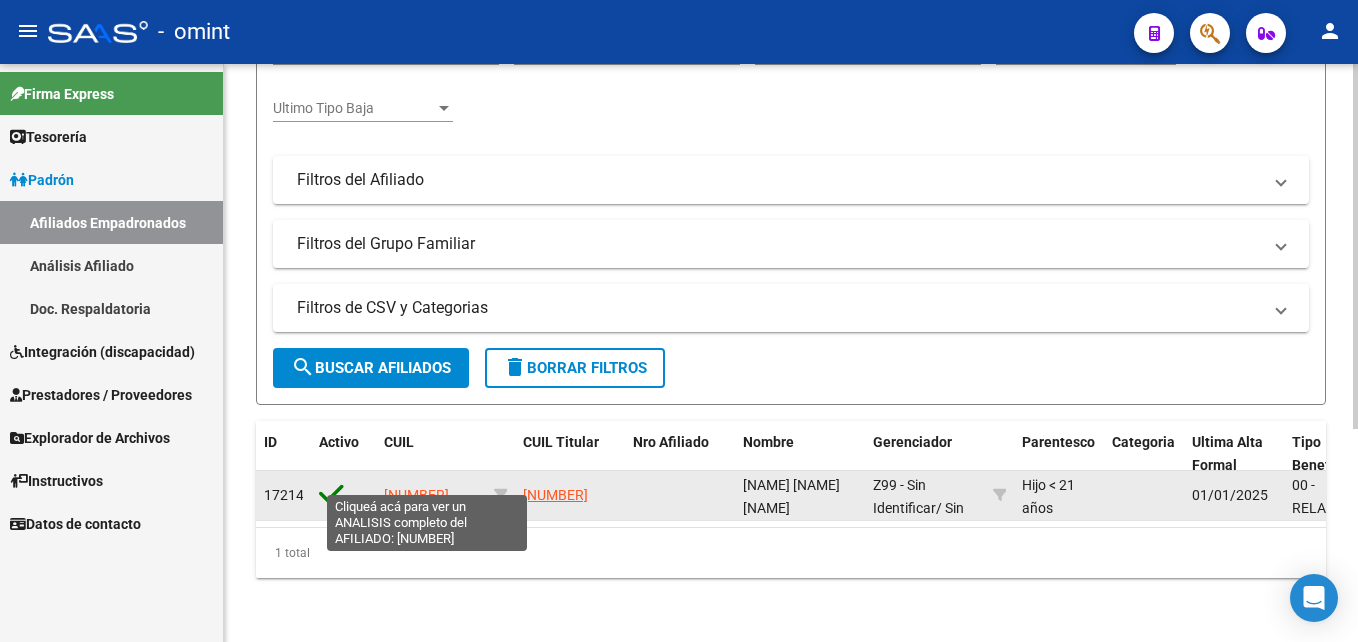 drag, startPoint x: 488, startPoint y: 481, endPoint x: 387, endPoint y: 479, distance: 101.0198 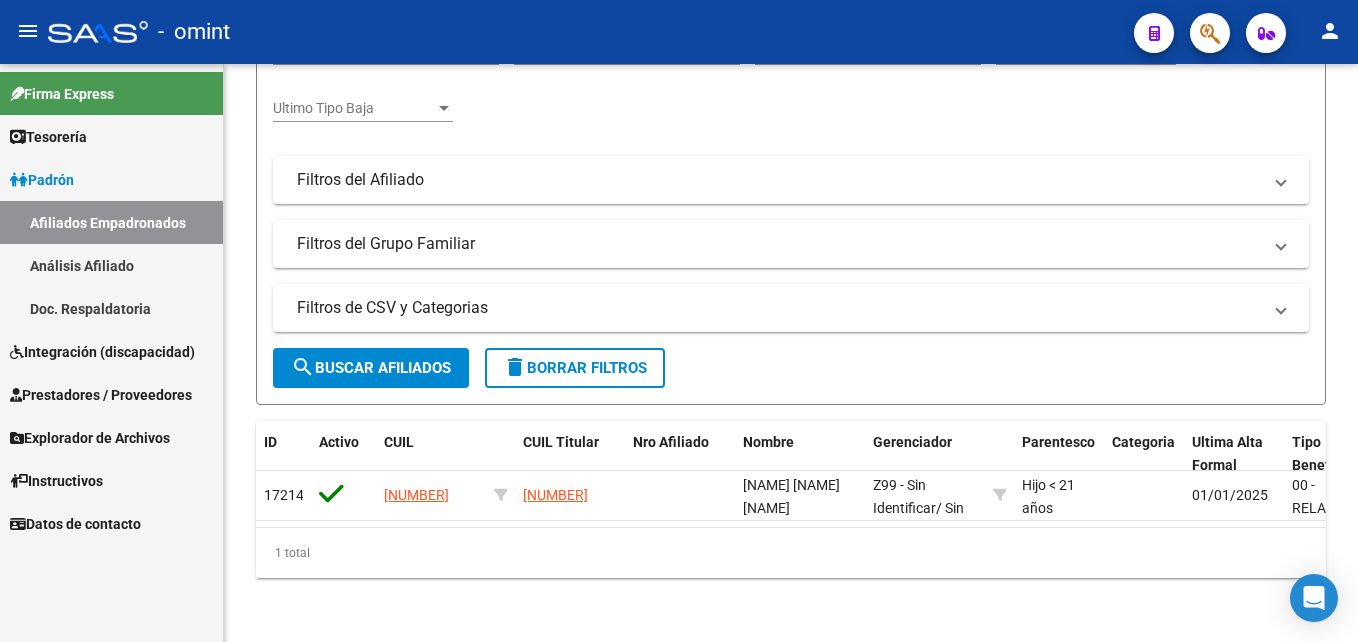 click on "Integración (discapacidad)" at bounding box center [102, 352] 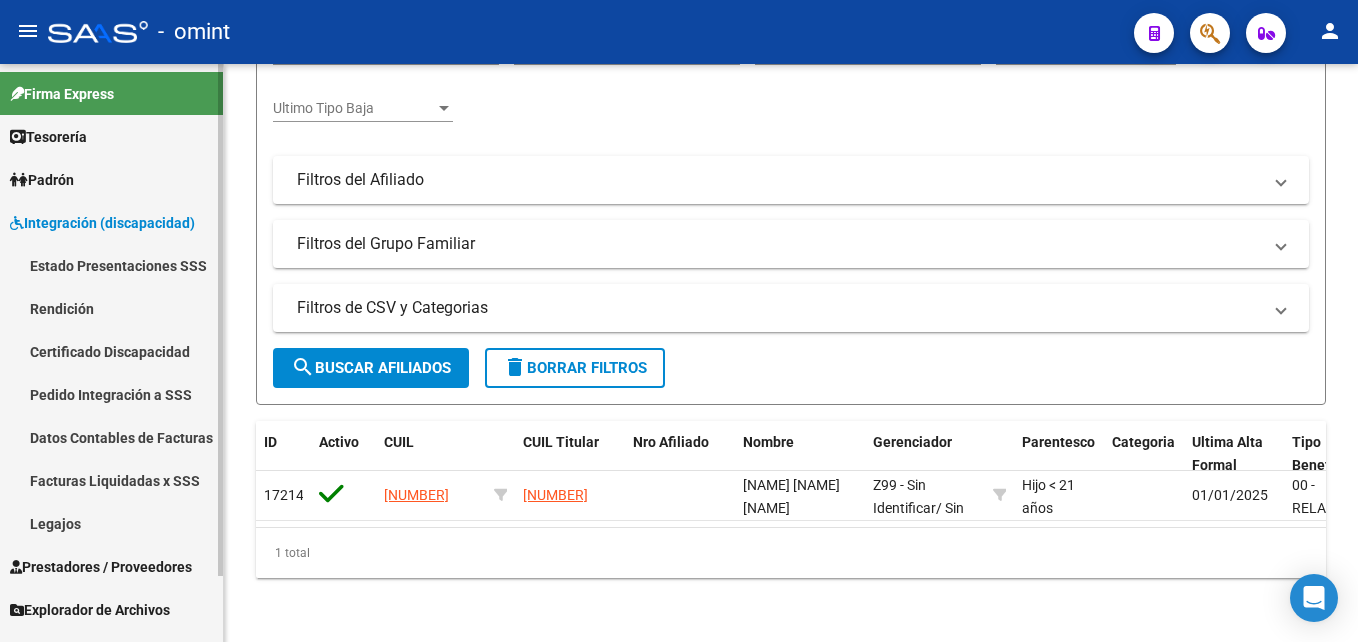click on "Certificado Discapacidad" at bounding box center [111, 351] 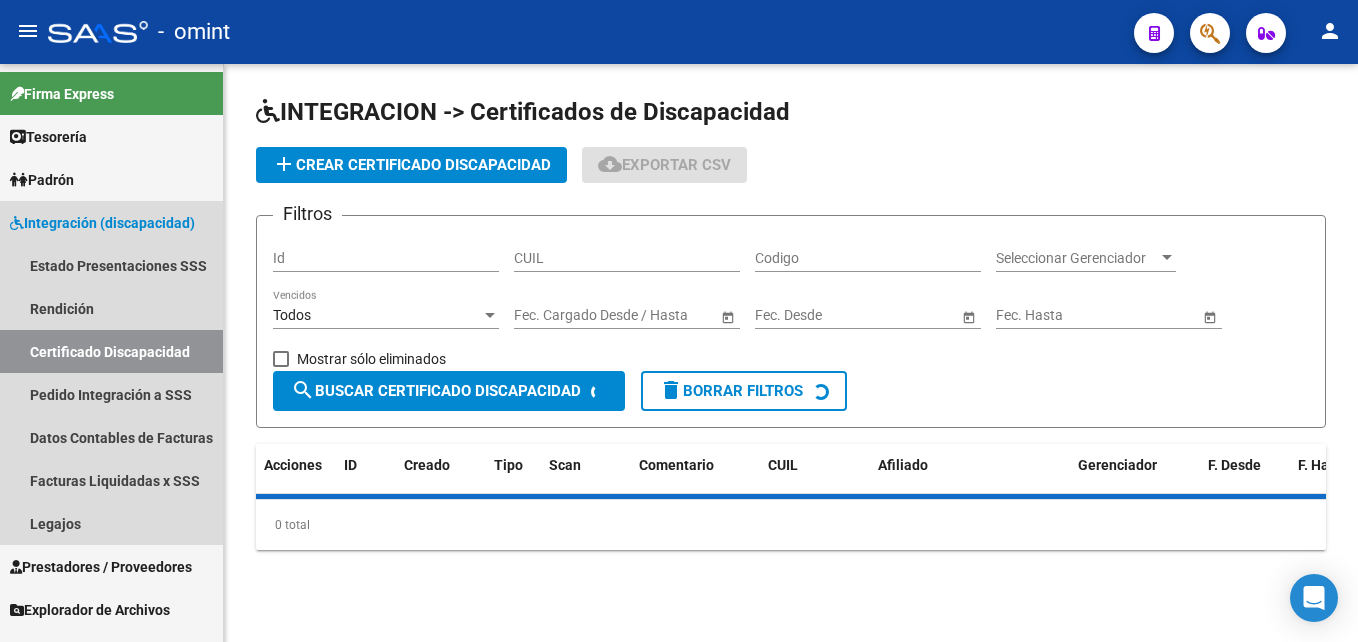 scroll, scrollTop: 0, scrollLeft: 0, axis: both 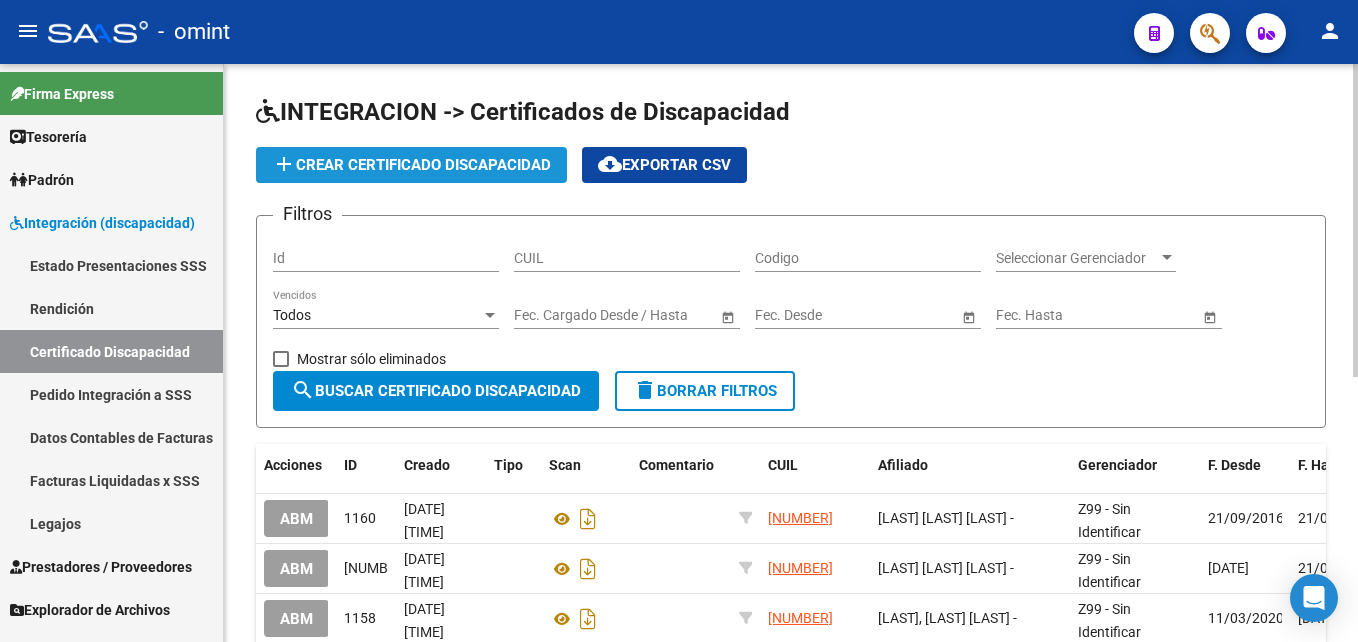 click on "add  Crear Certificado Discapacidad" 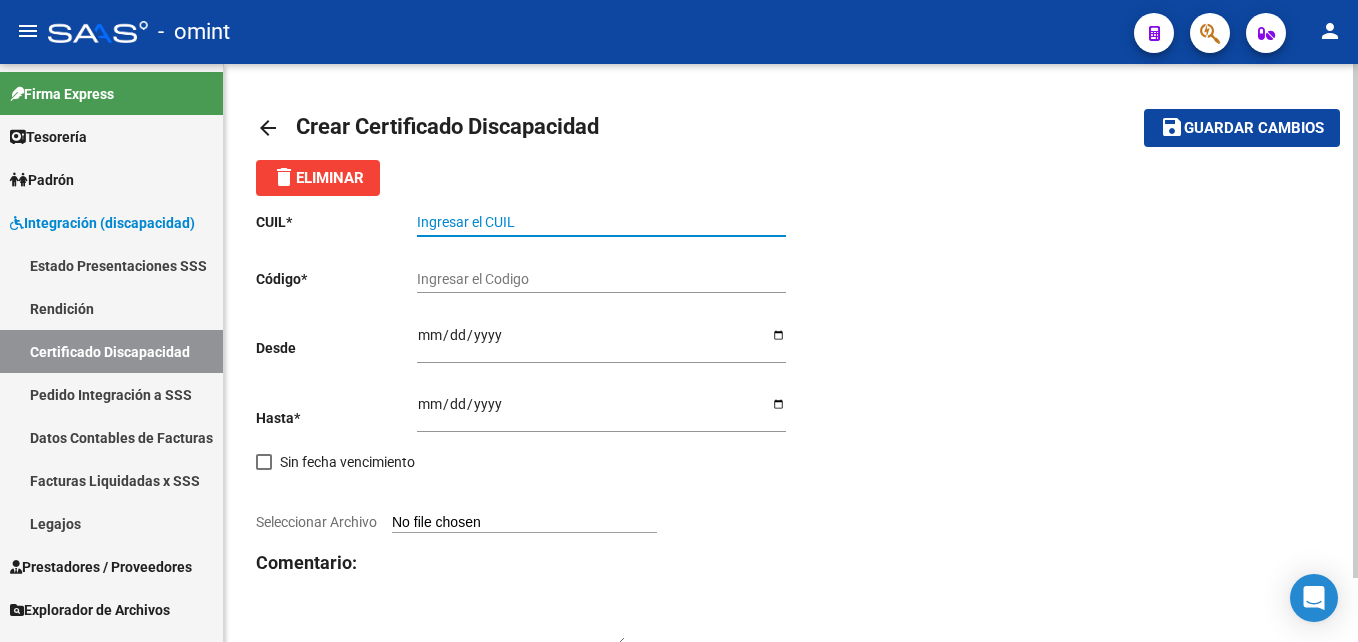 click on "Ingresar el CUIL" at bounding box center (601, 222) 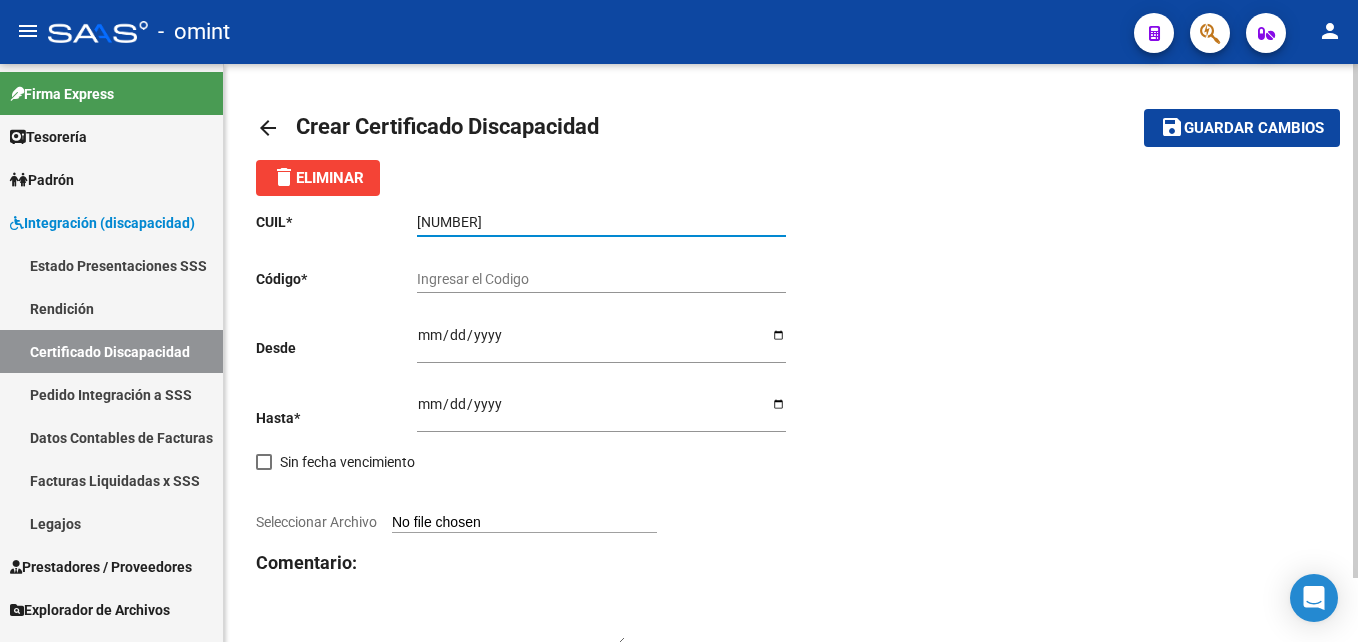 type on "[NUMBER]" 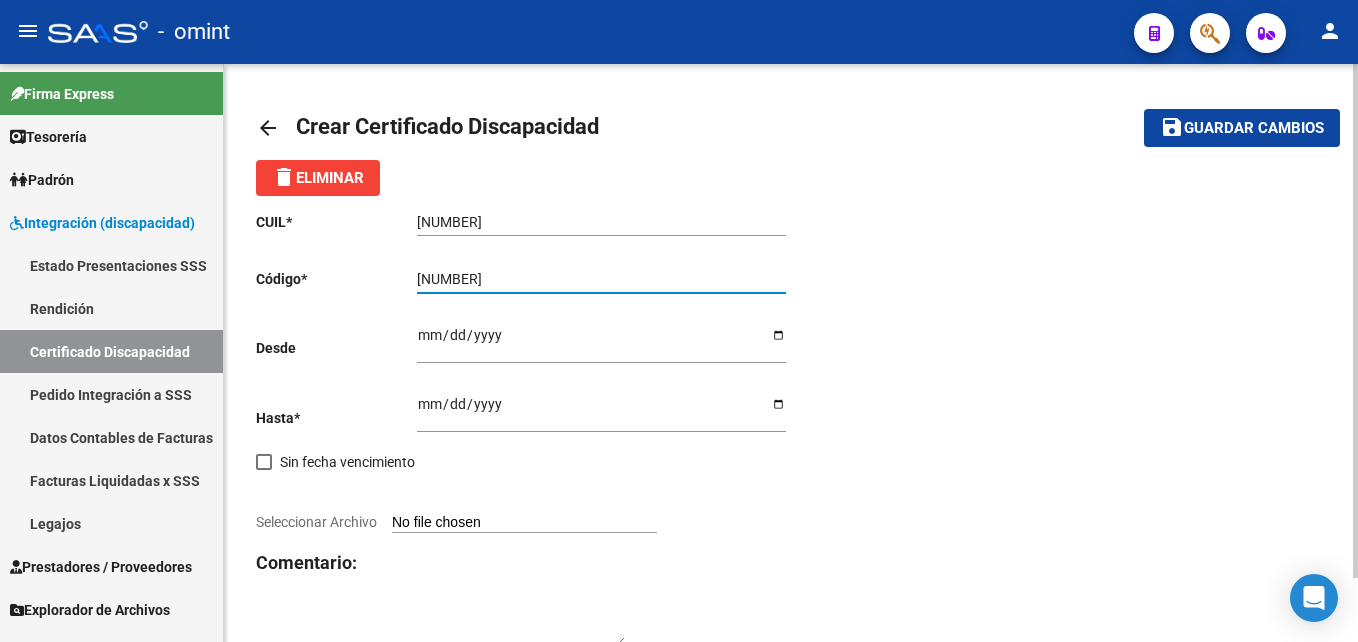 type on "[NUMBER]" 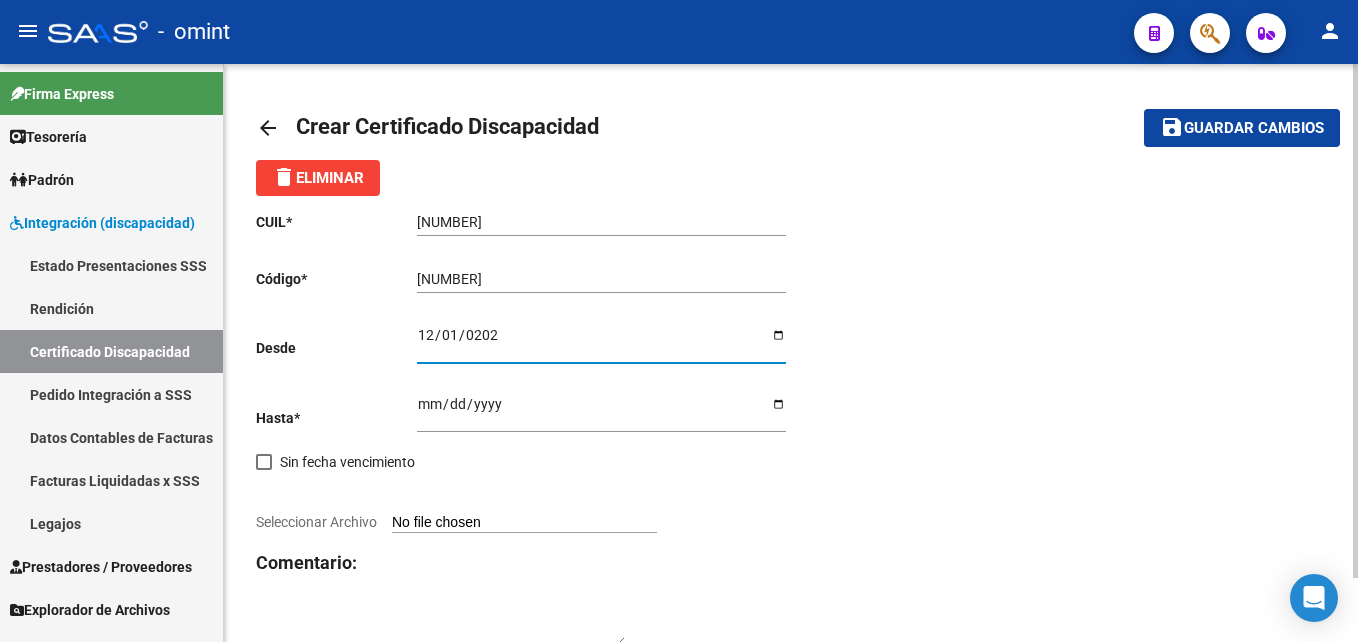 type on "[DATE]" 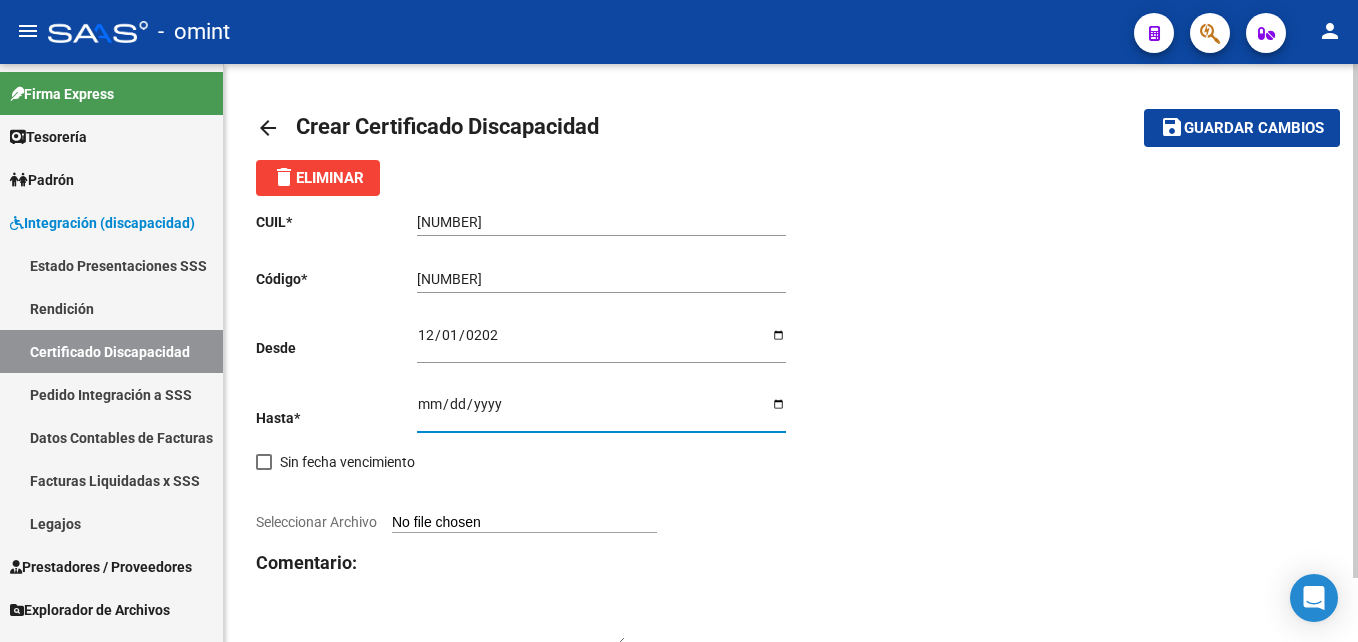 click on "[DATE]" at bounding box center (601, 342) 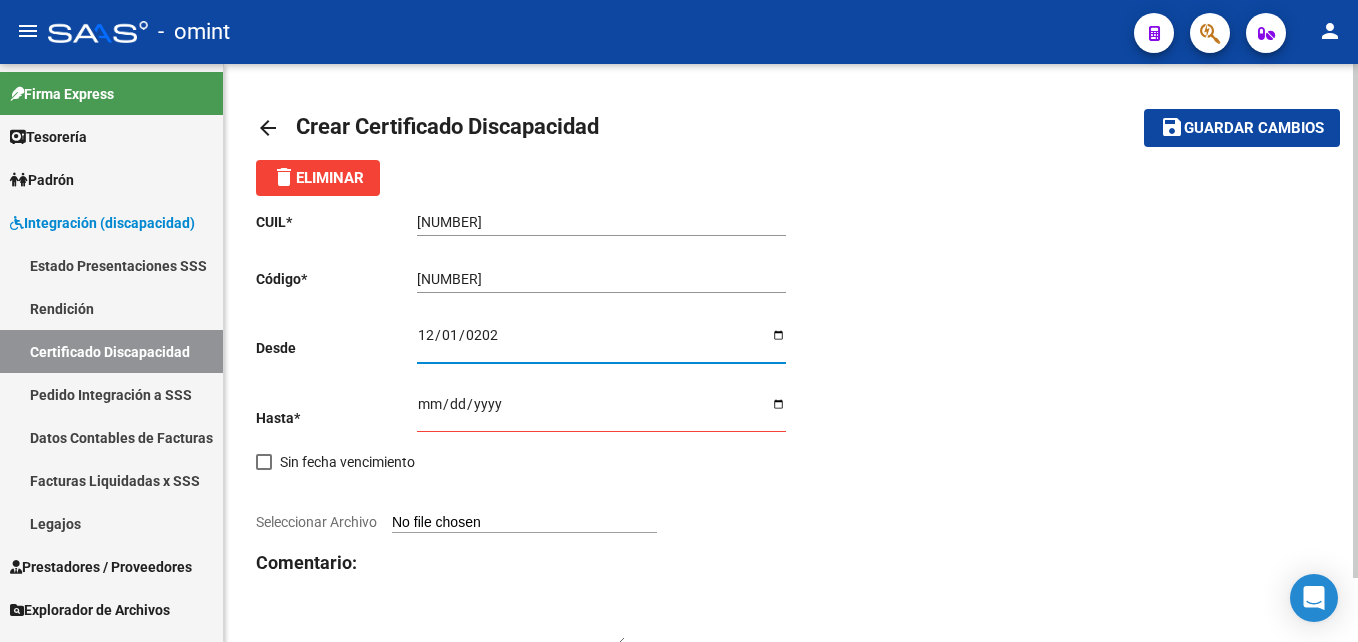 type on "[DATE]" 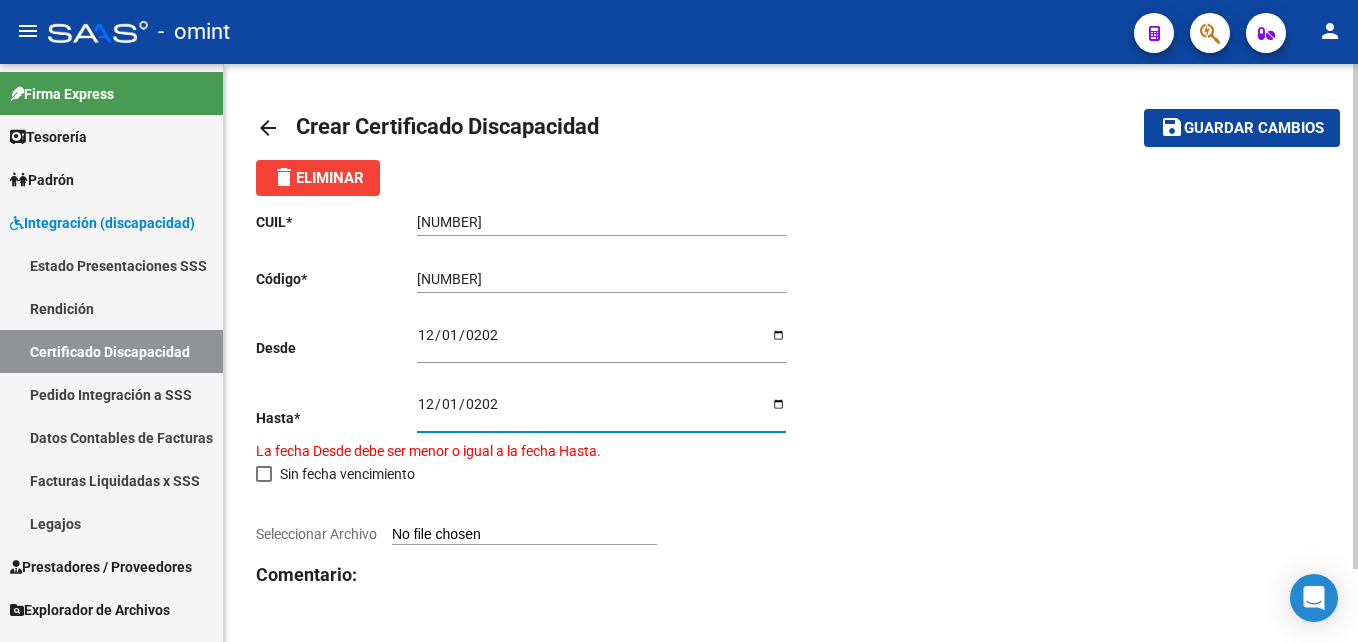 type on "2027-12-01" 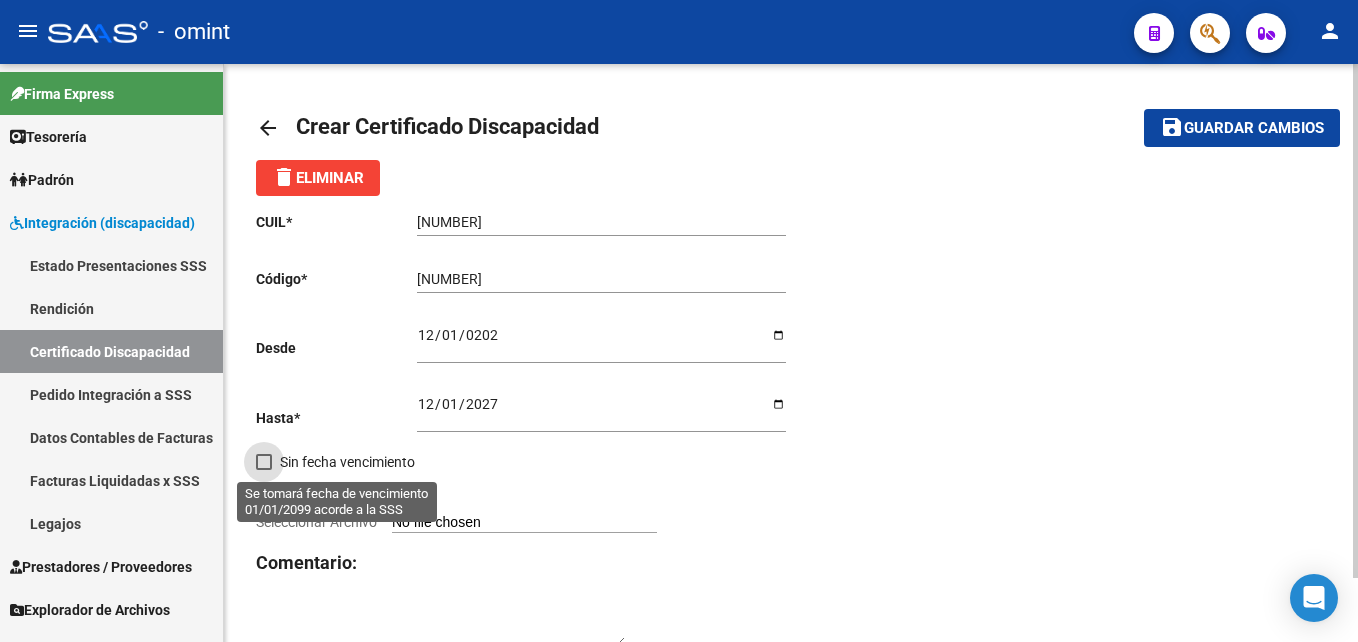 click on "Seleccionar Archivo" at bounding box center [524, 523] 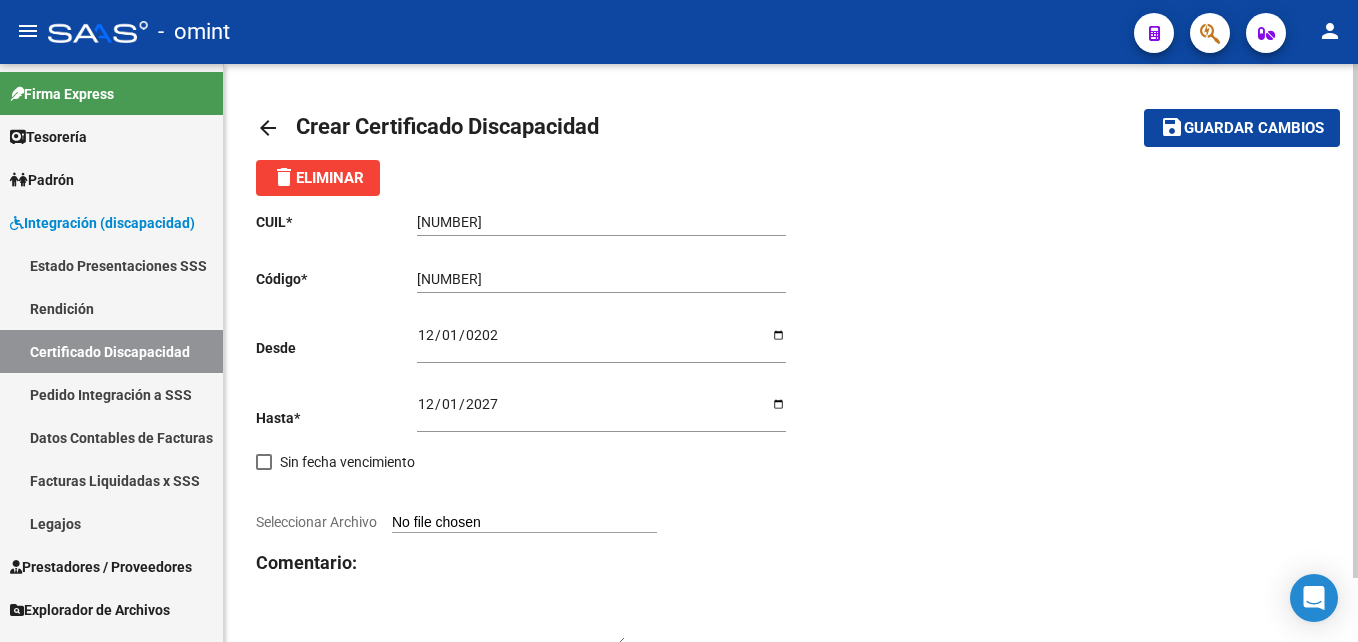 type on "C:\fakepath\CUD.jpg" 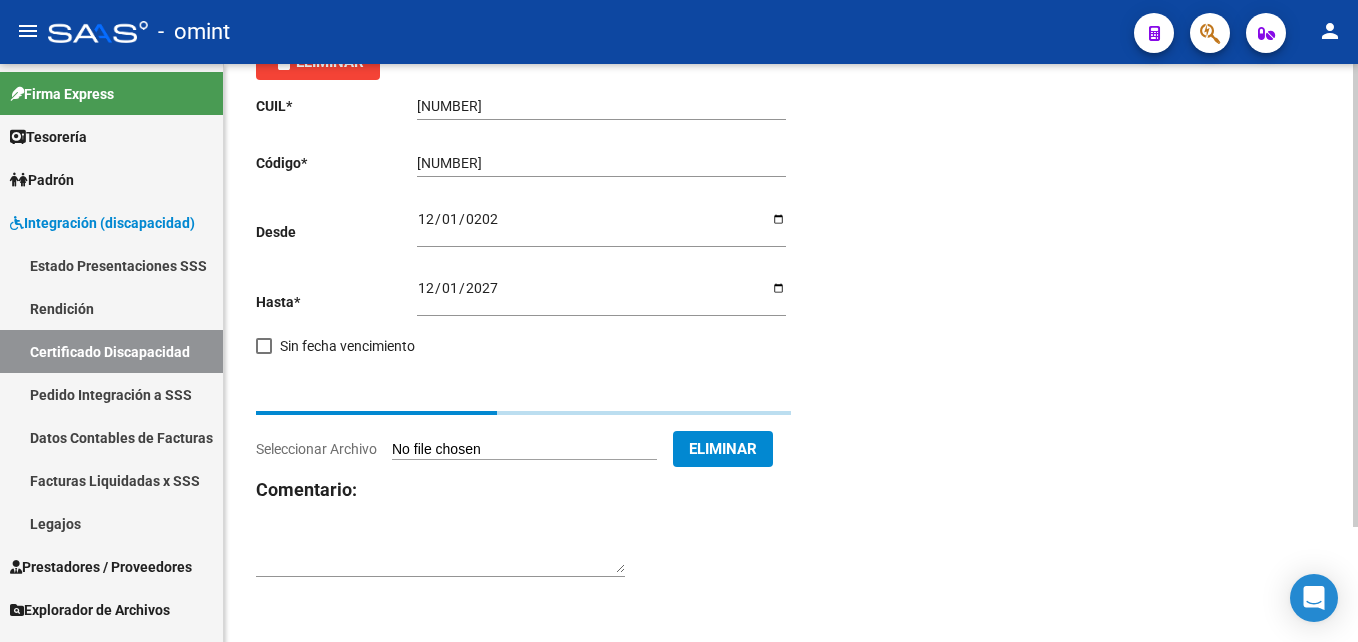 scroll, scrollTop: 44, scrollLeft: 0, axis: vertical 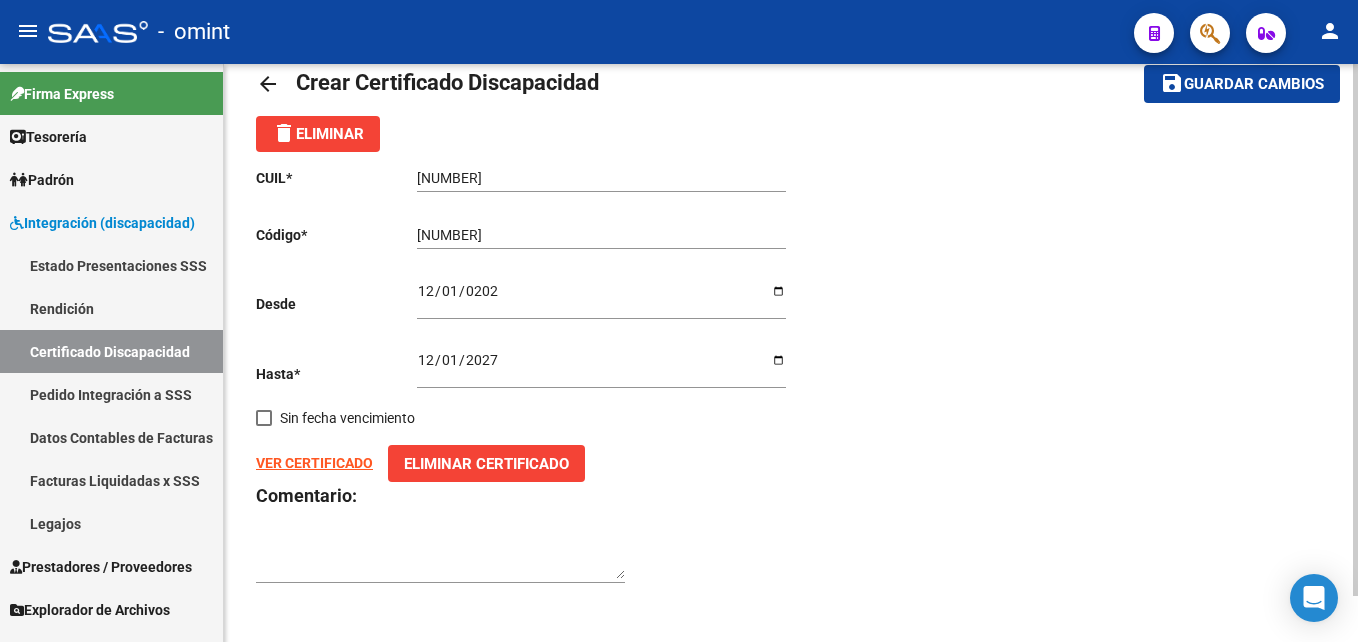click on "save Guardar cambios" 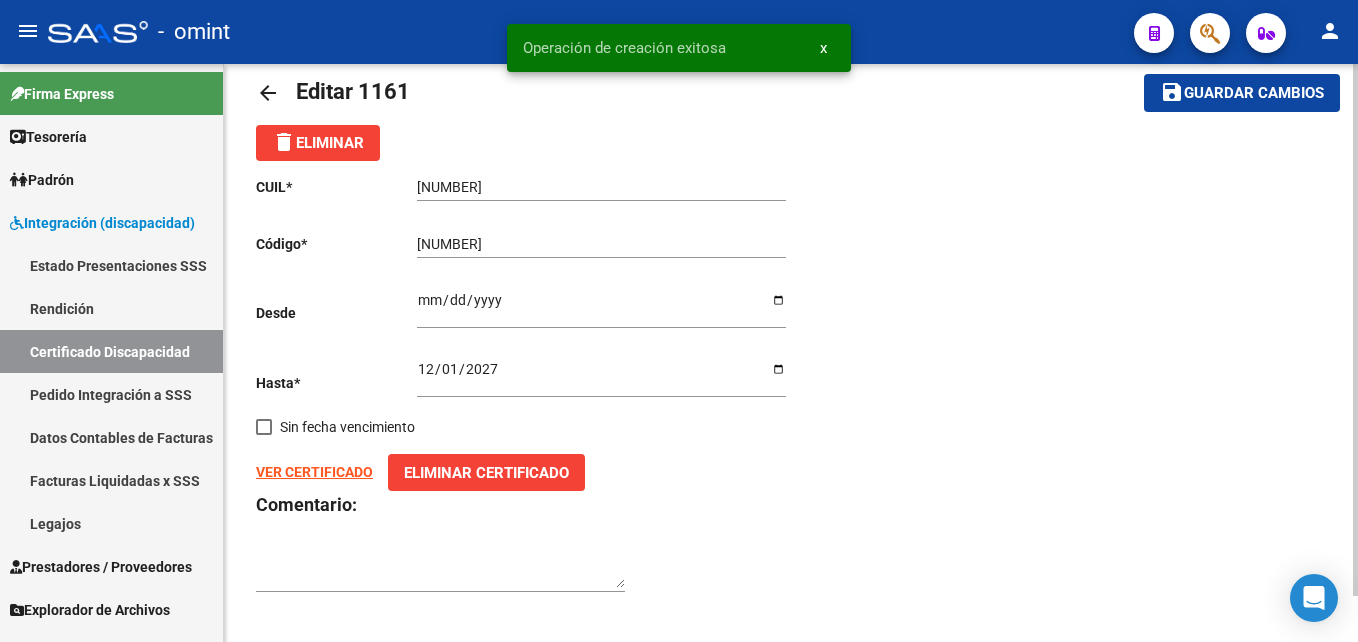scroll, scrollTop: 50, scrollLeft: 0, axis: vertical 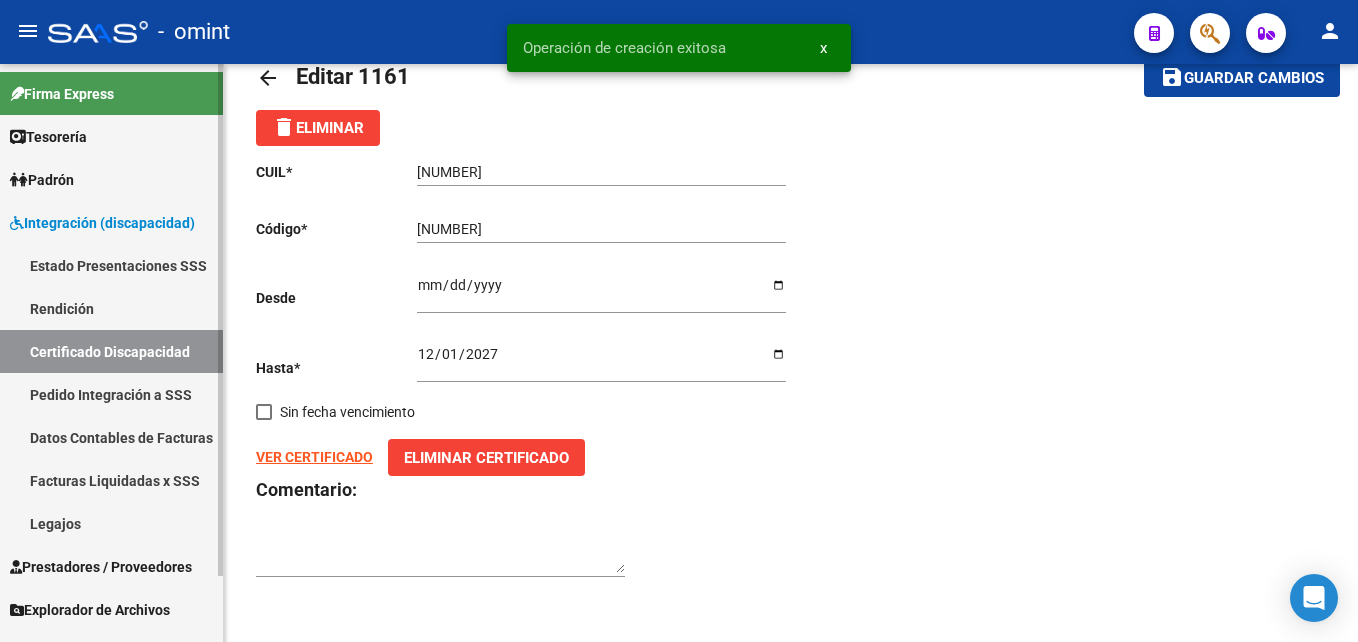 click on "Legajos" at bounding box center [111, 523] 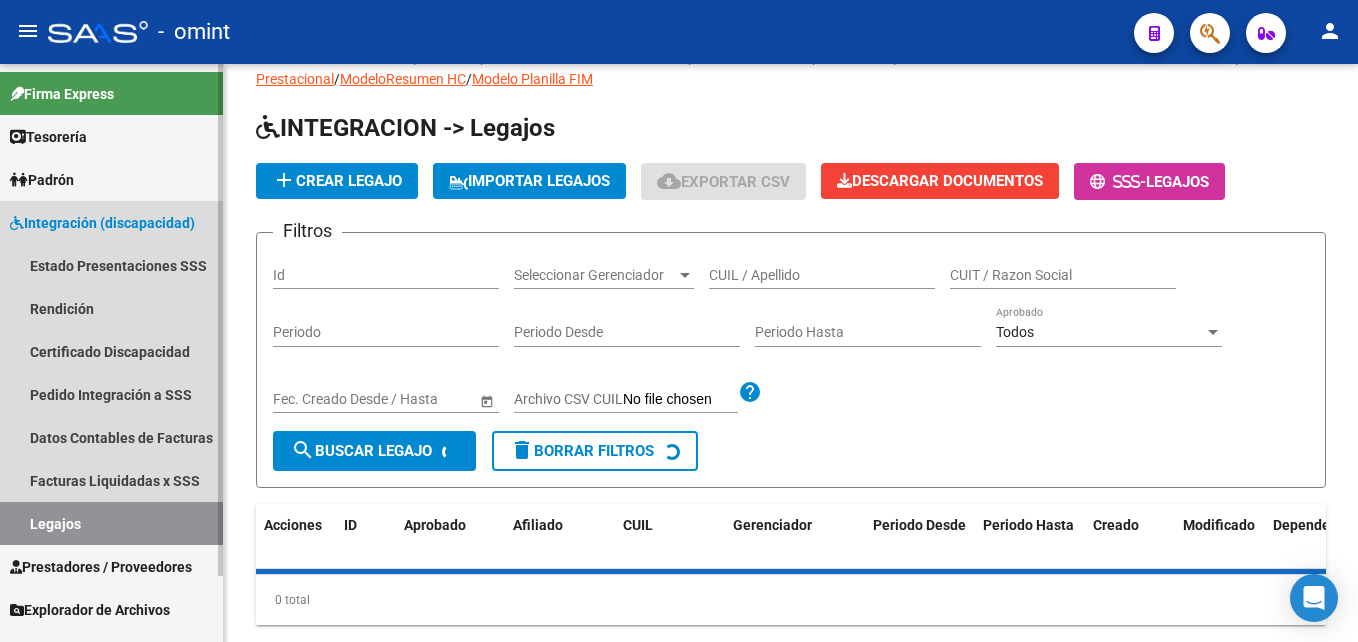 scroll, scrollTop: 0, scrollLeft: 0, axis: both 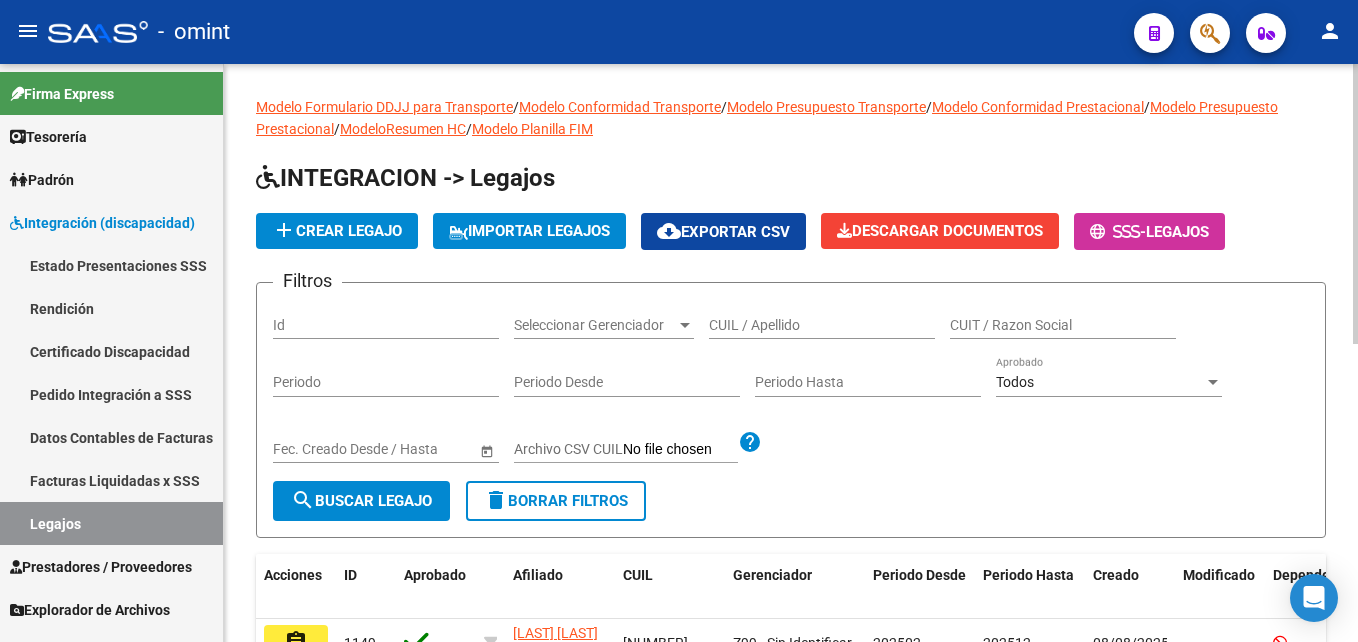 click on "INTEGRACION -> Legajos add  Crear Legajo
IMPORTAR LEGAJOS
cloud_download  Exportar CSV  Descargar Documentos
-  Legajos Filtros Id Seleccionar Gerenciador Seleccionar Gerenciador CUIL / Apellido CUIT / Razon Social Periodo Periodo Desde Periodo Hasta Todos Aprobado Start date – End date Fec. Creado Desde / Hasta Archivo CSV CUIL help search  Buscar Legajo  delete  Borrar Filtros" 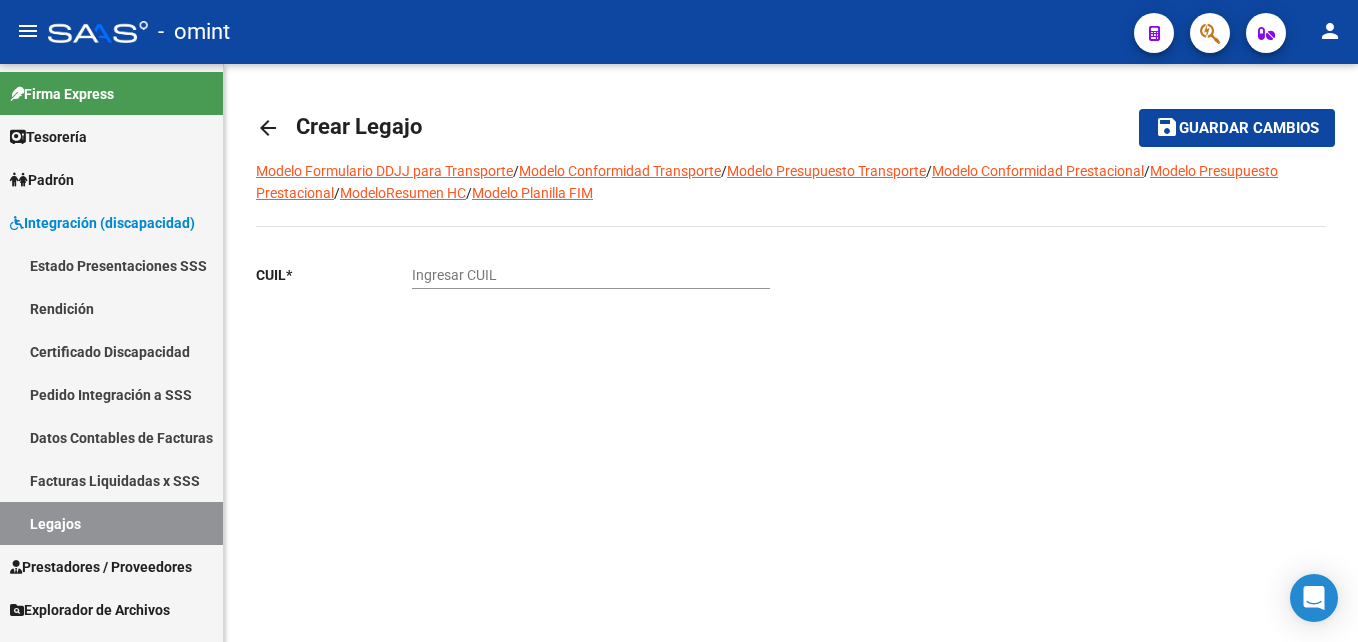click on "Ingresar CUIL" at bounding box center (591, 275) 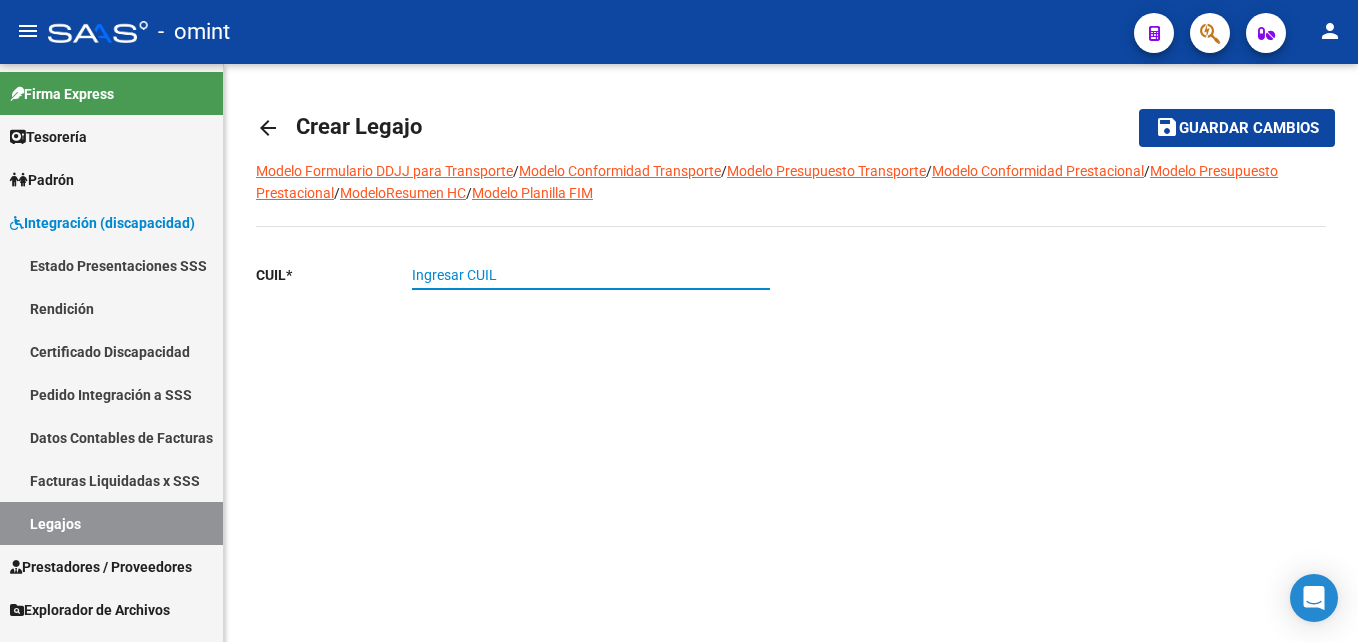paste on "[NUMBER]" 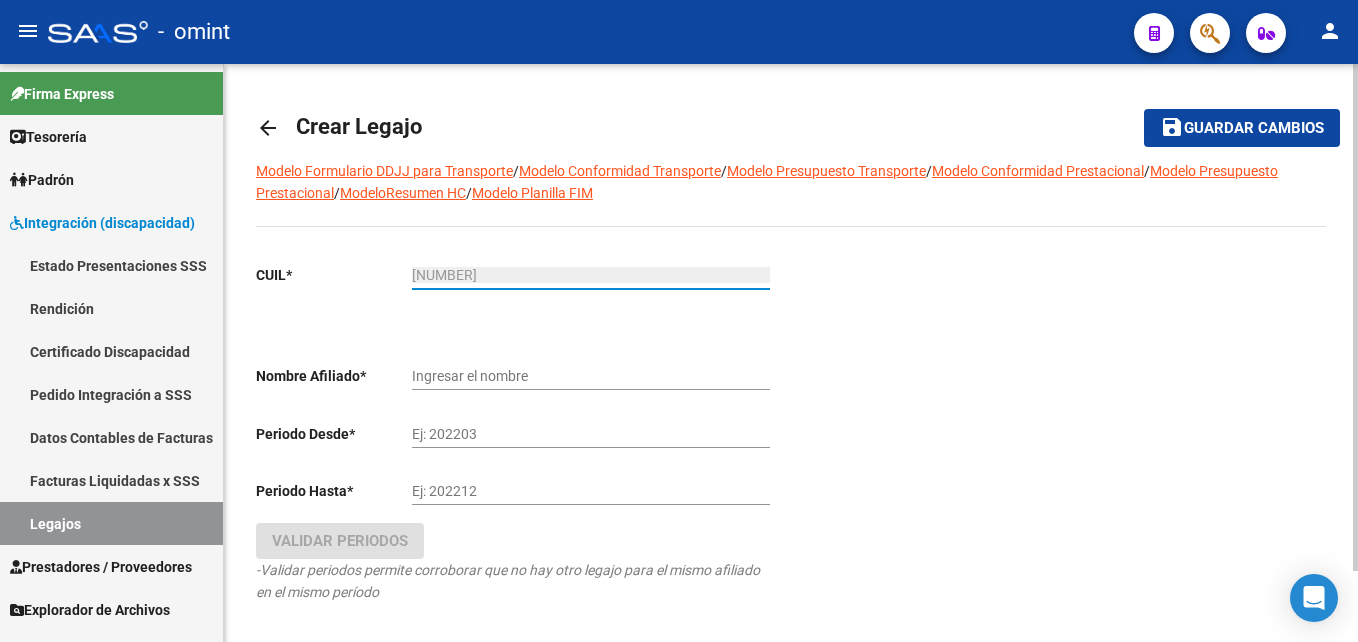 type on "[NUMBER]" 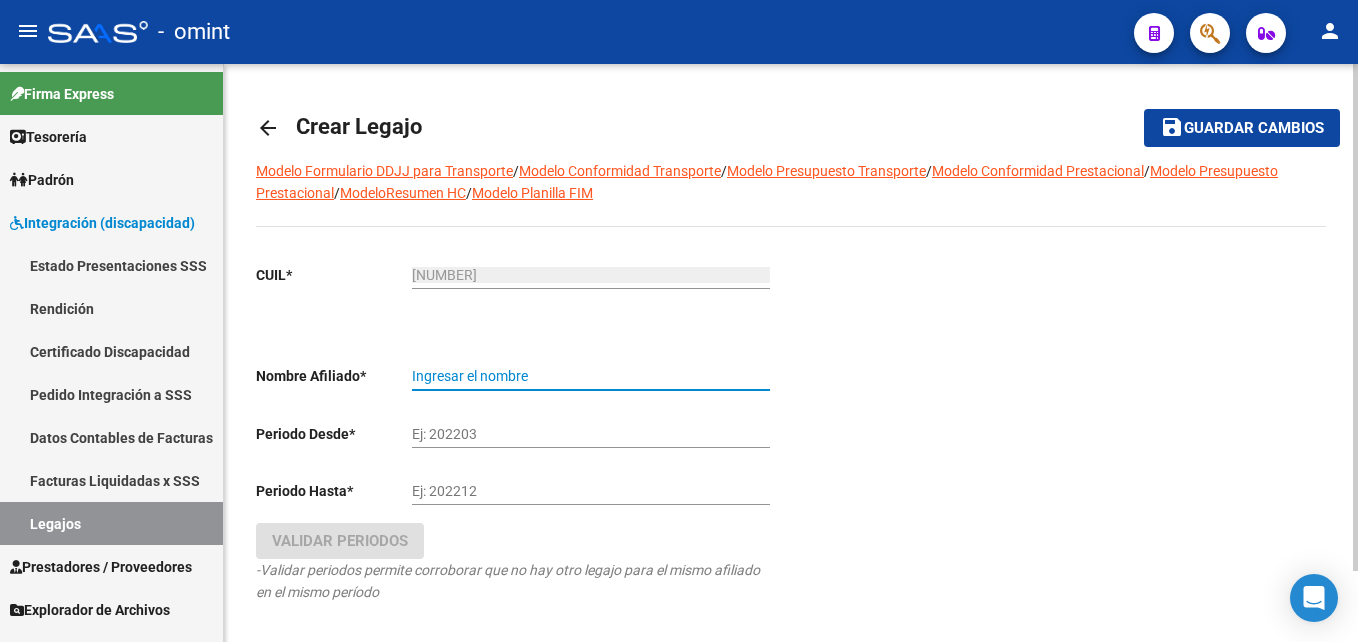 type on "[NAME] [NAME] [NAME]" 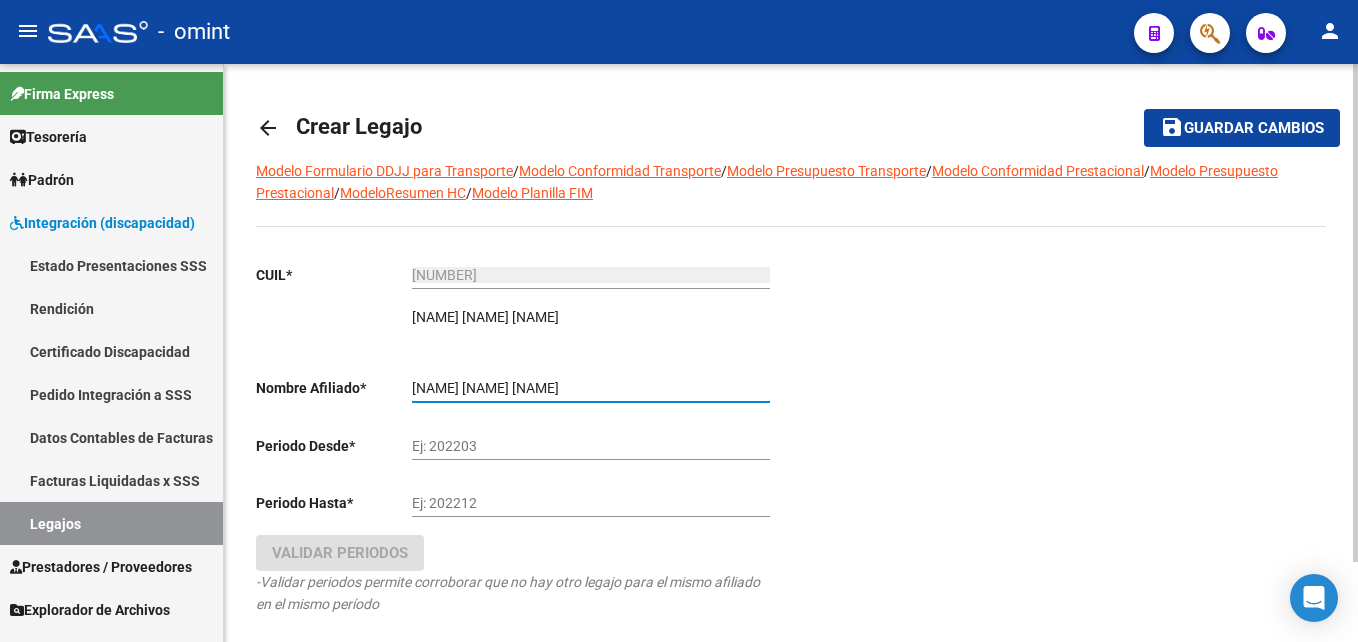 click on "Ej: 202203" 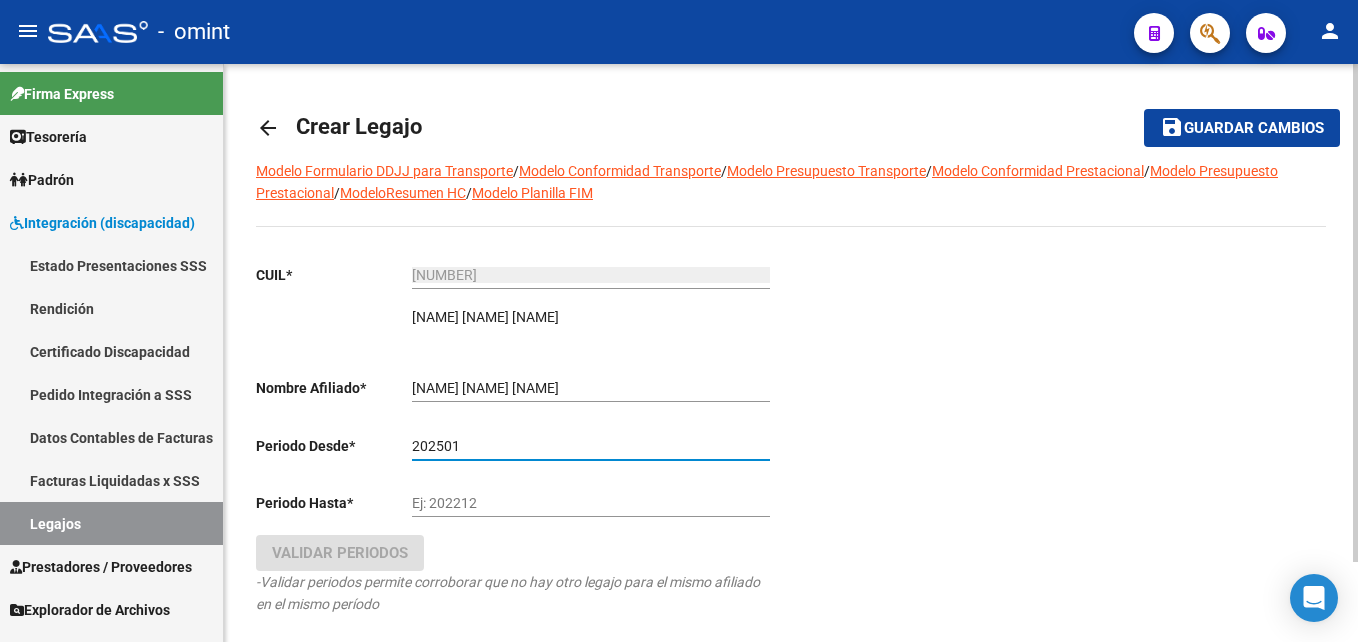 type on "202501" 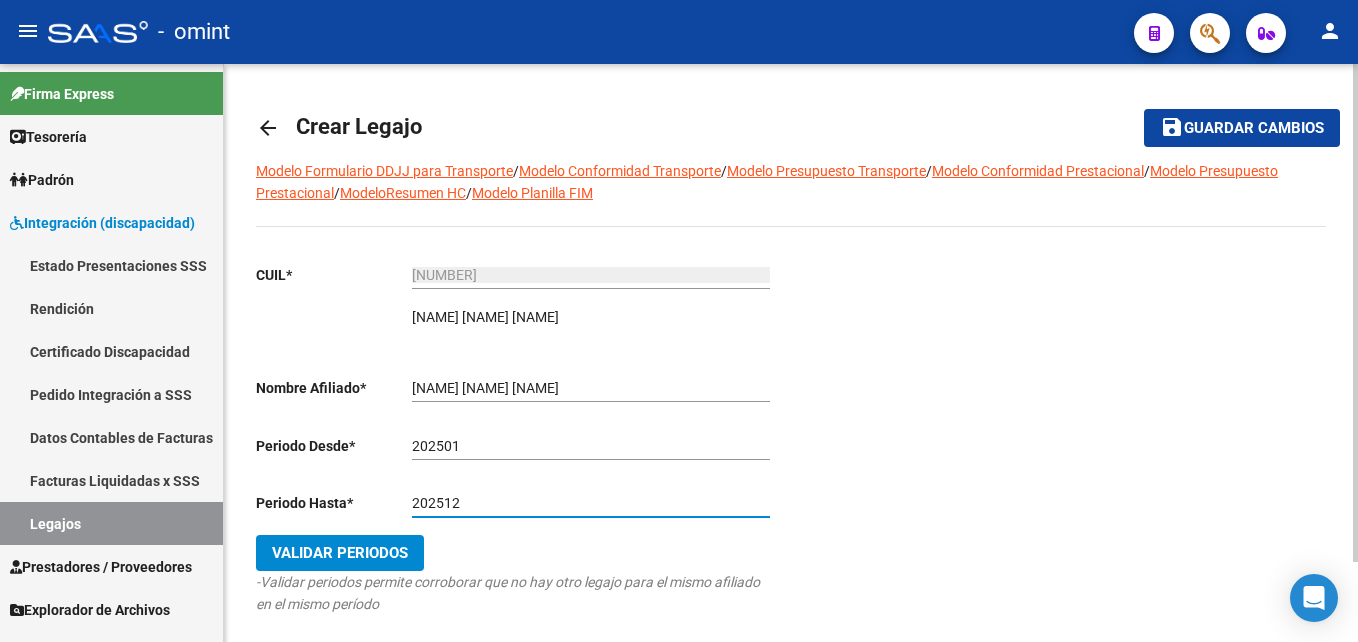 type on "202512" 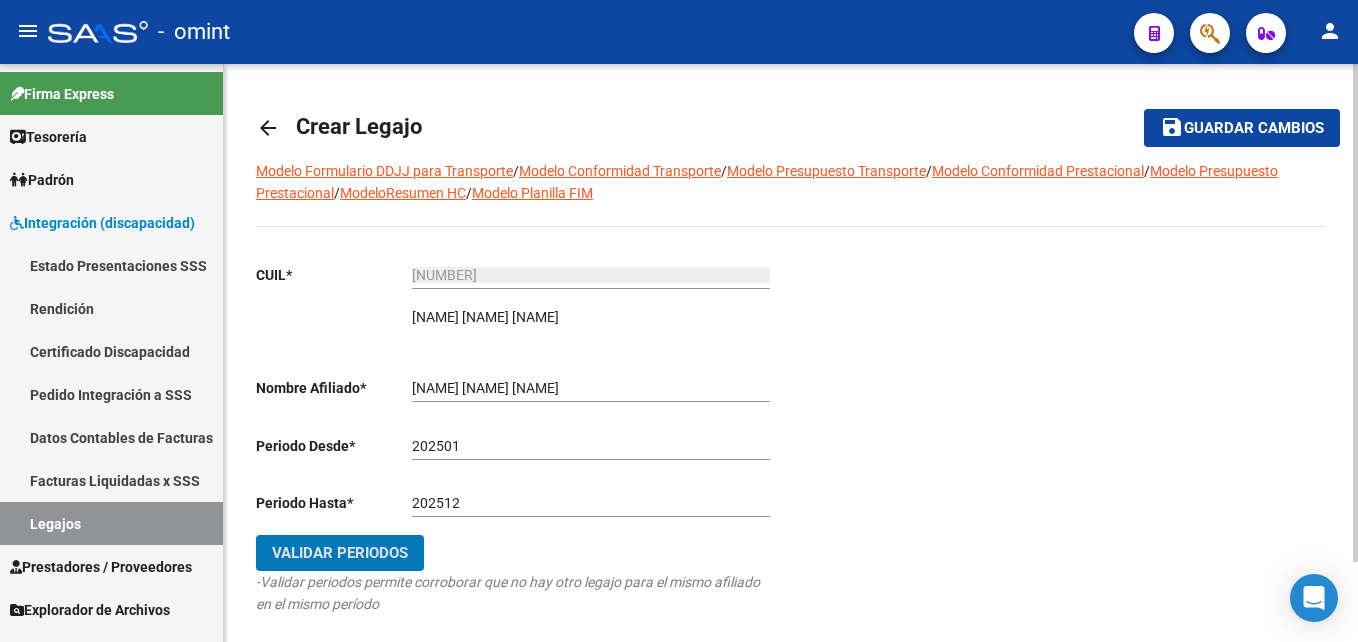 type 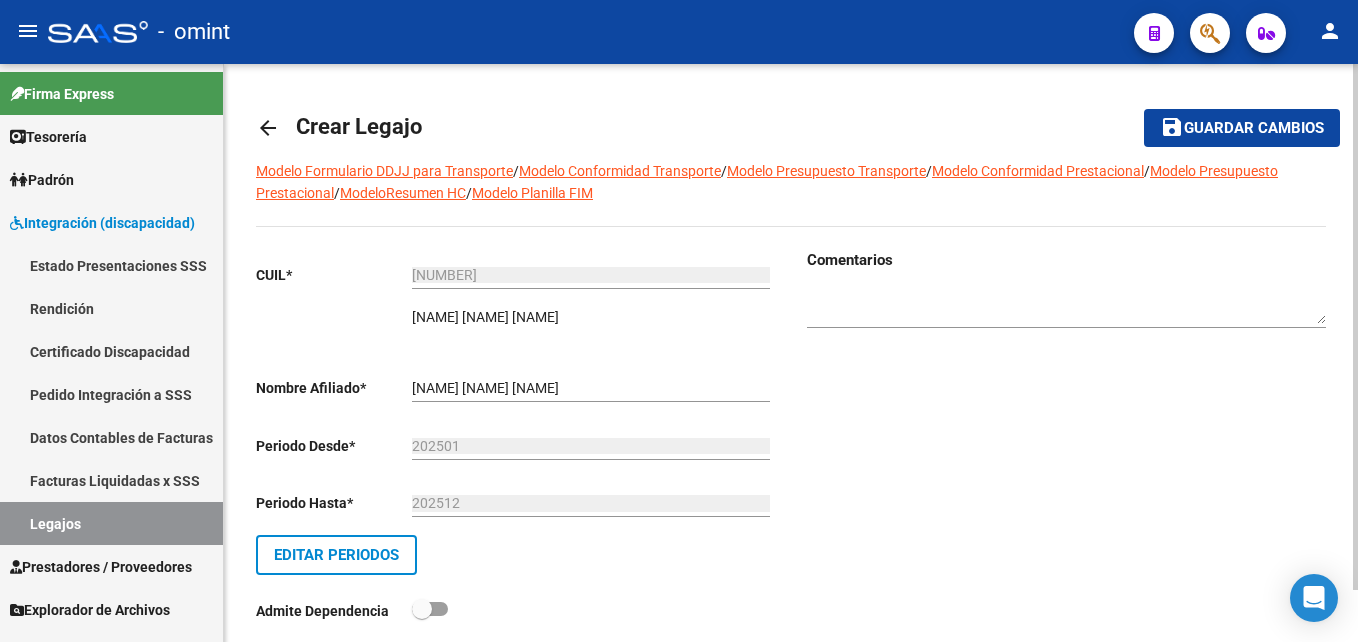click at bounding box center (1066, 306) 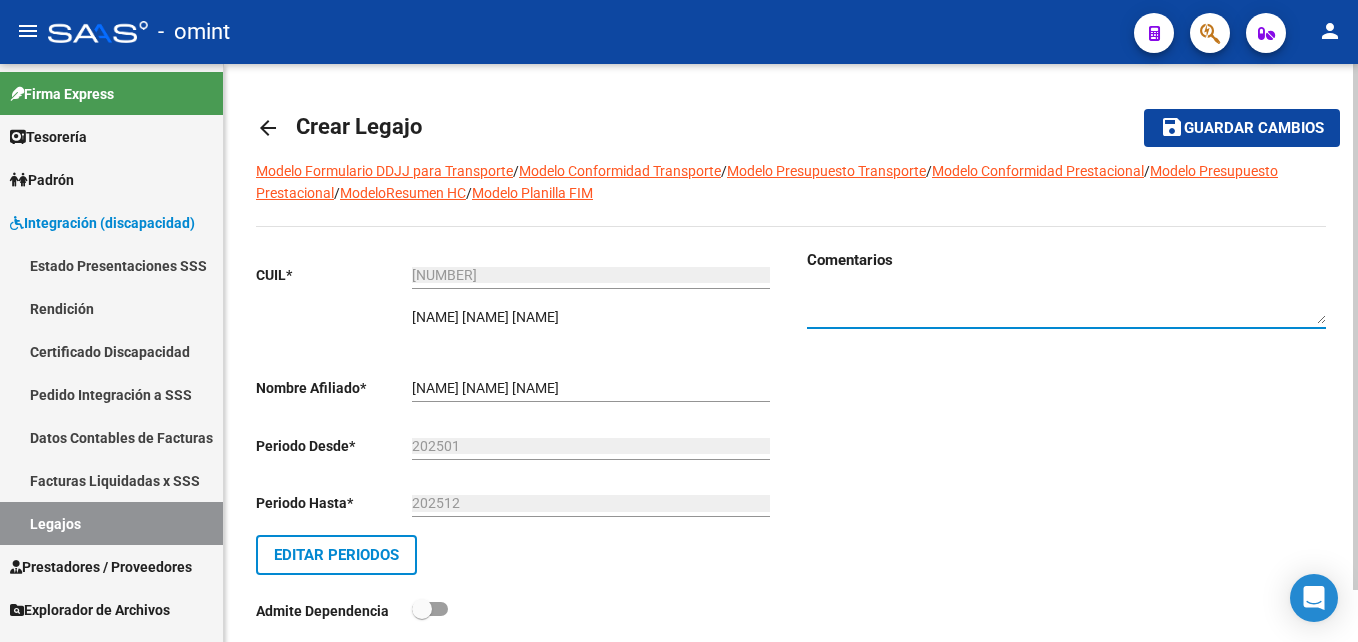 paste on "[NUMBER]" 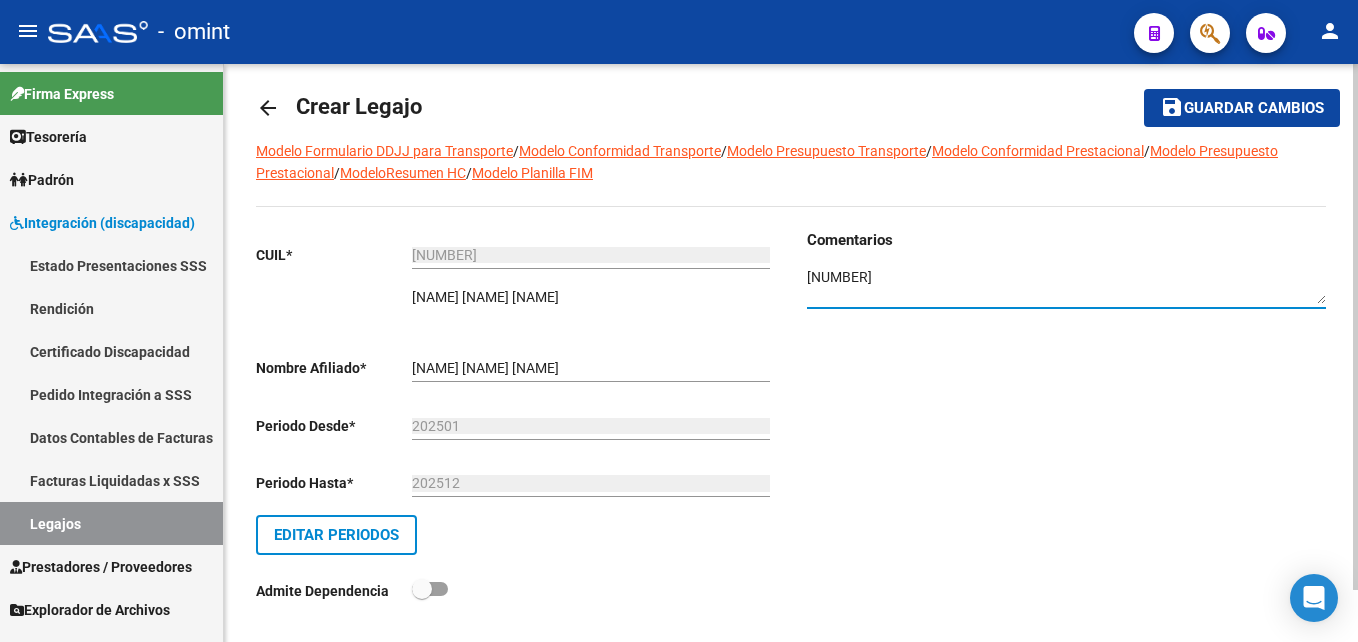 scroll, scrollTop: 0, scrollLeft: 0, axis: both 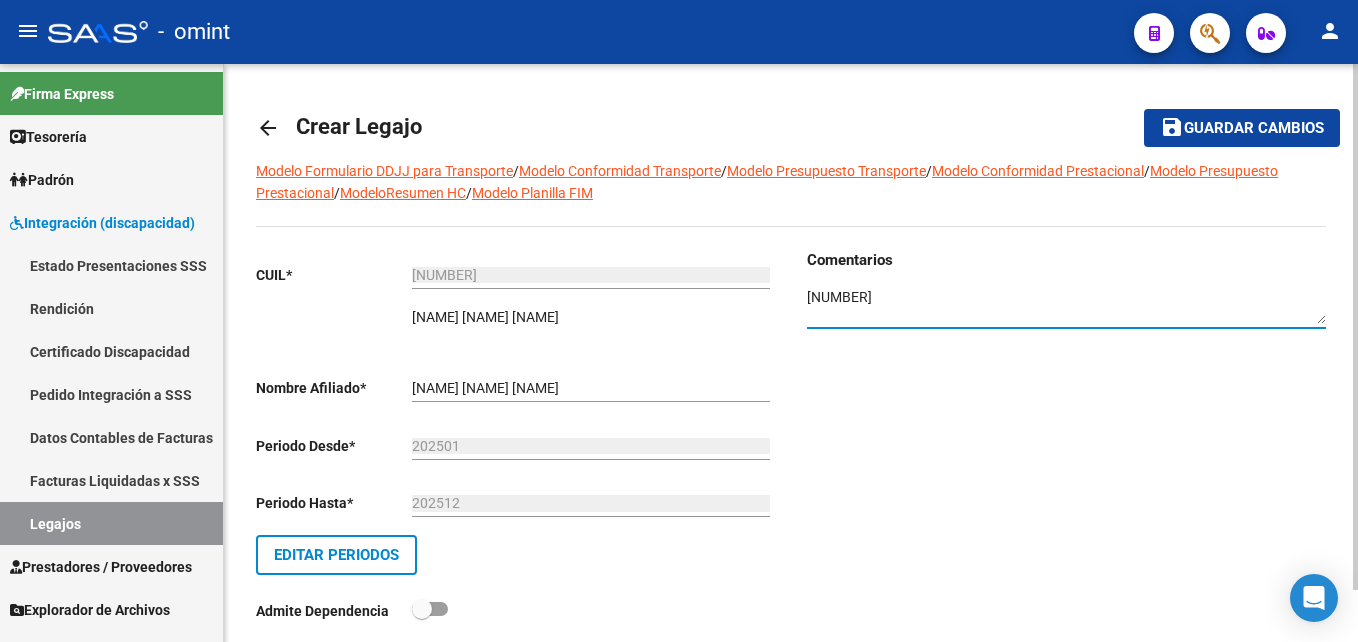 type on "[NUMBER]" 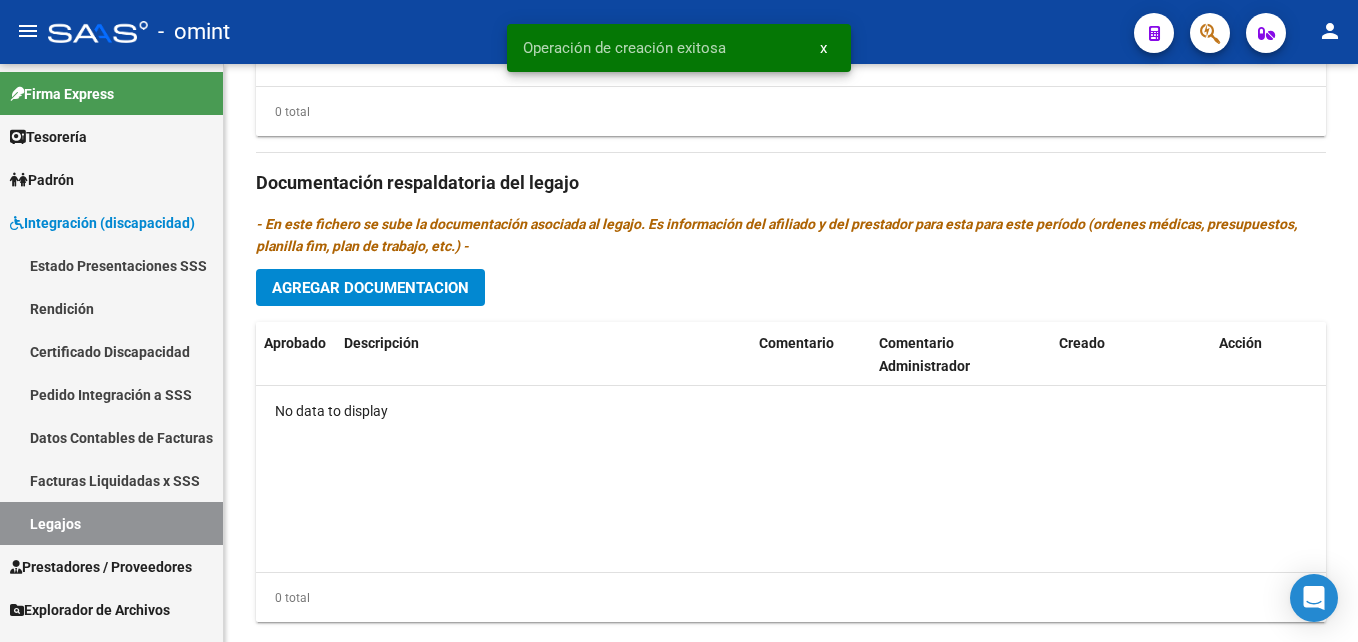 scroll, scrollTop: 1100, scrollLeft: 0, axis: vertical 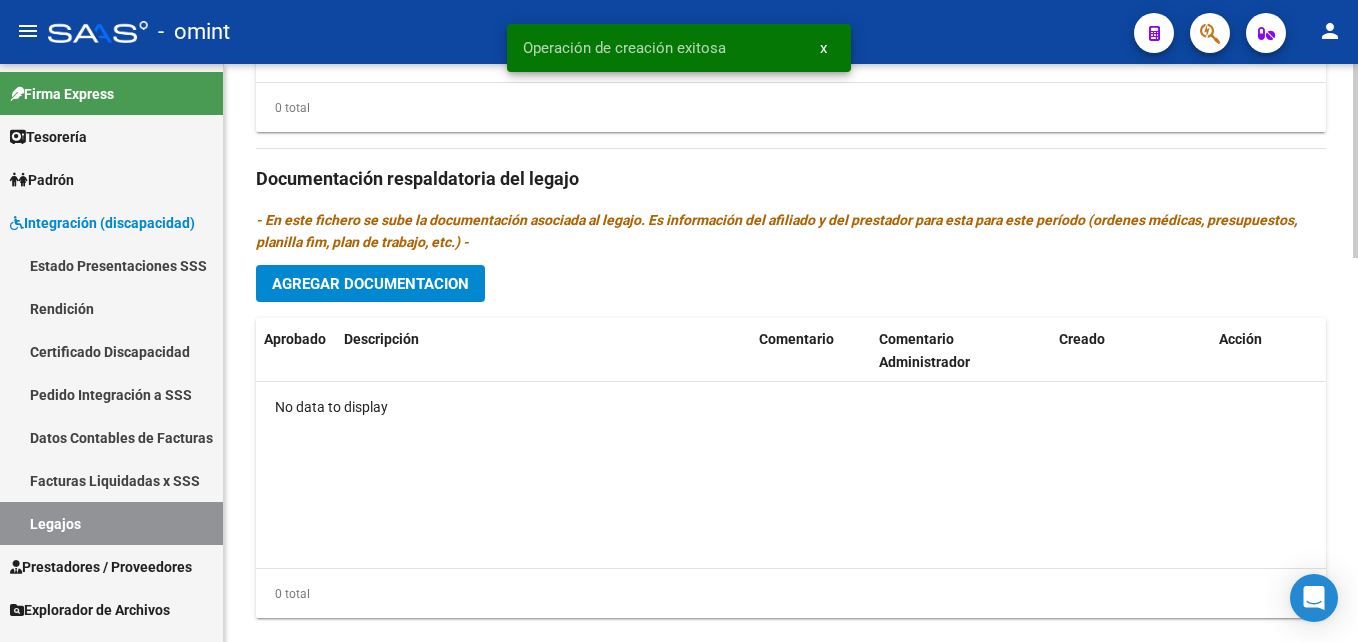 click on "Agregar Documentacion" 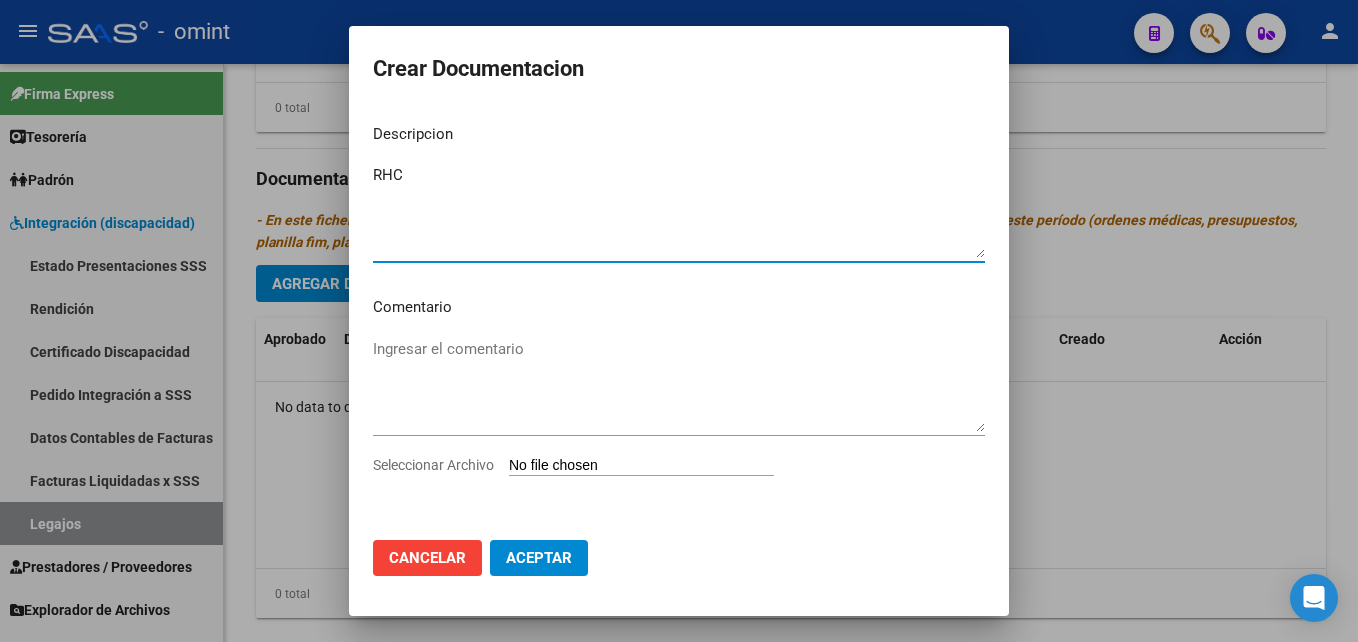 type on "RHC" 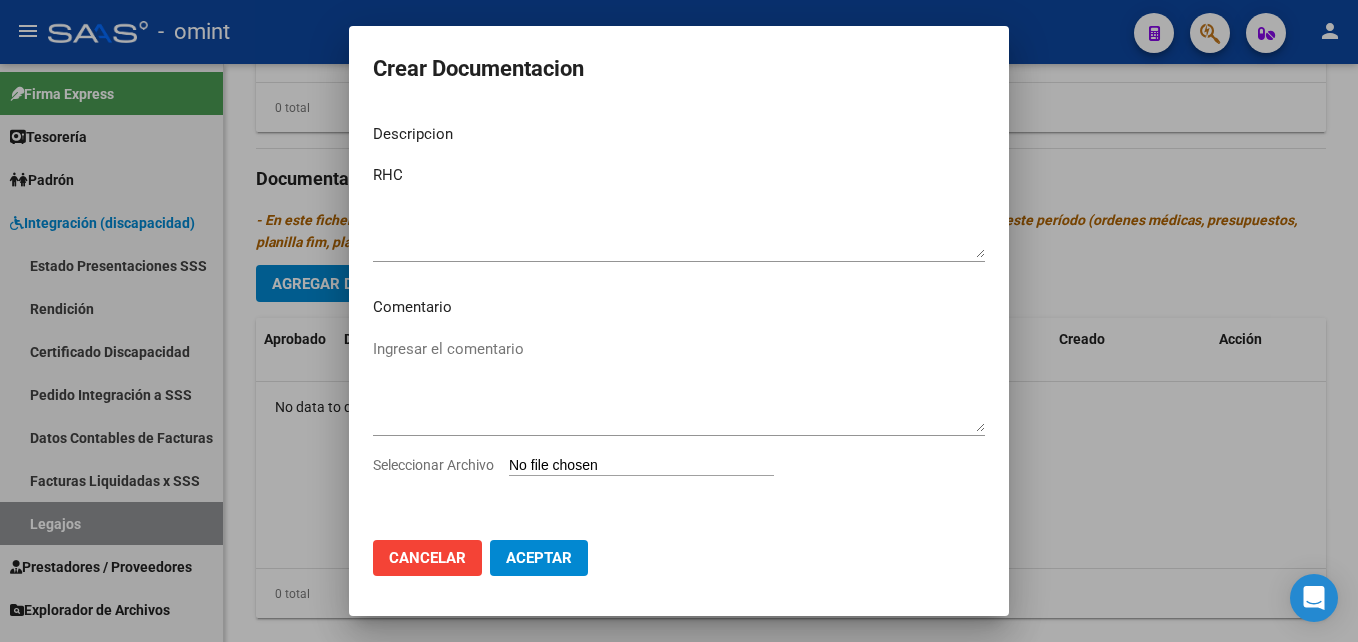 click on "Seleccionar Archivo" at bounding box center [641, 466] 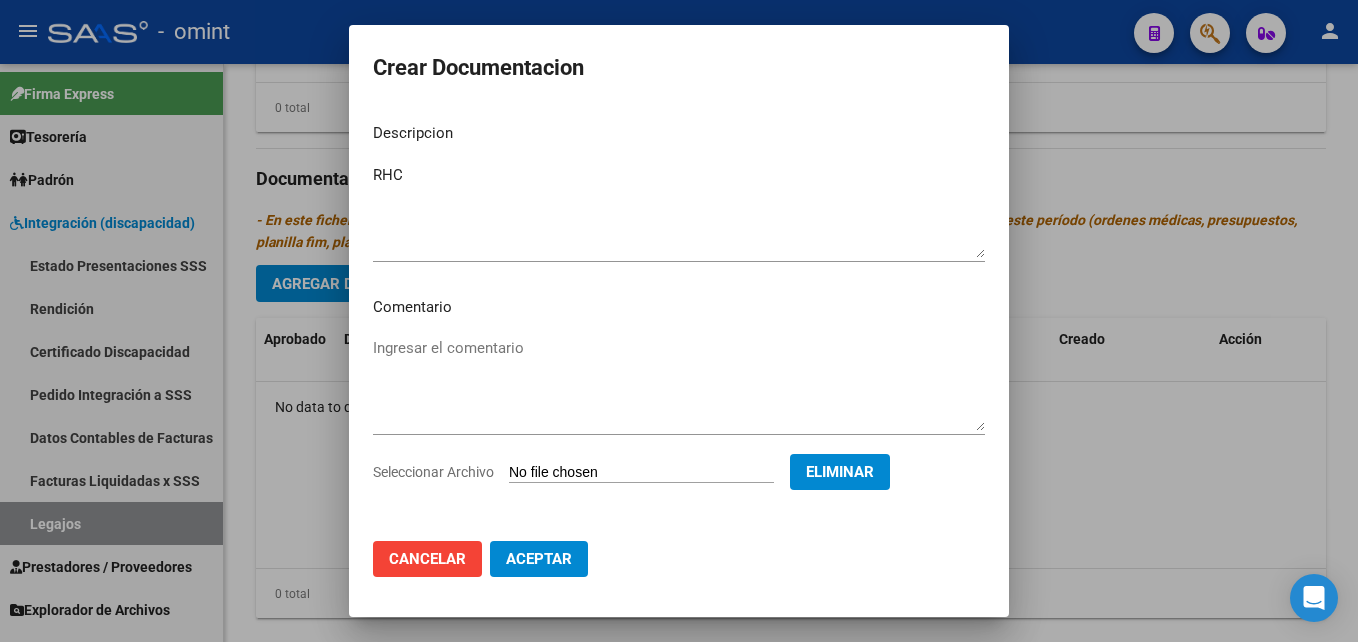 click on "Aceptar" 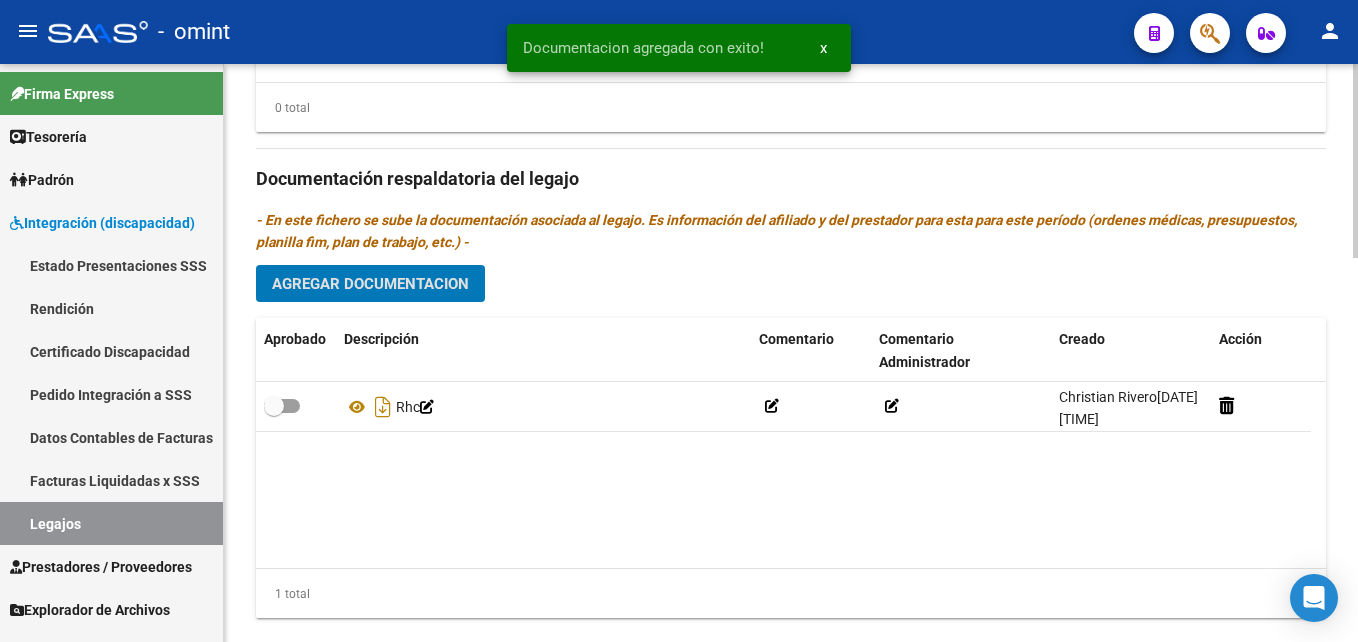 click on "Agregar Documentacion" 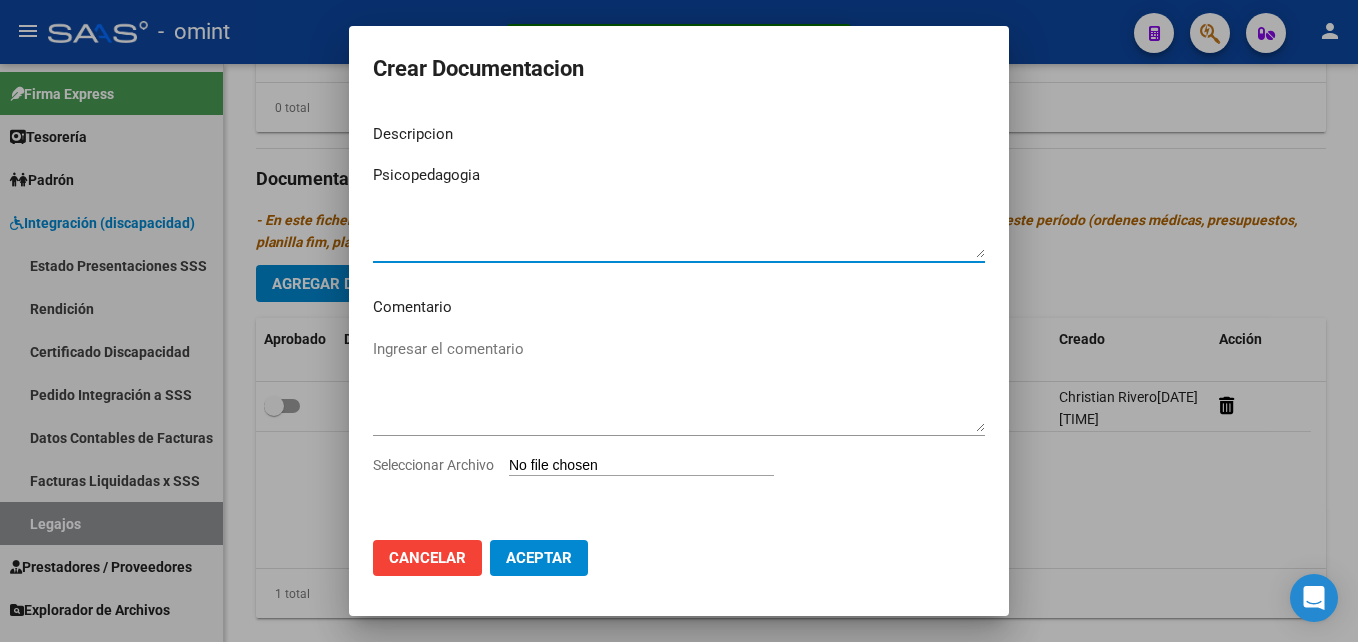type on "Psicopedagogia" 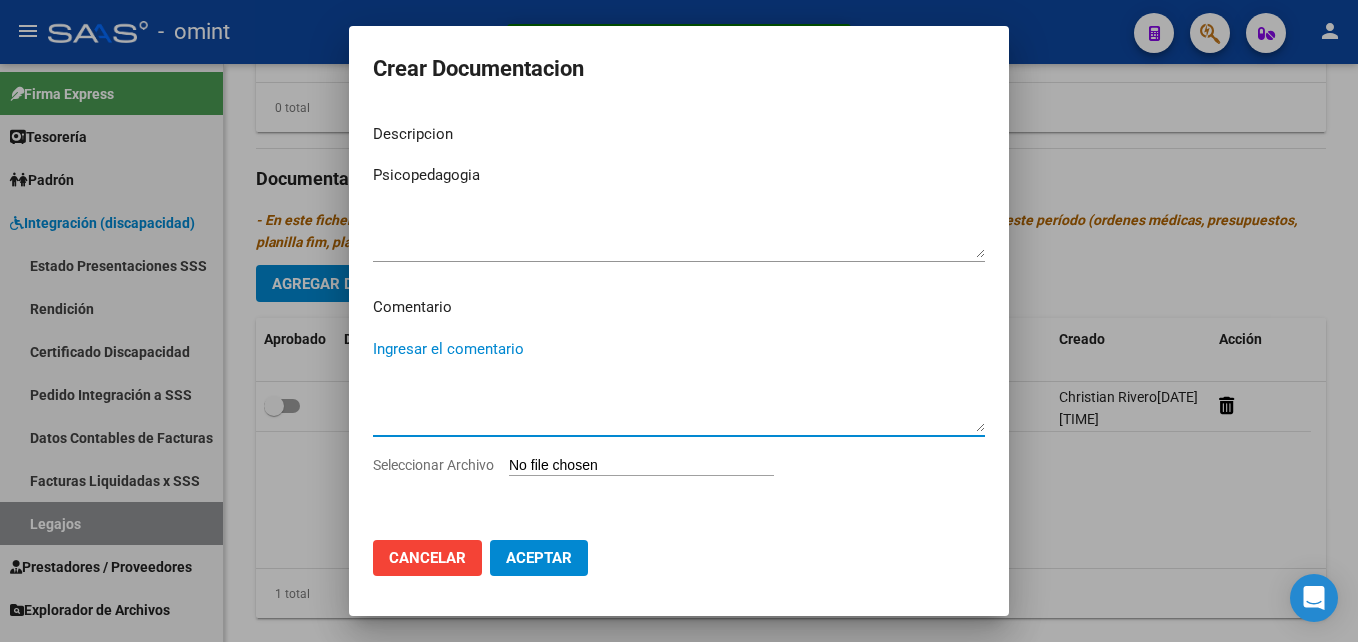 click on "Seleccionar Archivo" at bounding box center (641, 466) 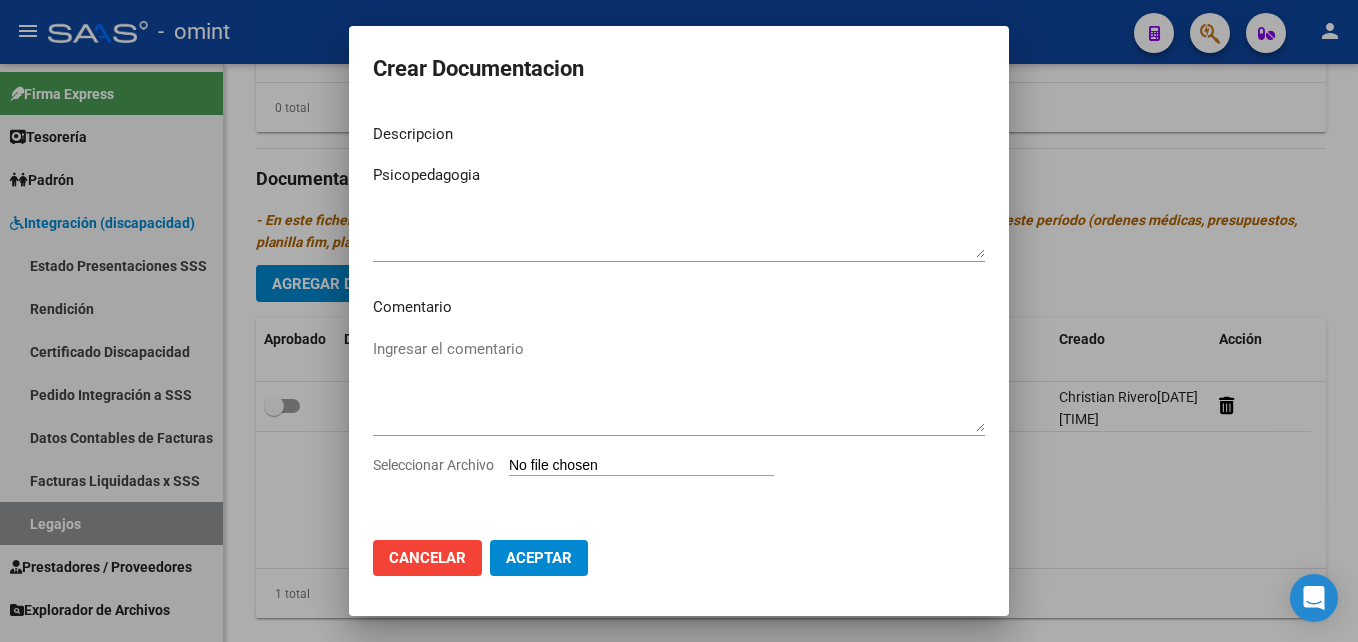 type on "C:\fakepath\[FILENAME].pdf" 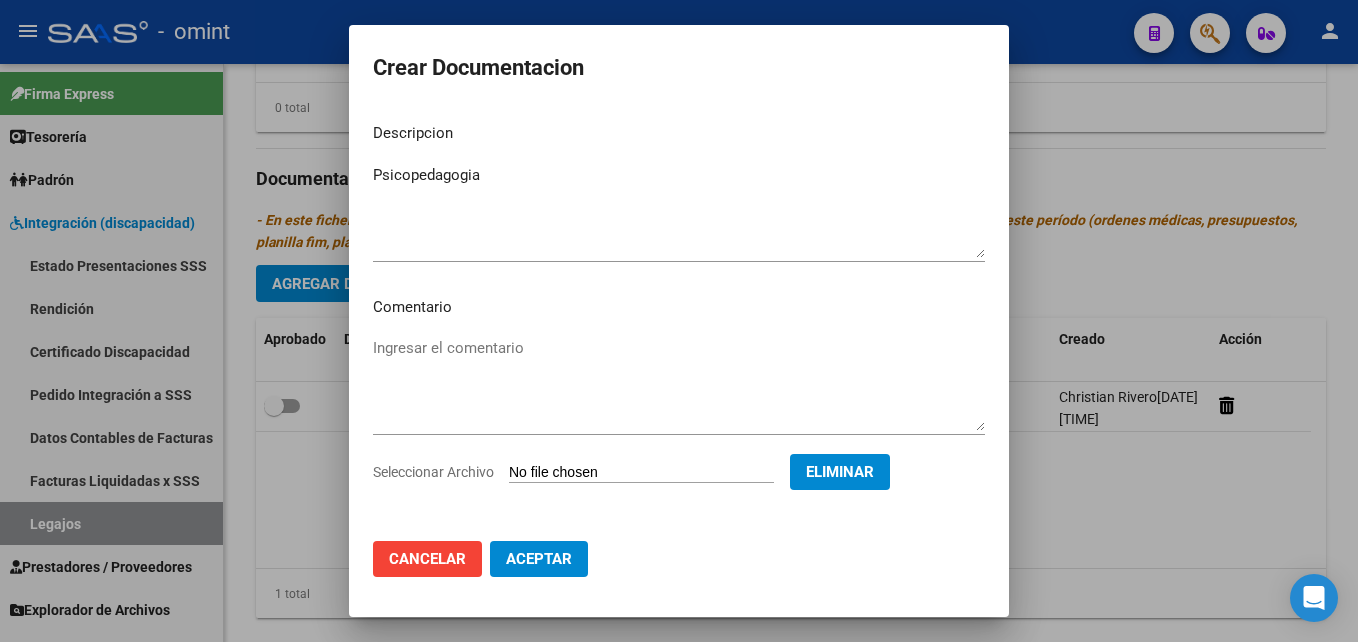 click on "Aceptar" 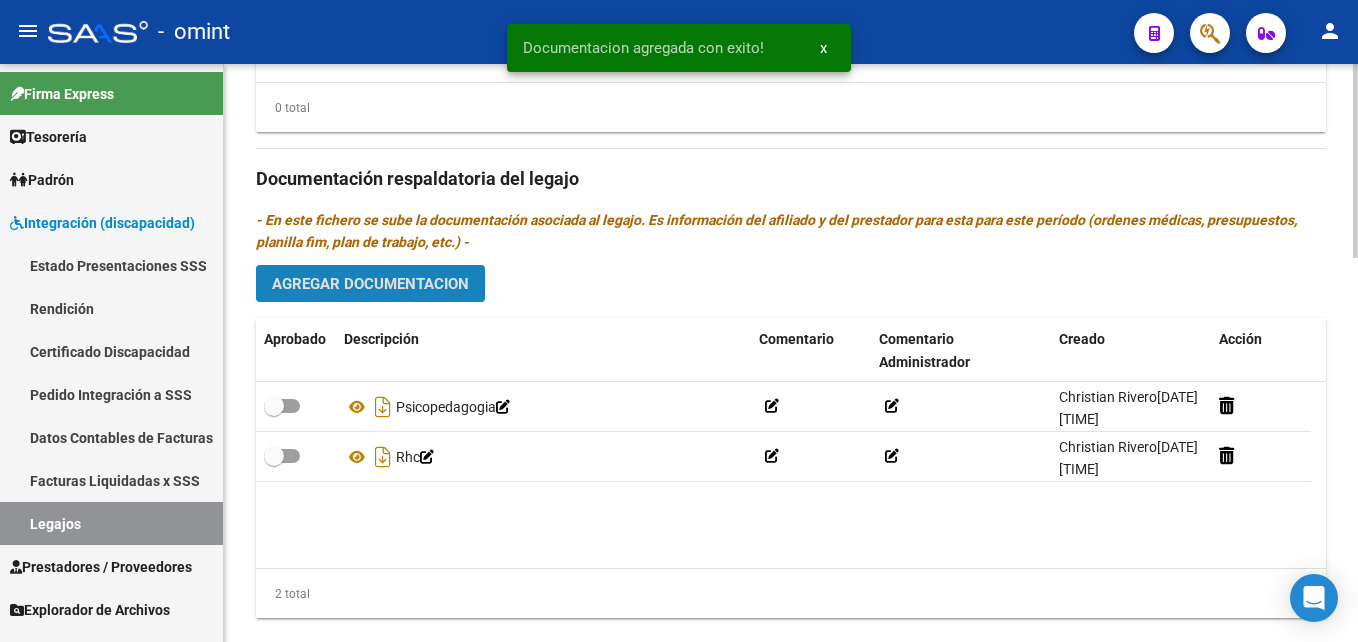 click on "Agregar Documentacion" 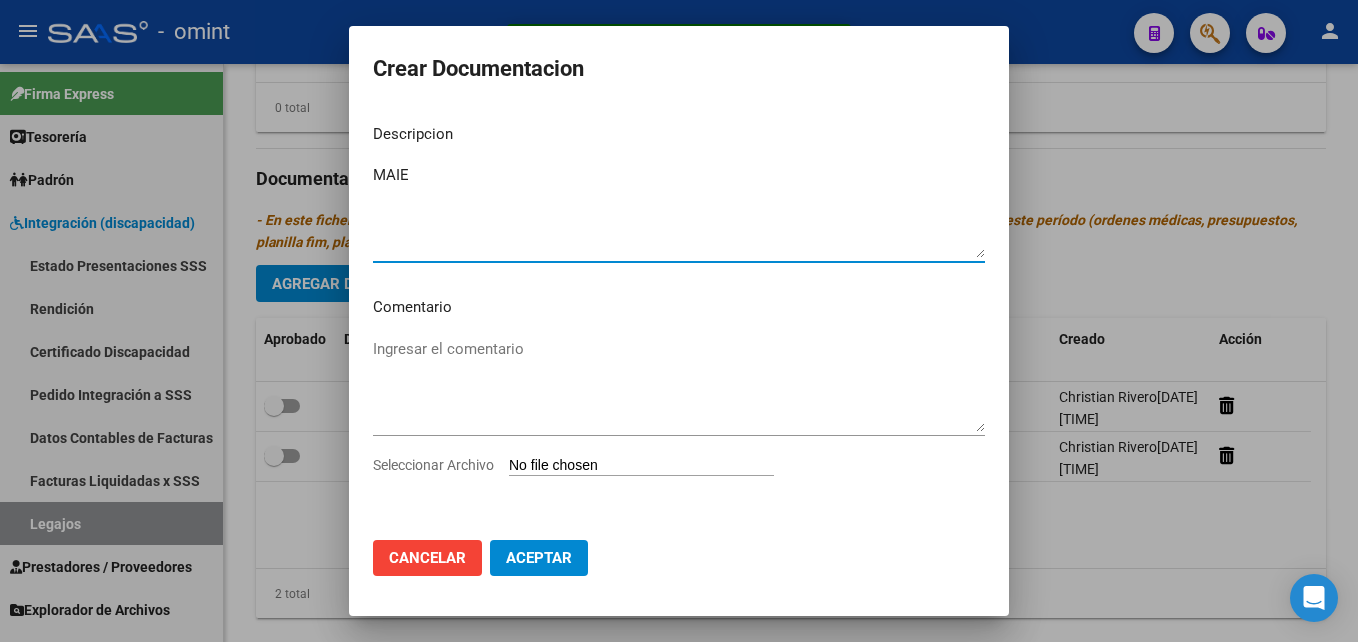 type on "MAIE" 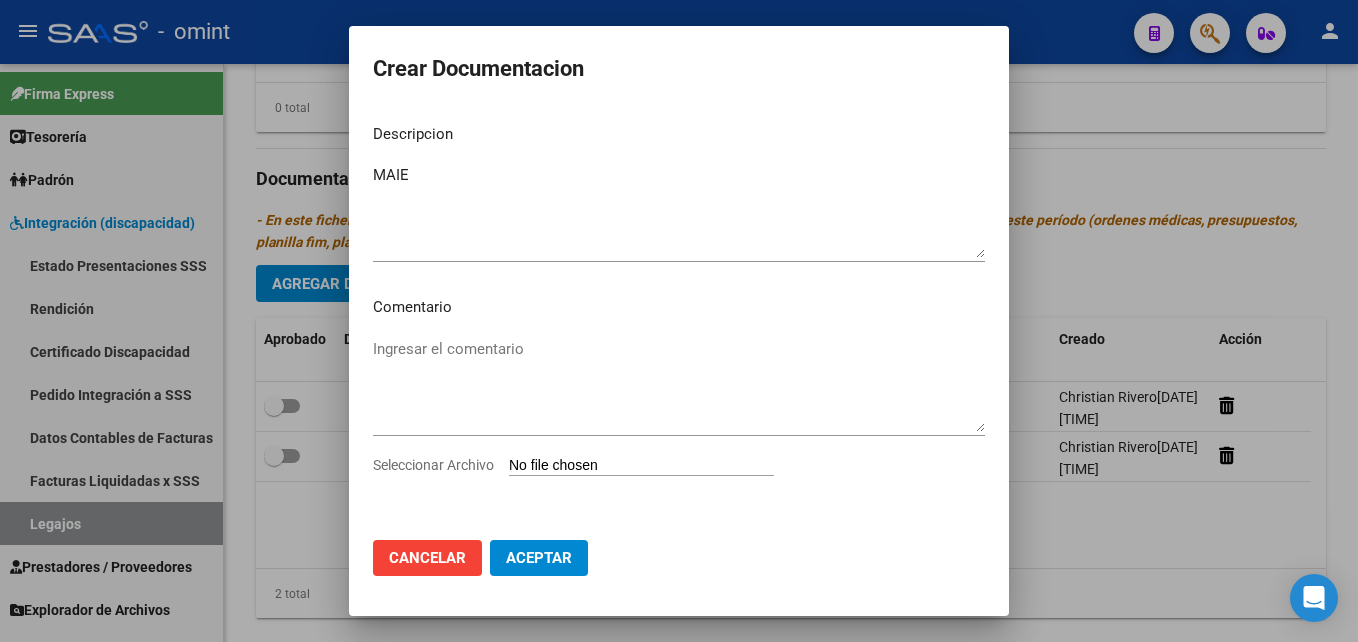 type on "C:\fakepath\MAIE.pdf" 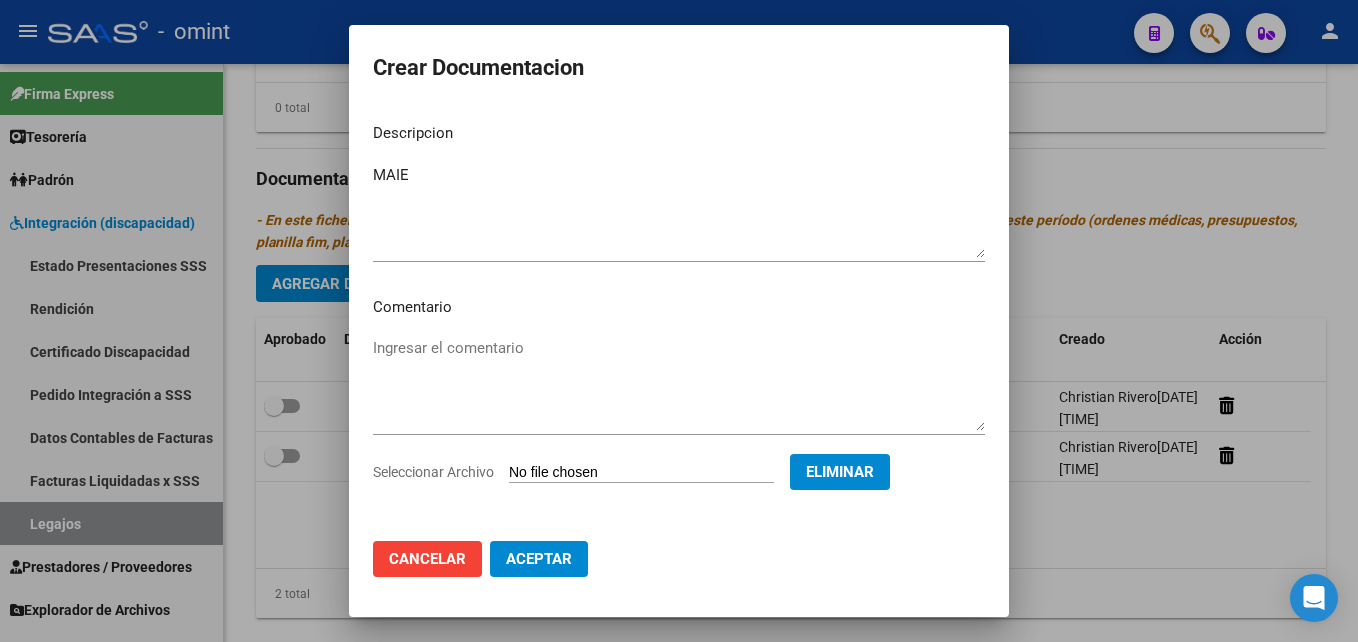 click on "Aceptar" 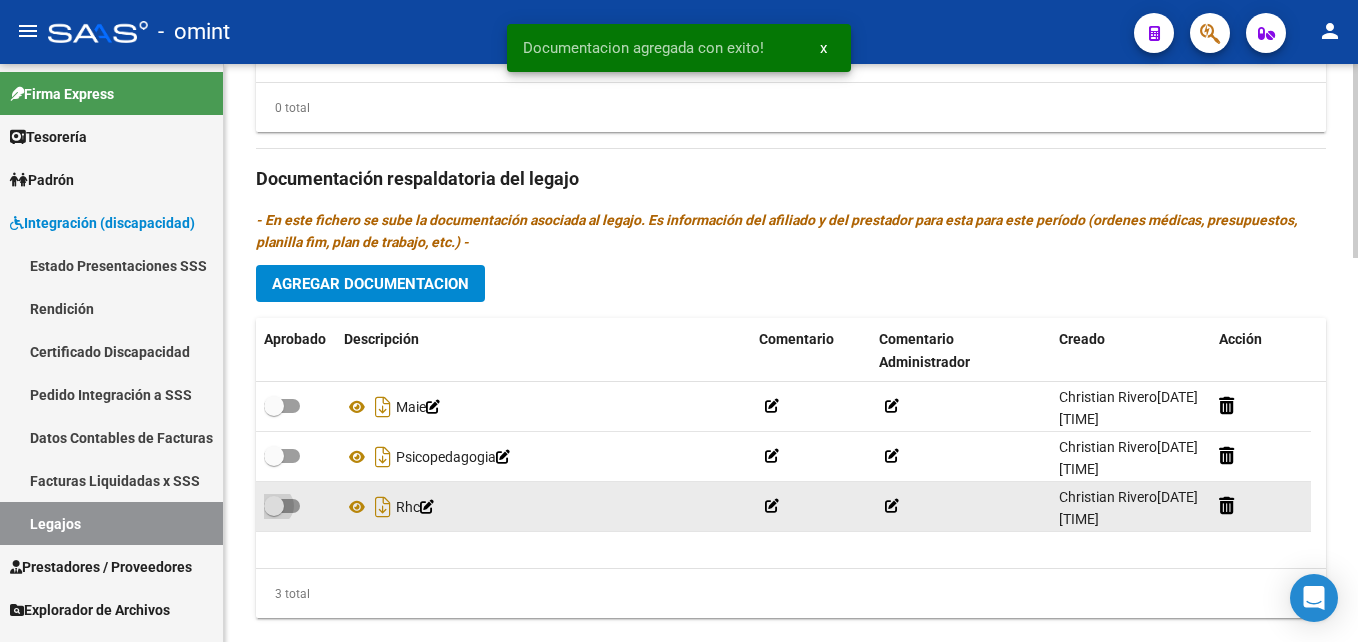 drag, startPoint x: 280, startPoint y: 508, endPoint x: 285, endPoint y: 497, distance: 12.083046 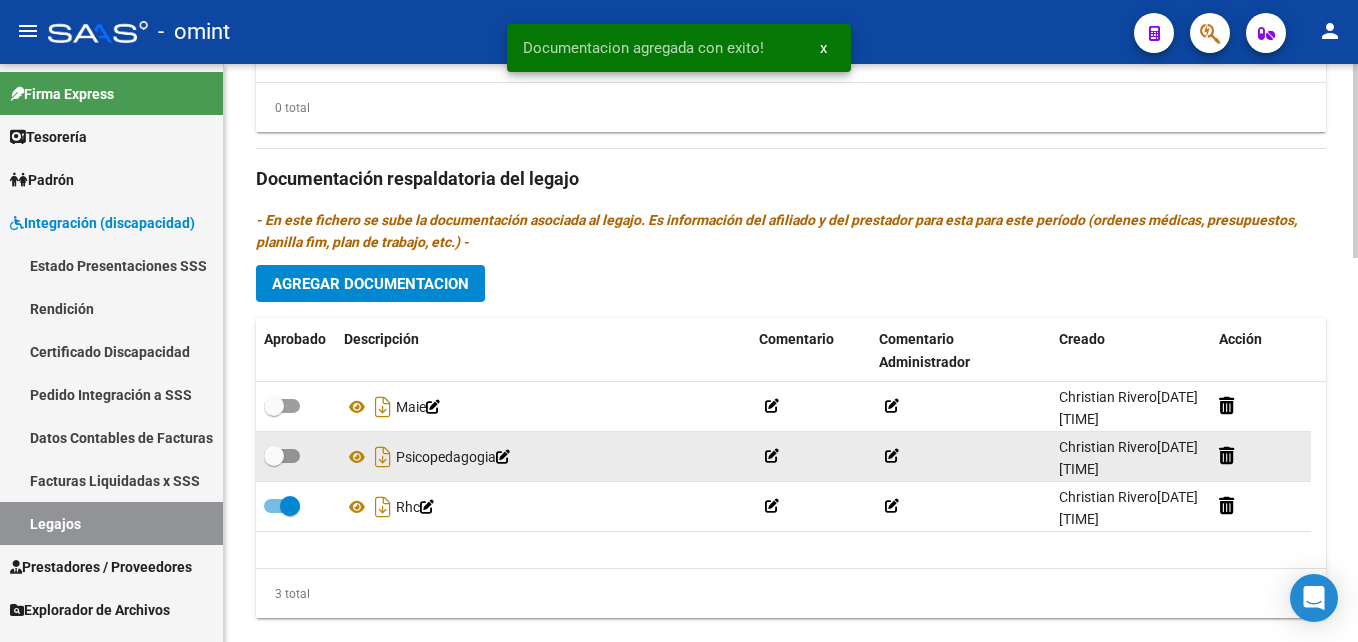 click at bounding box center [282, 456] 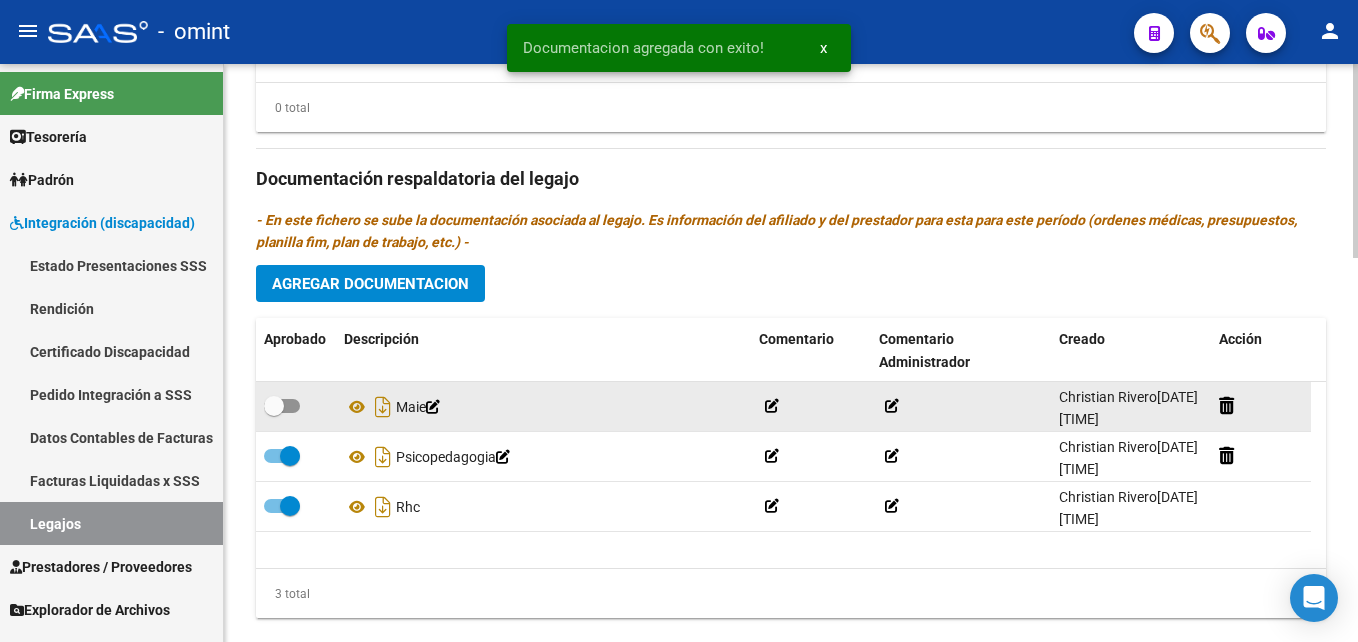 click at bounding box center [282, 406] 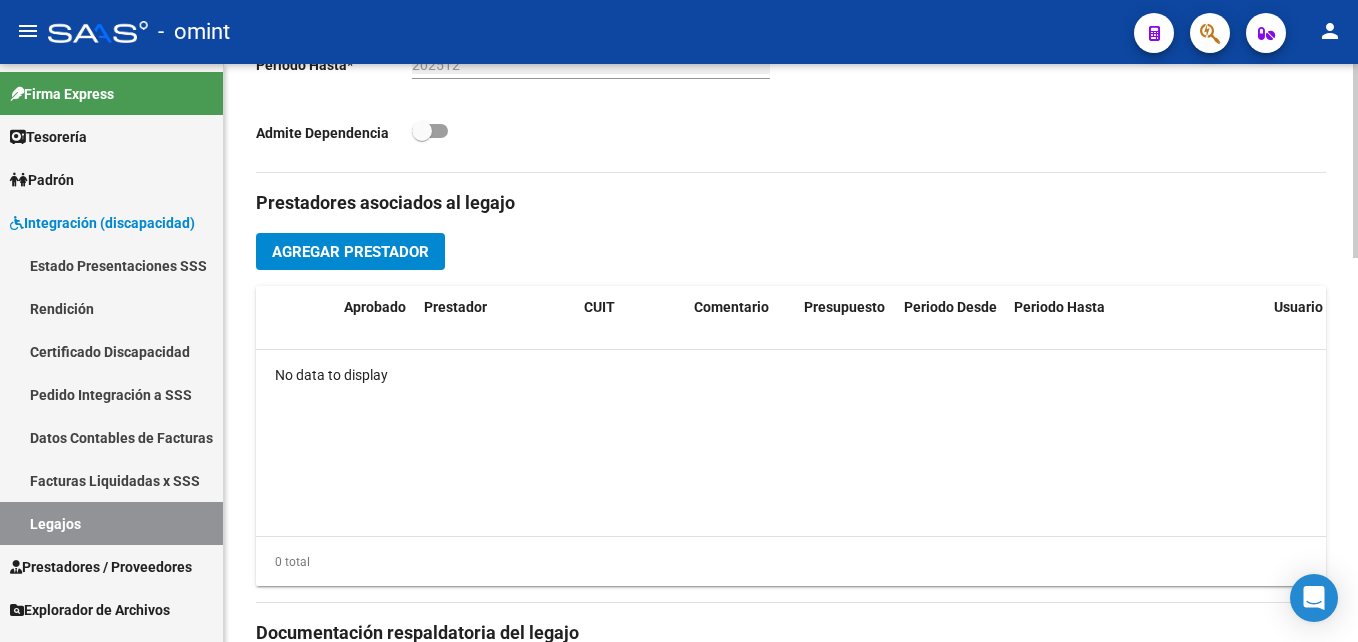 scroll, scrollTop: 600, scrollLeft: 0, axis: vertical 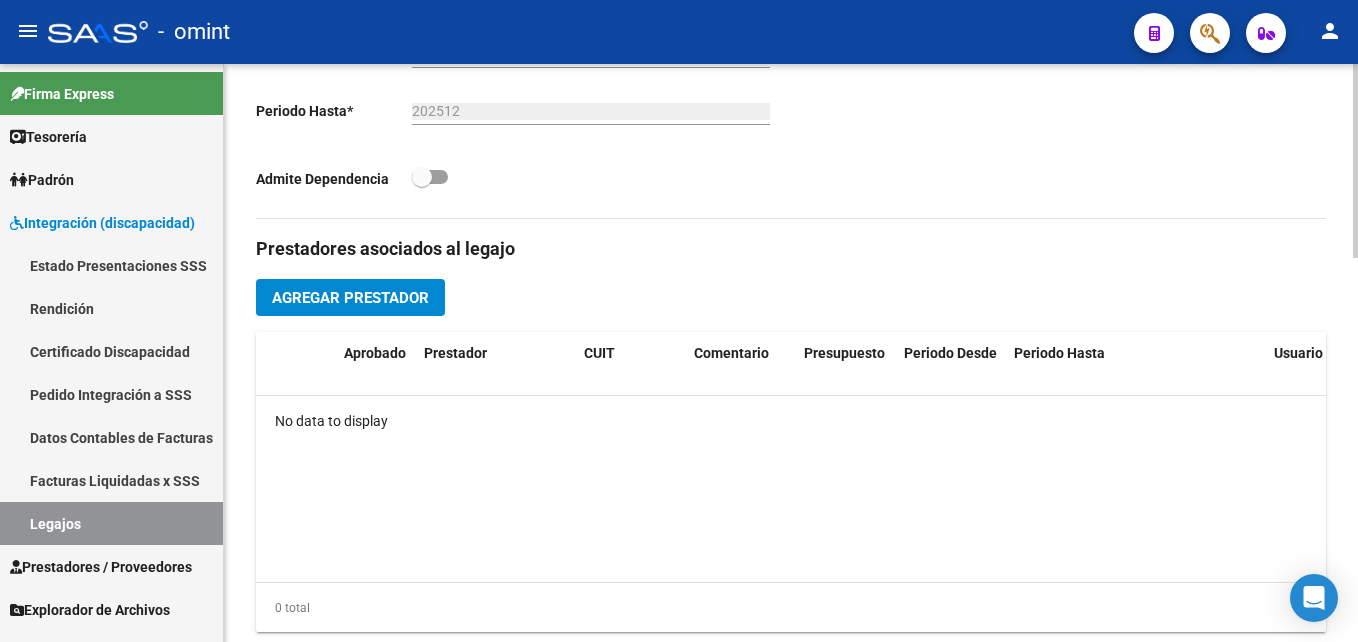 click on "Agregar Prestador" 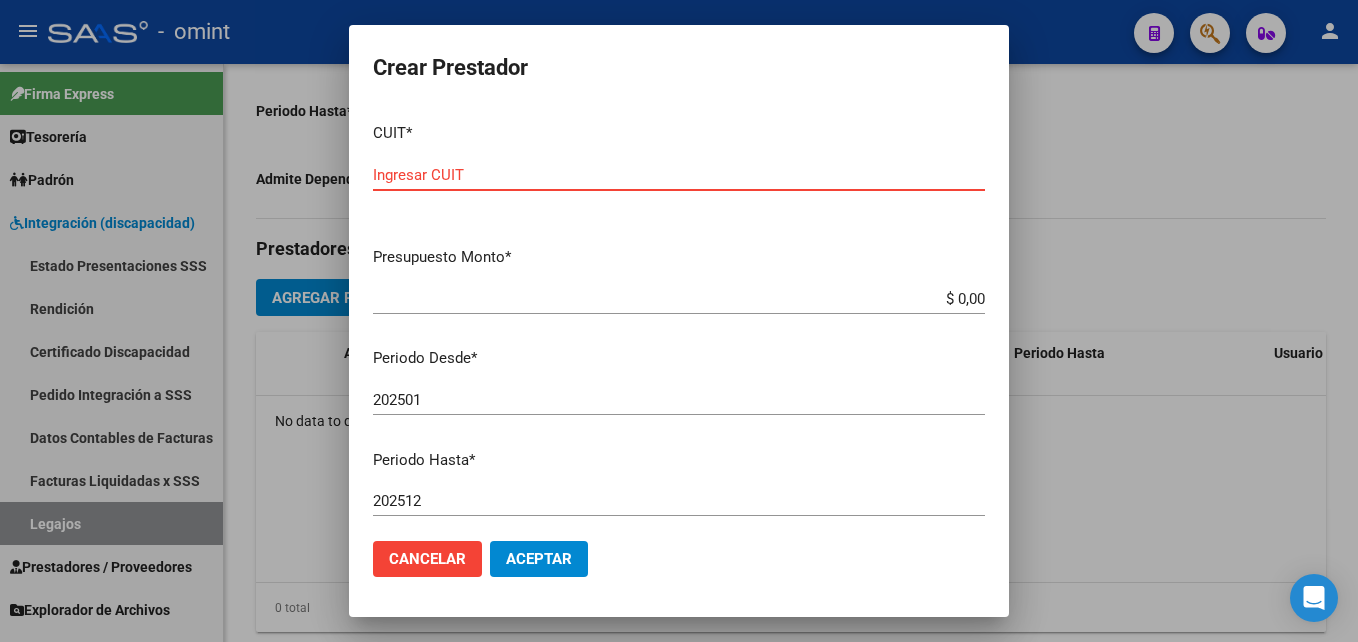 click on "$ 0,00" at bounding box center [679, 299] 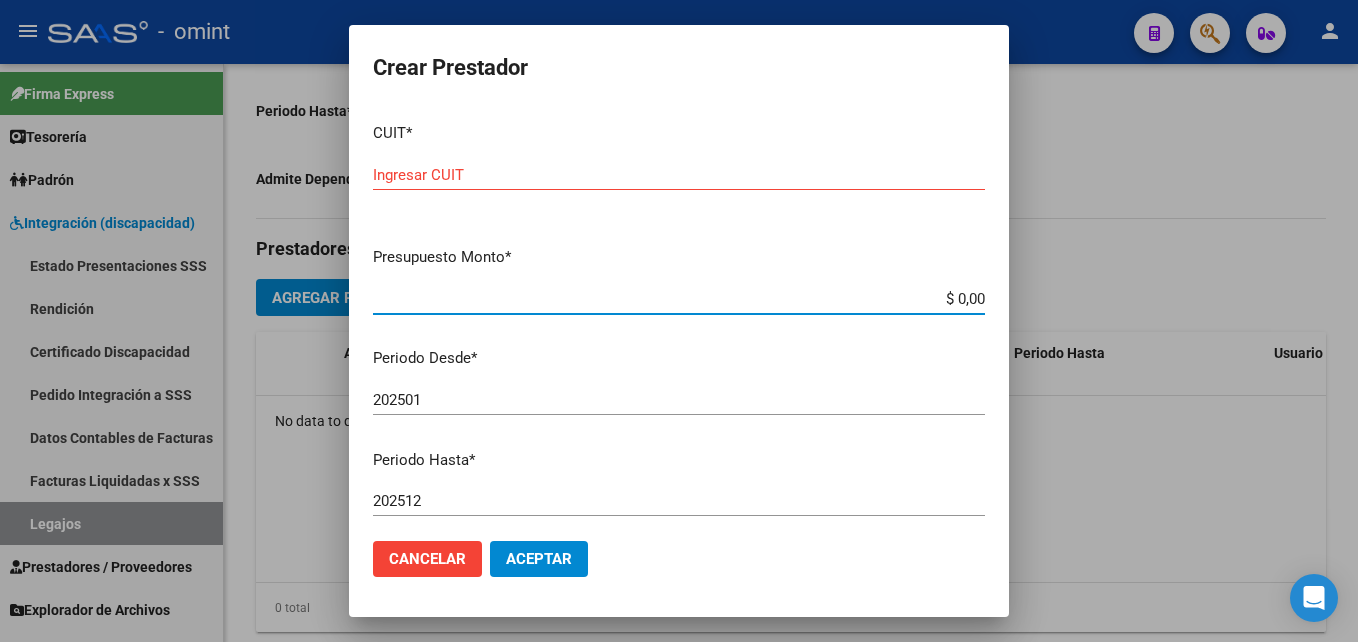 click on "Ingresar CUIT" at bounding box center [679, 175] 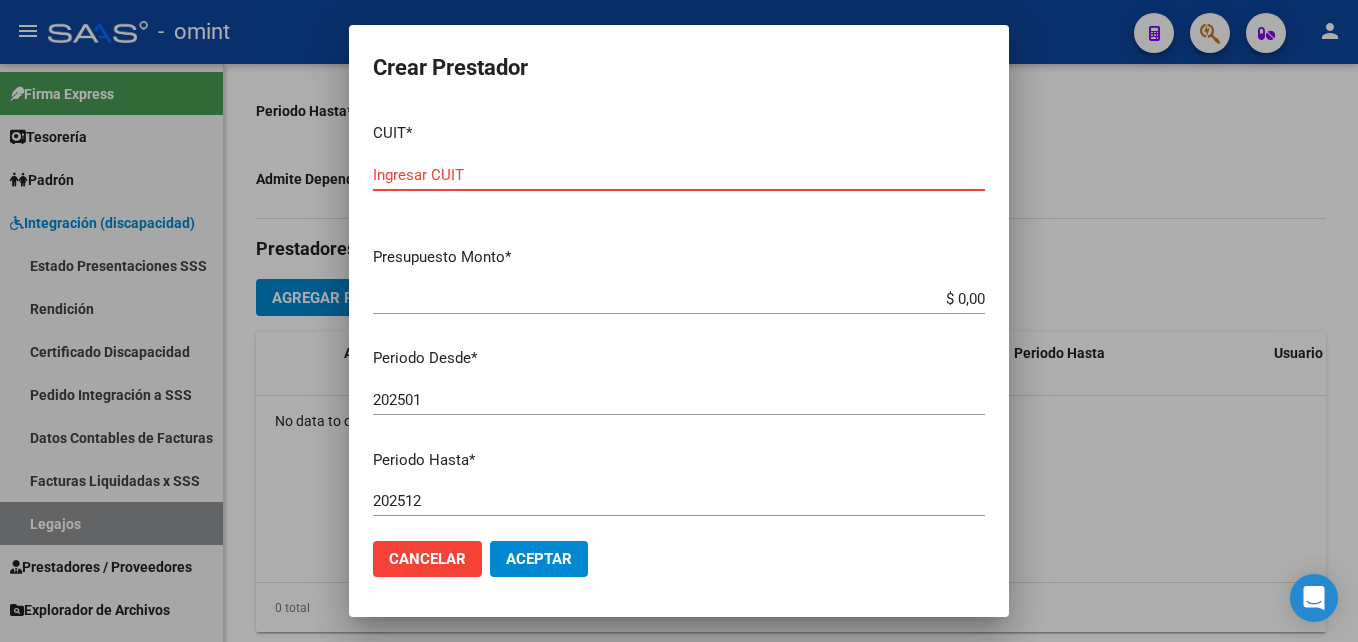 paste on "[NUMBER]" 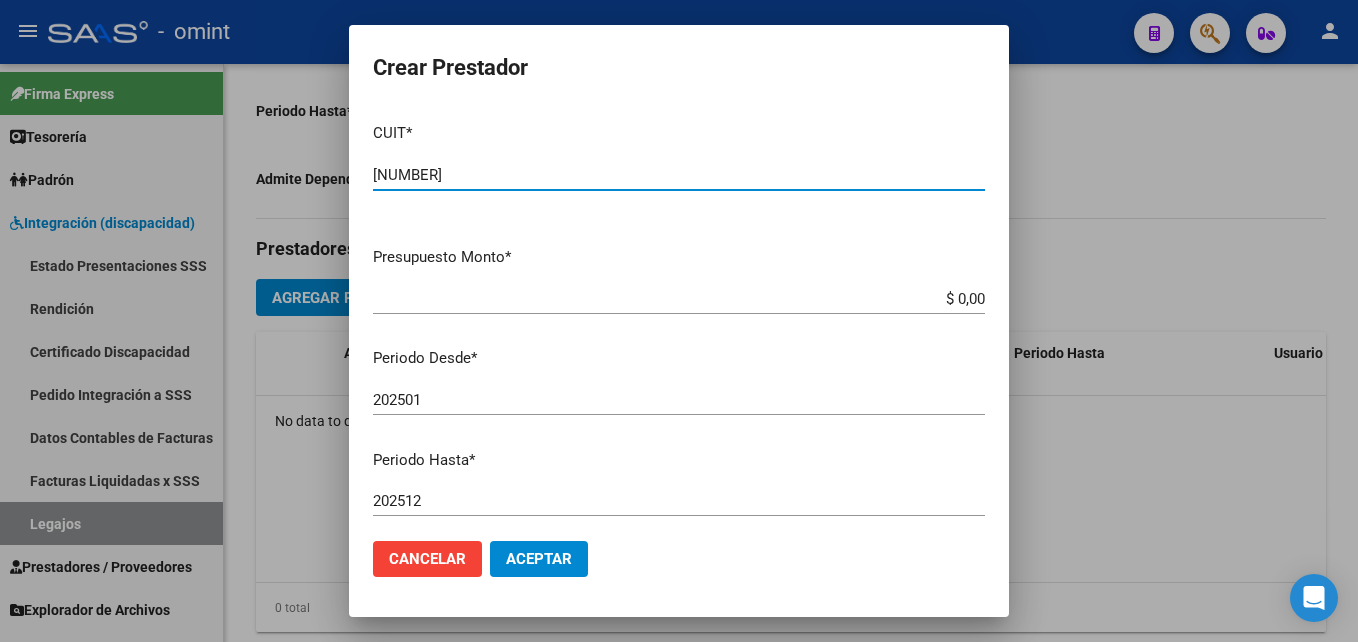 type on "[NUMBER]" 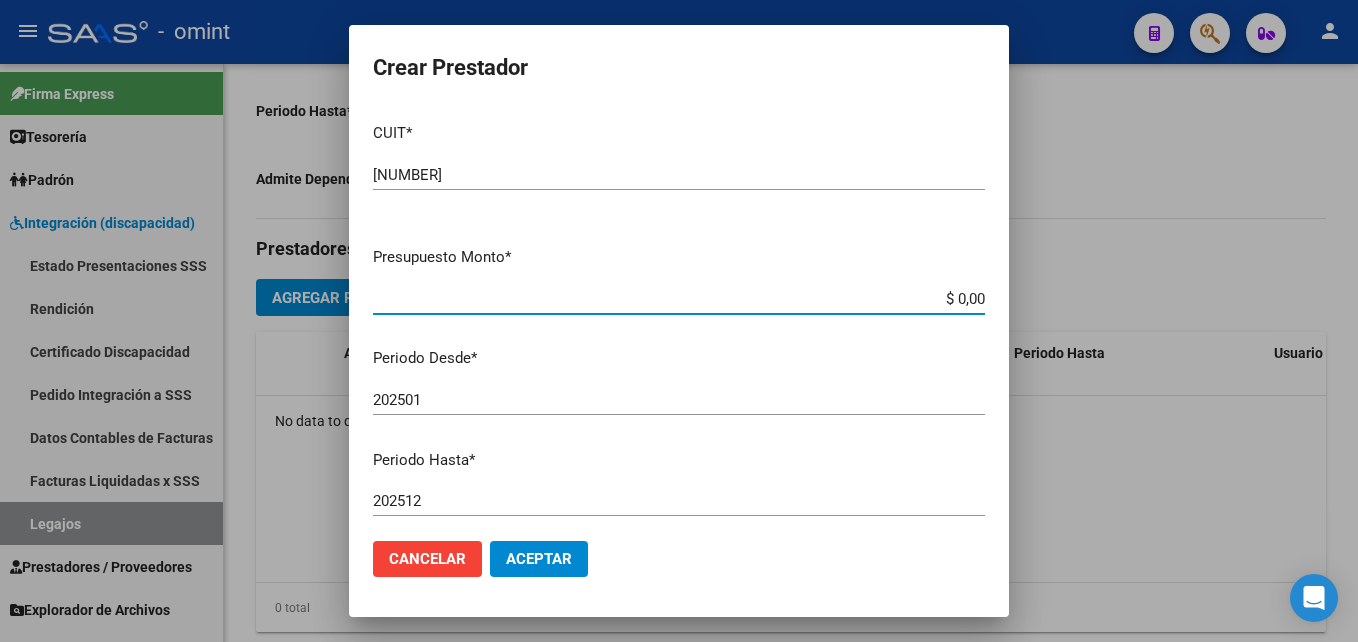 paste on "98.964,88" 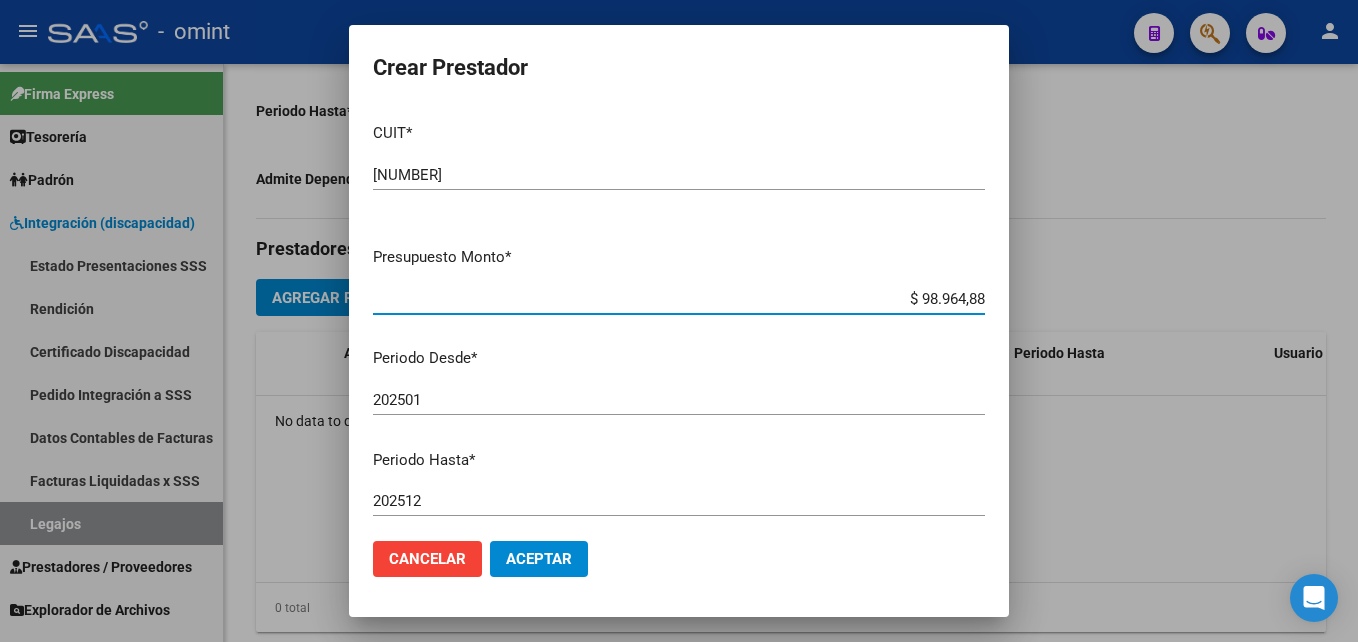type on "$ 98.964,88" 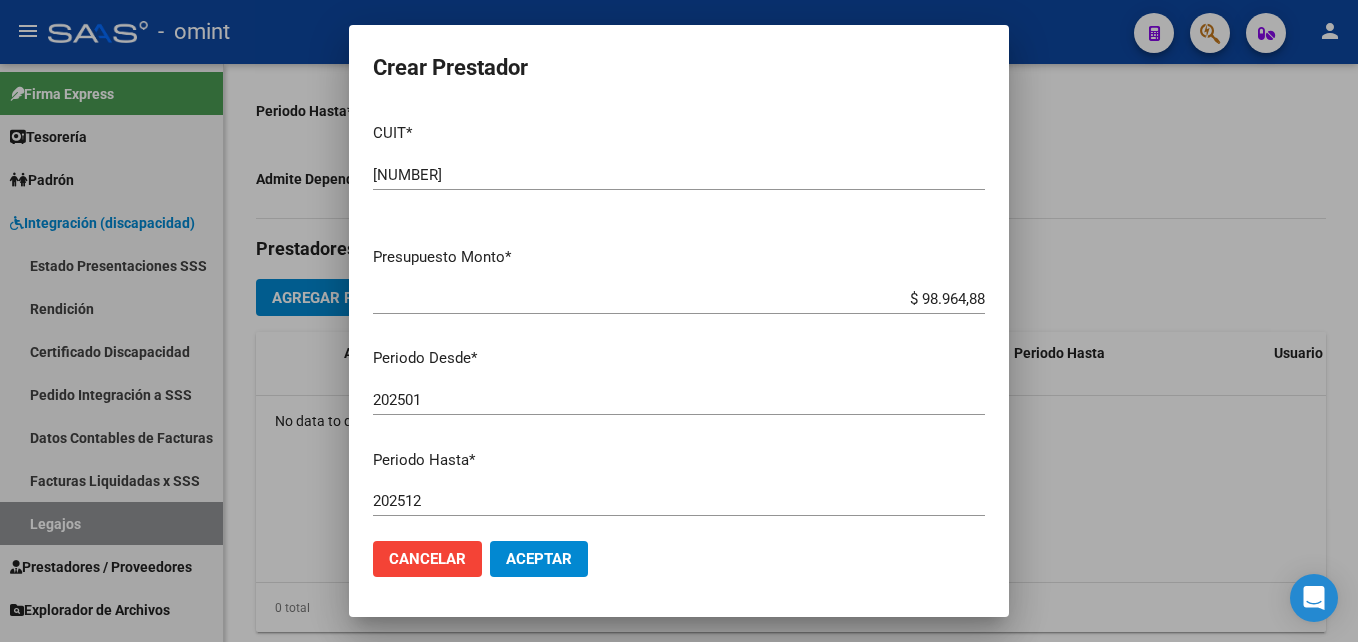 click on "202501 Ingresar el periodo" at bounding box center (679, 400) 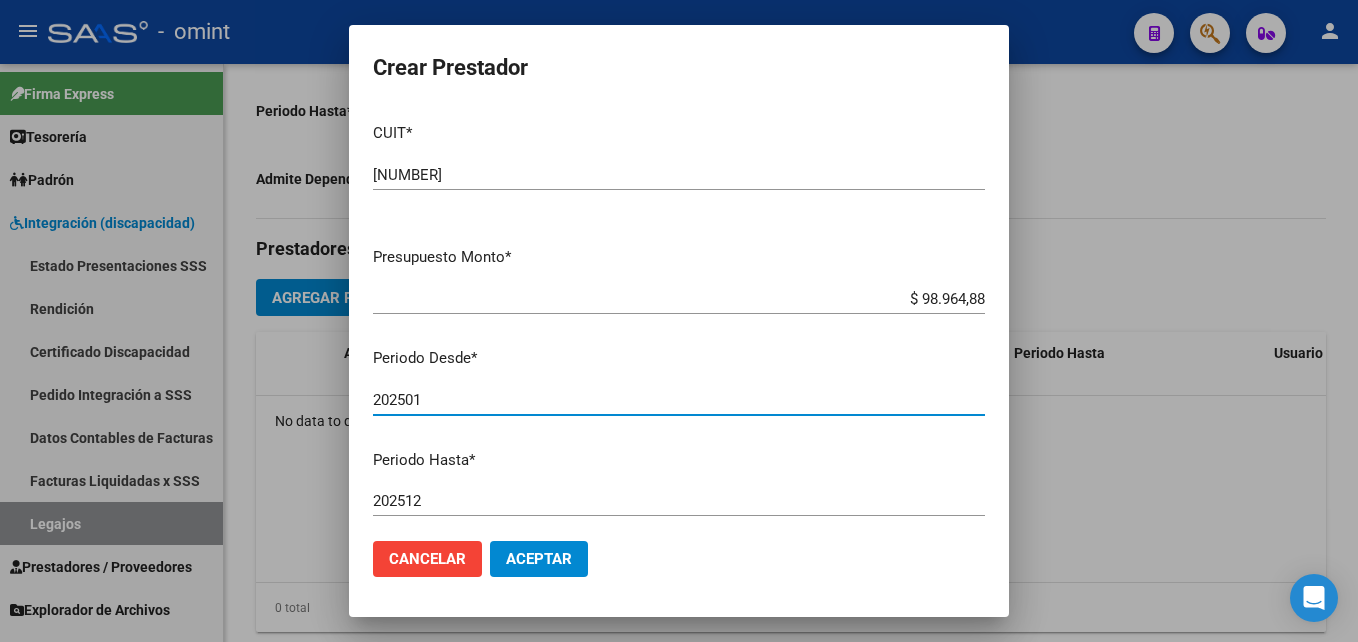 click on "202501" at bounding box center [679, 400] 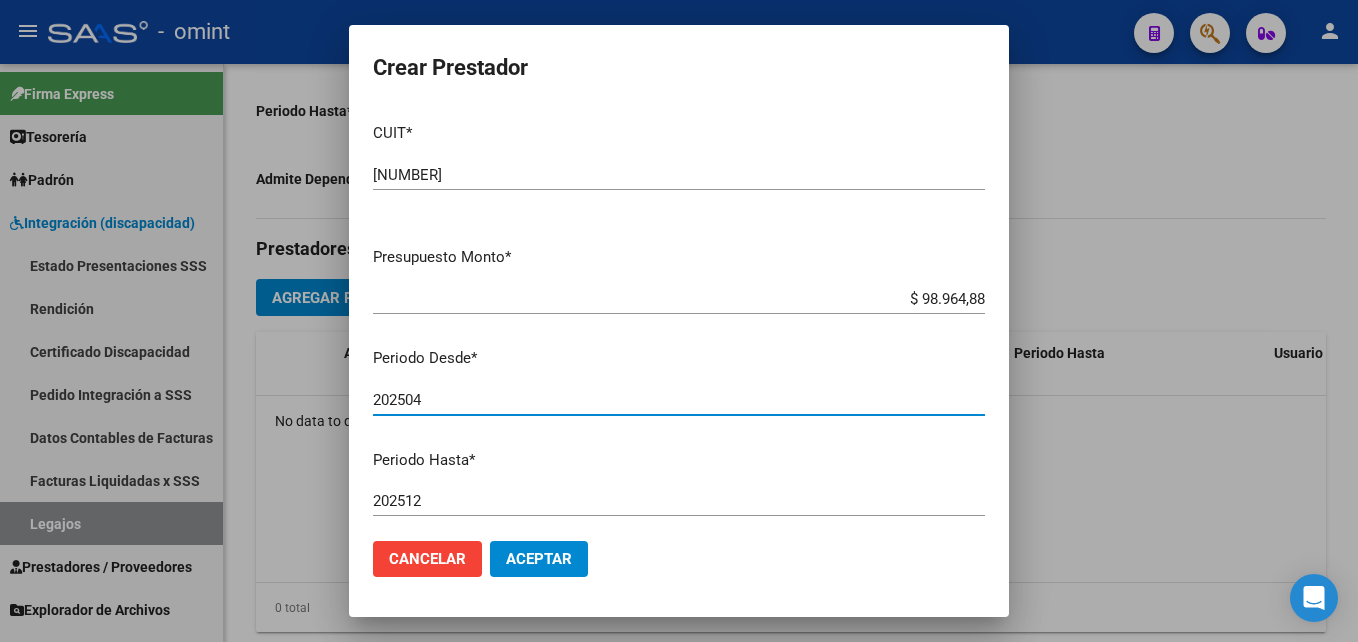 type on "202504" 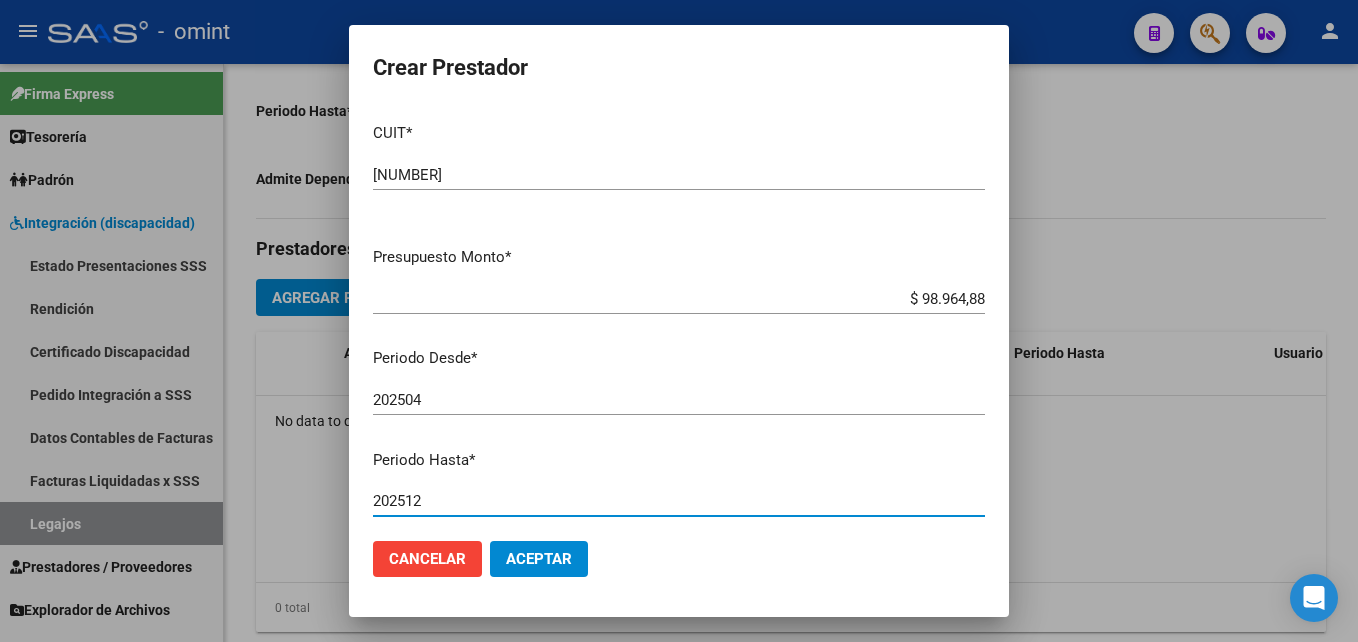 click on "202512" at bounding box center (679, 501) 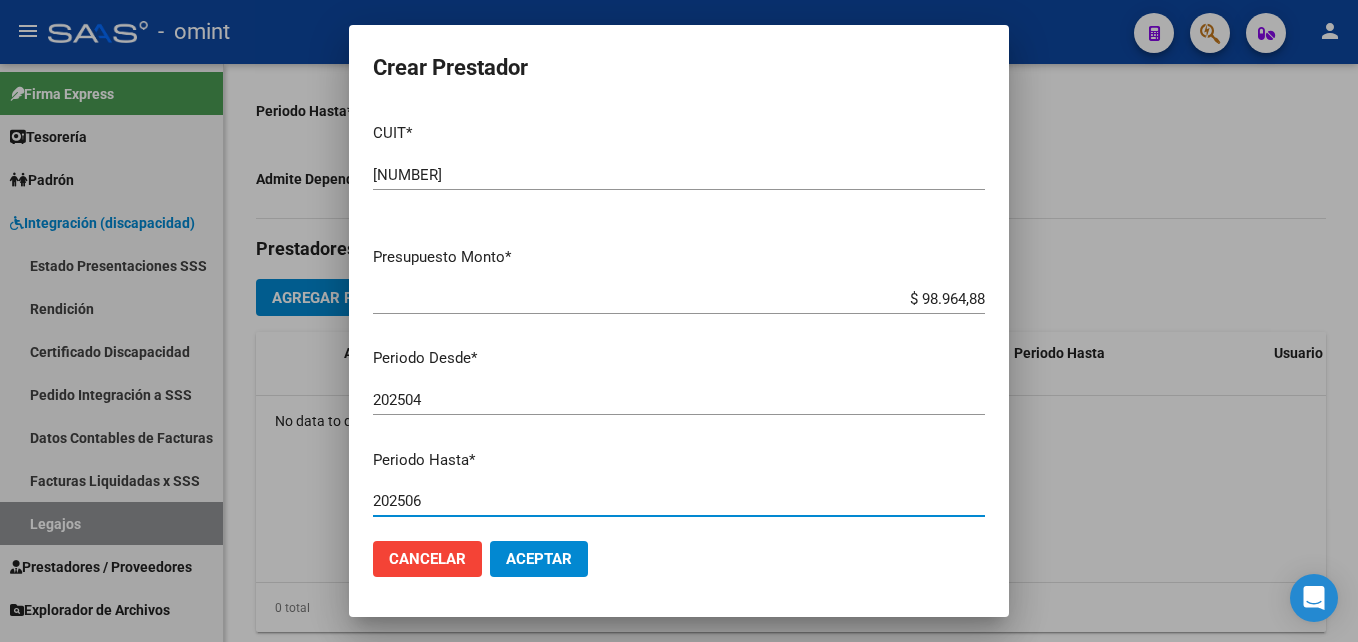 type on "202506" 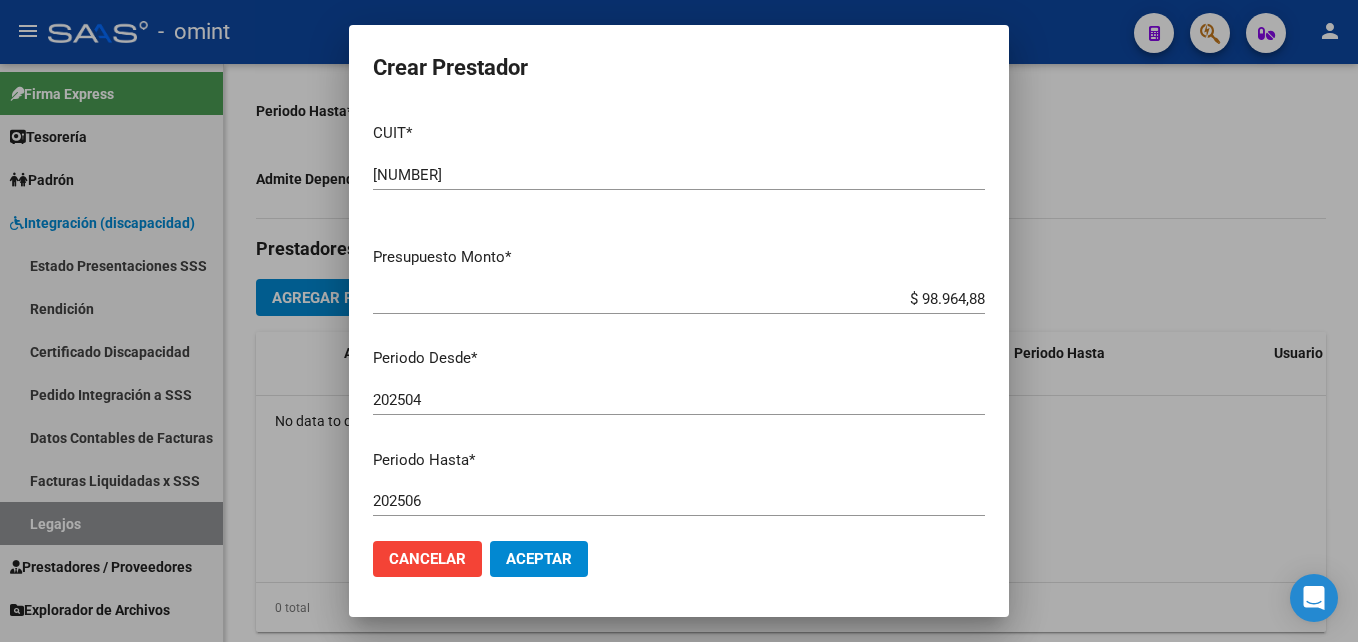 scroll, scrollTop: 268, scrollLeft: 0, axis: vertical 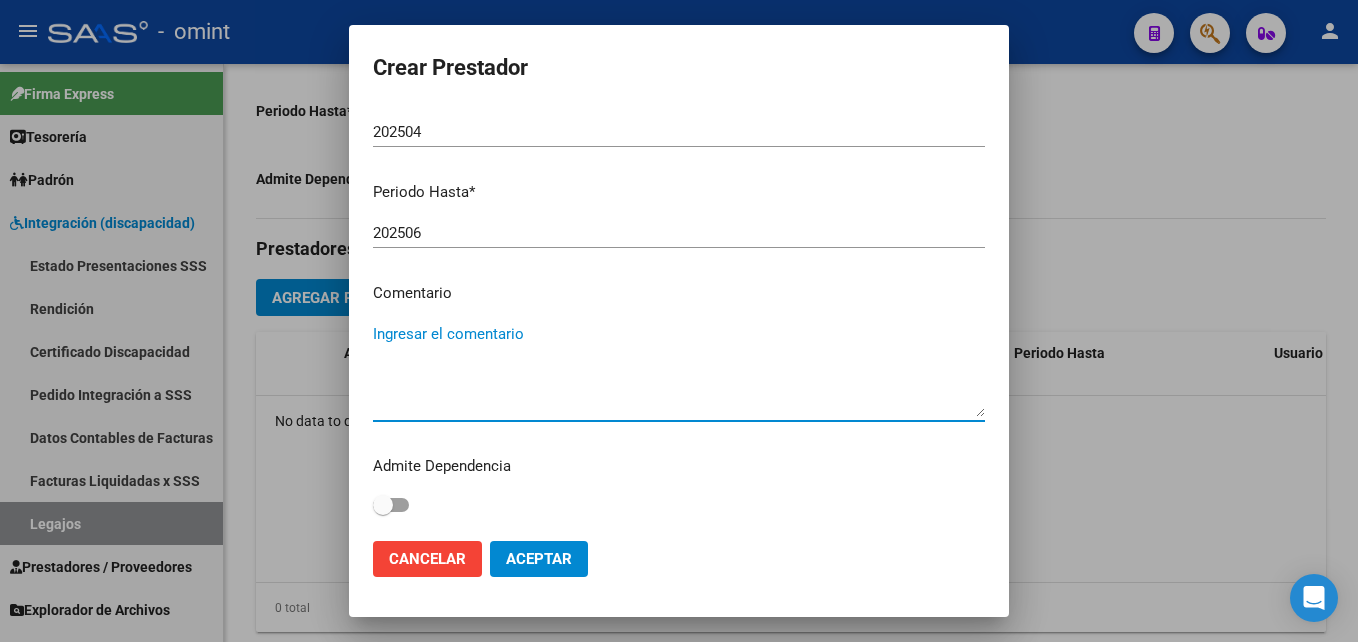 click on "Aceptar" 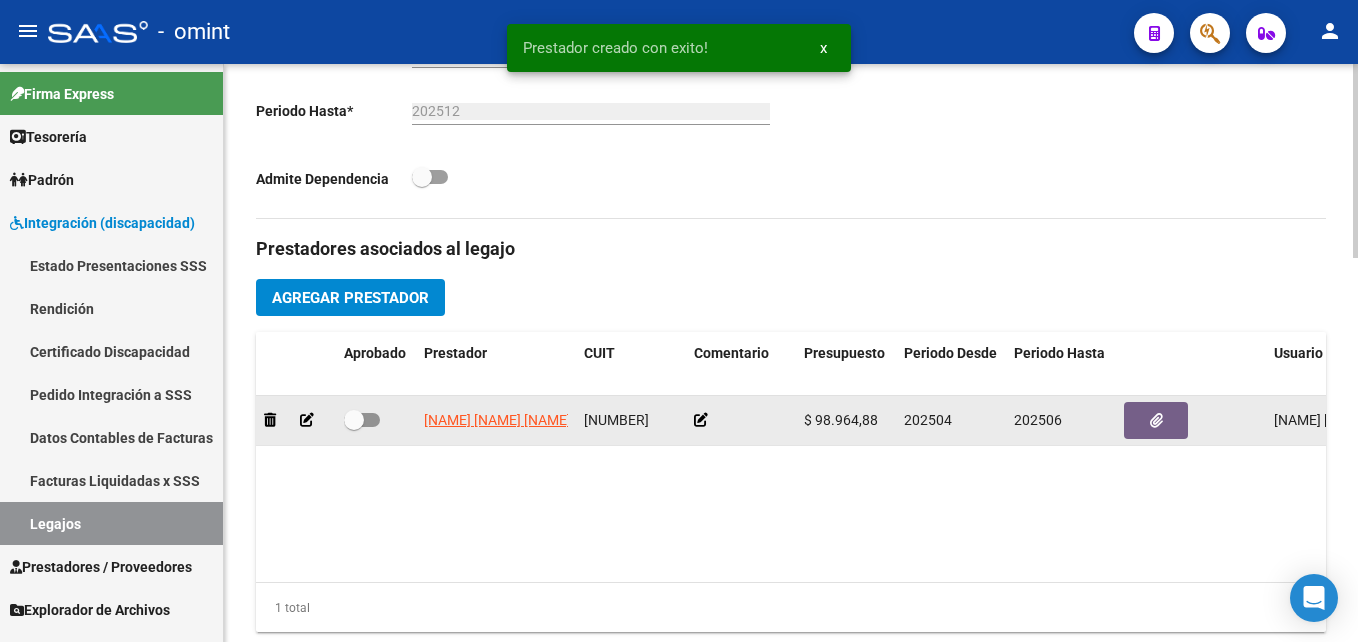 click 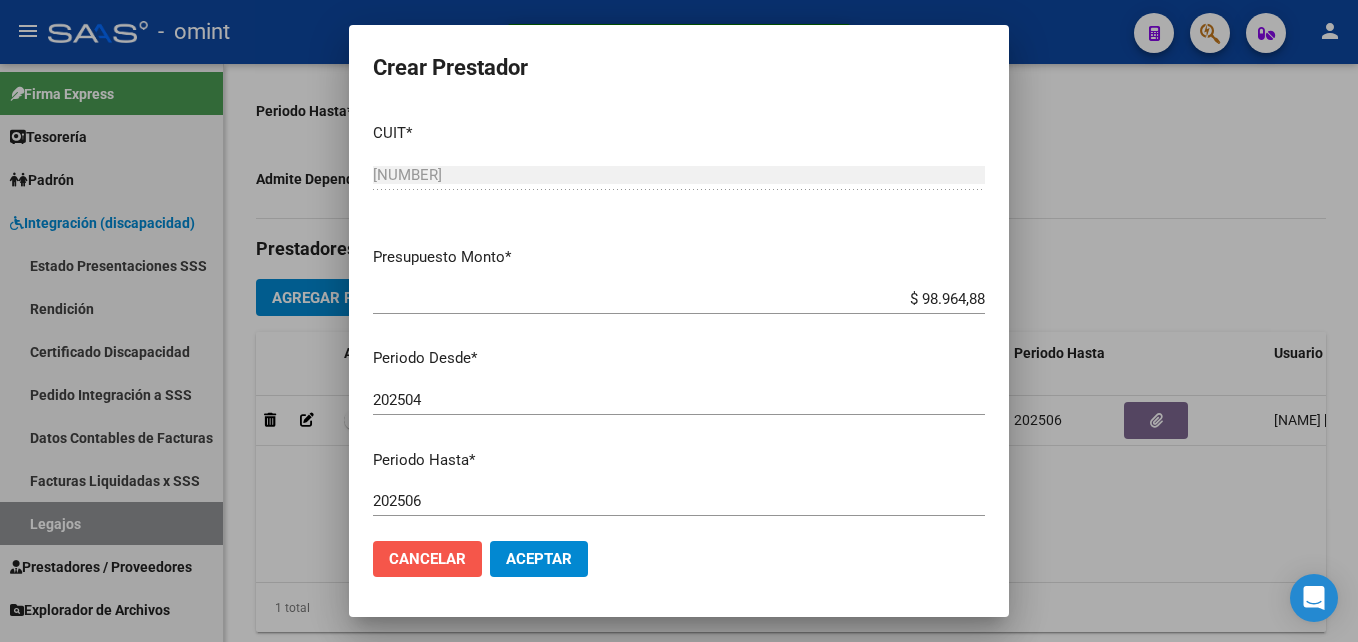 click on "Cancelar" 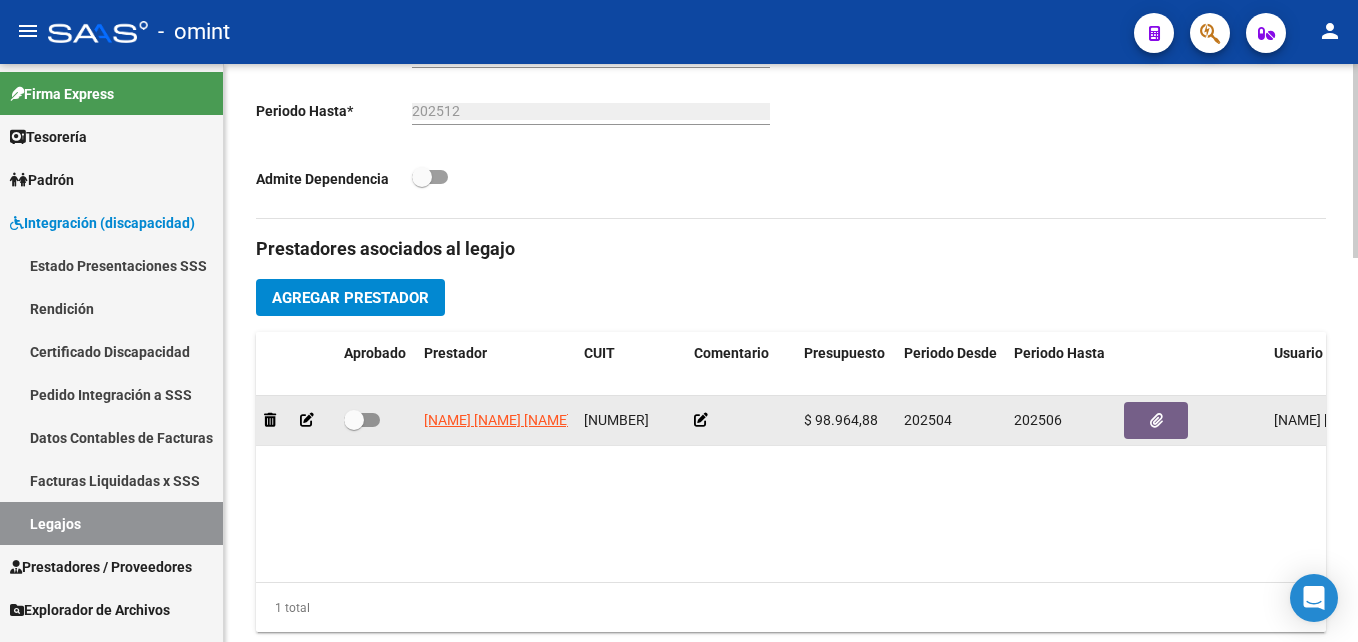 click 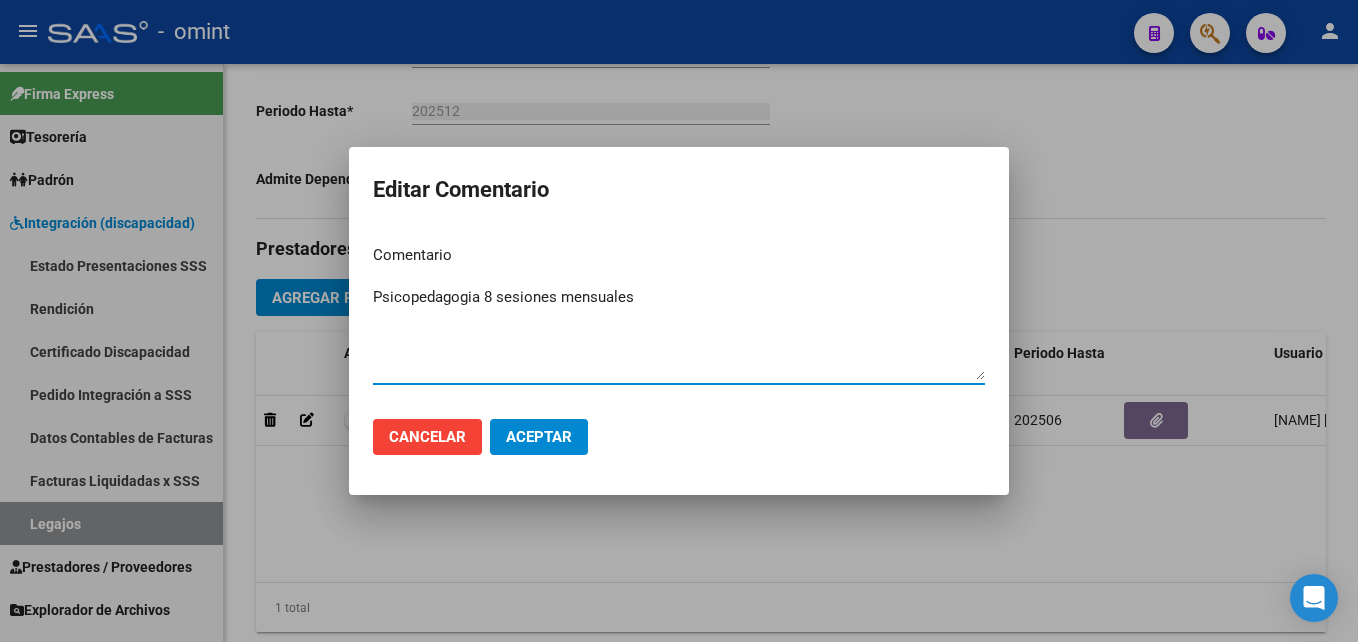 type on "Psicopedagogia 8 sesiones mensuales" 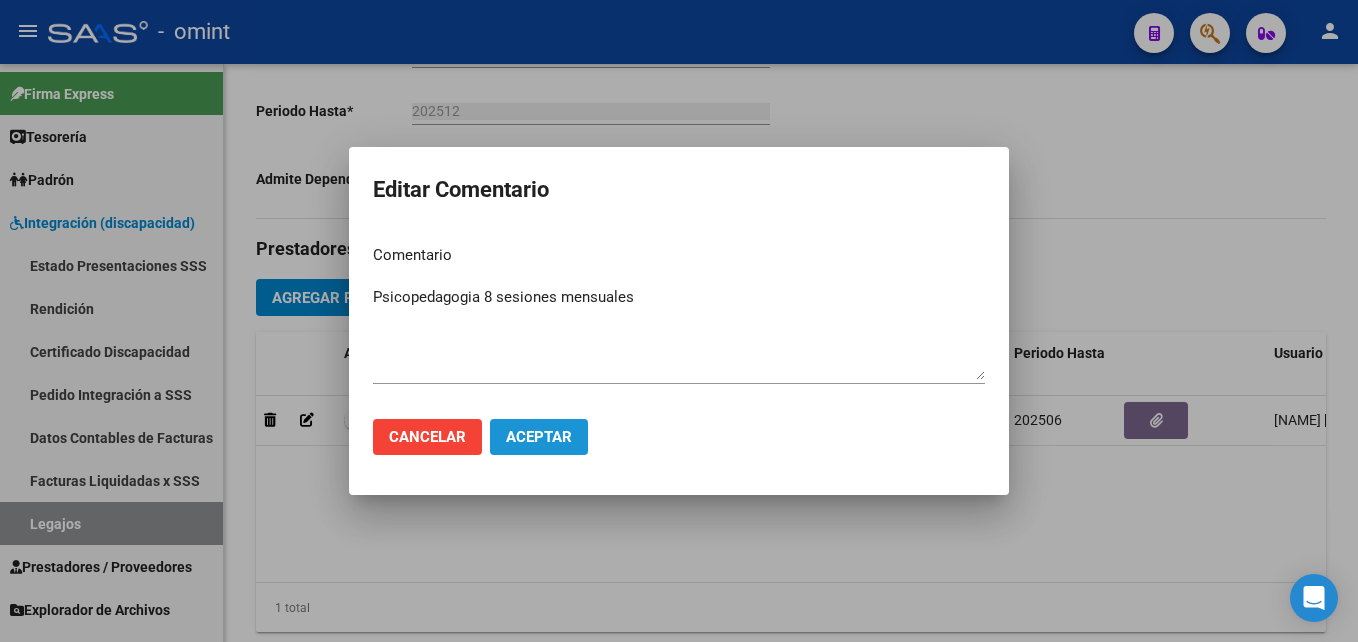 click on "Aceptar" 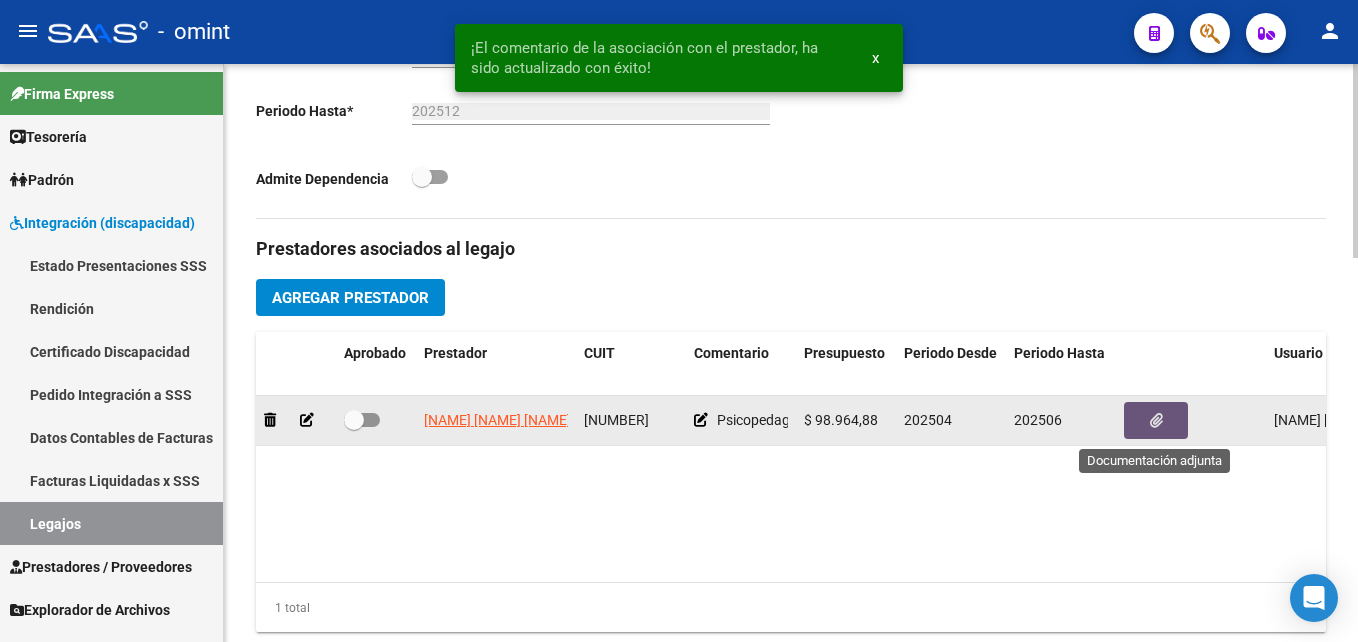 click 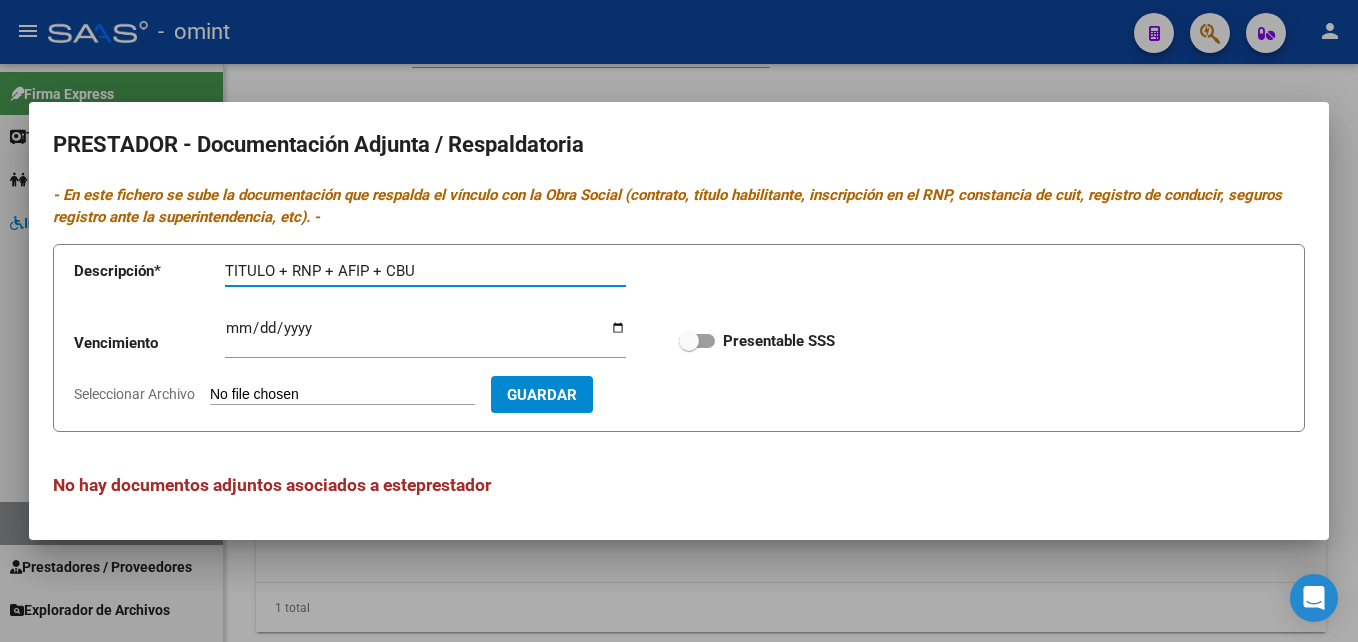 type on "TITULO + RNP + AFIP + CBU" 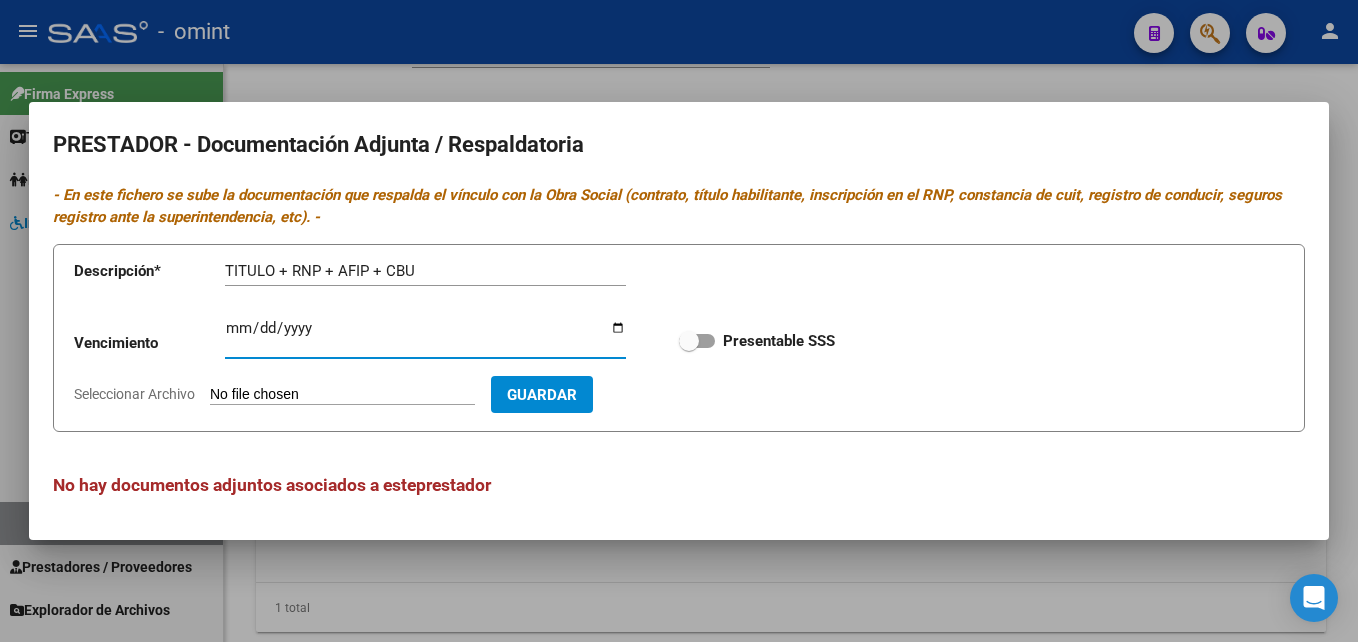 click on "Ingresar vencimiento" at bounding box center (425, 336) 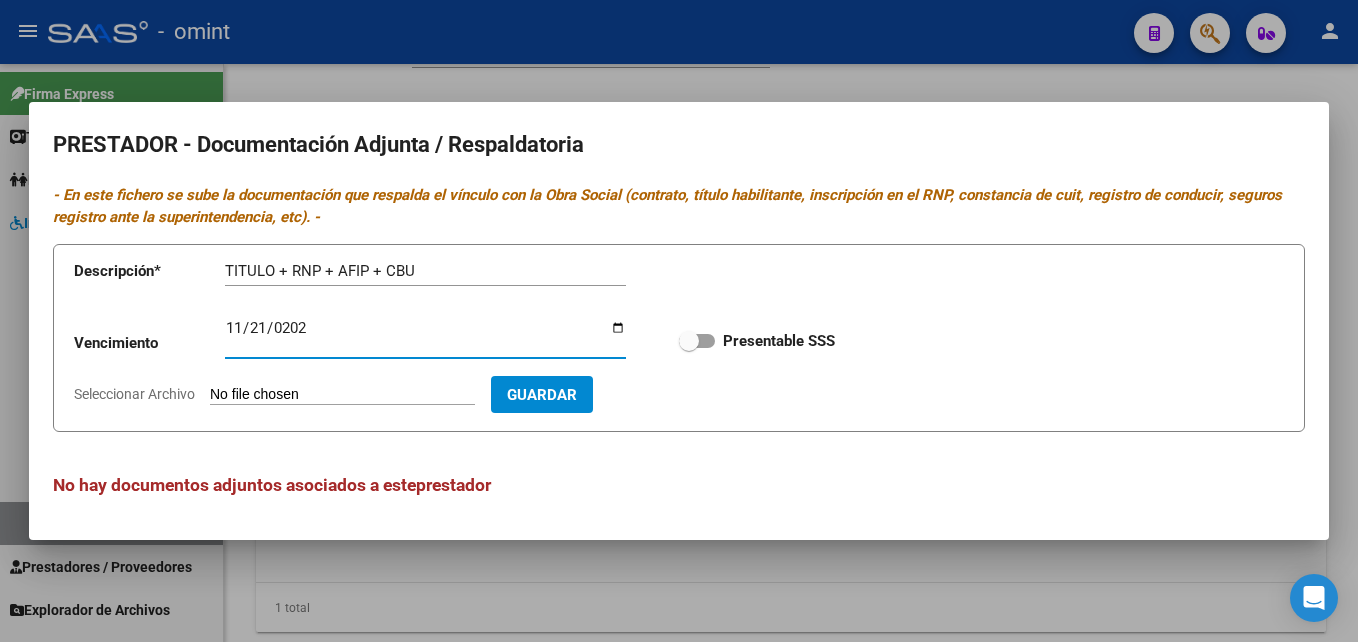 type on "[DATE]" 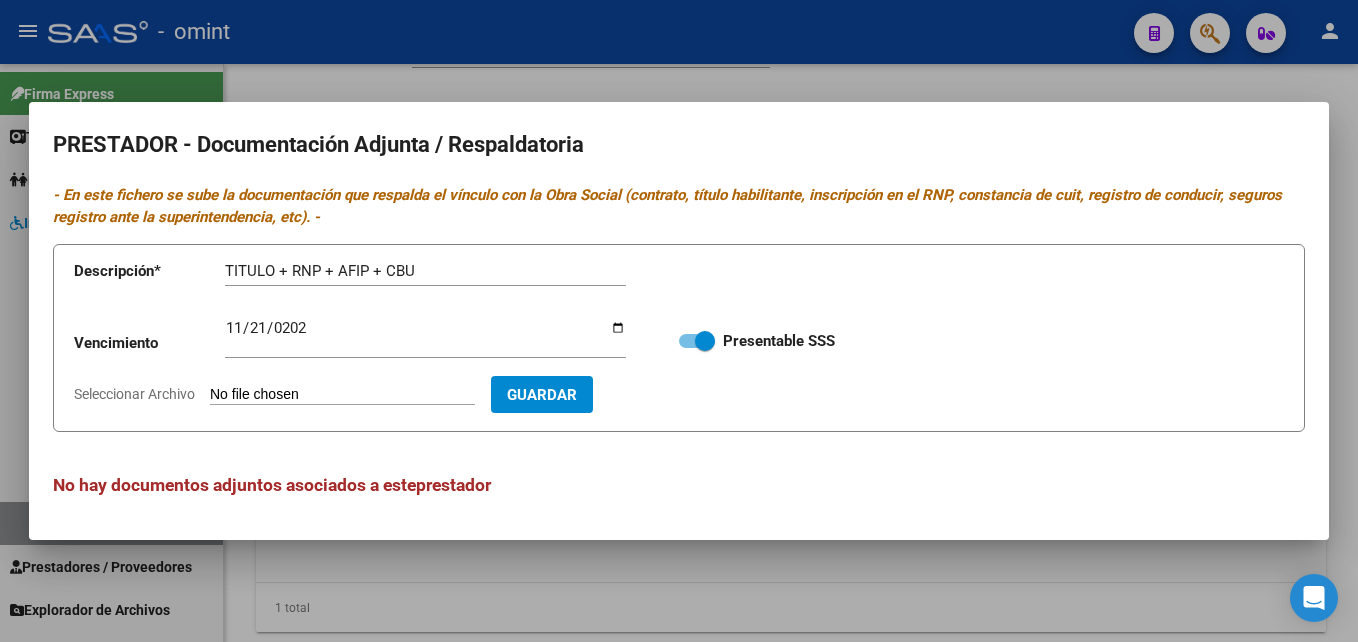 click on "Seleccionar Archivo" at bounding box center [342, 395] 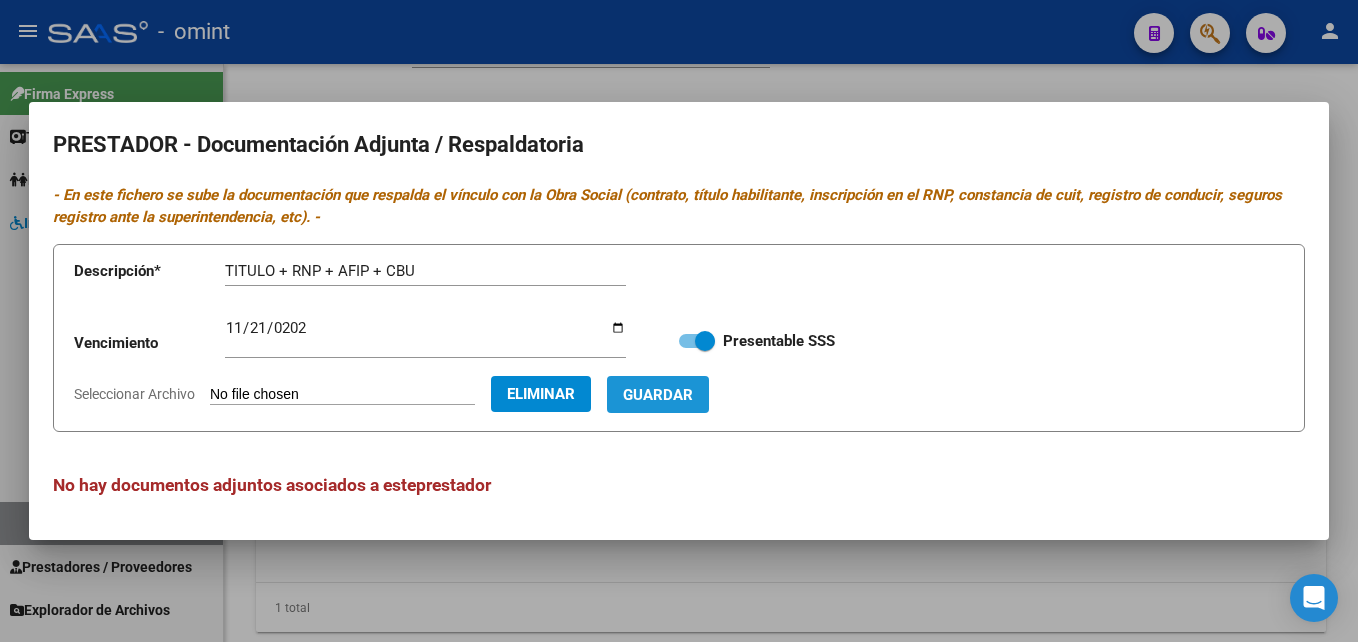 click on "Guardar" at bounding box center [658, 394] 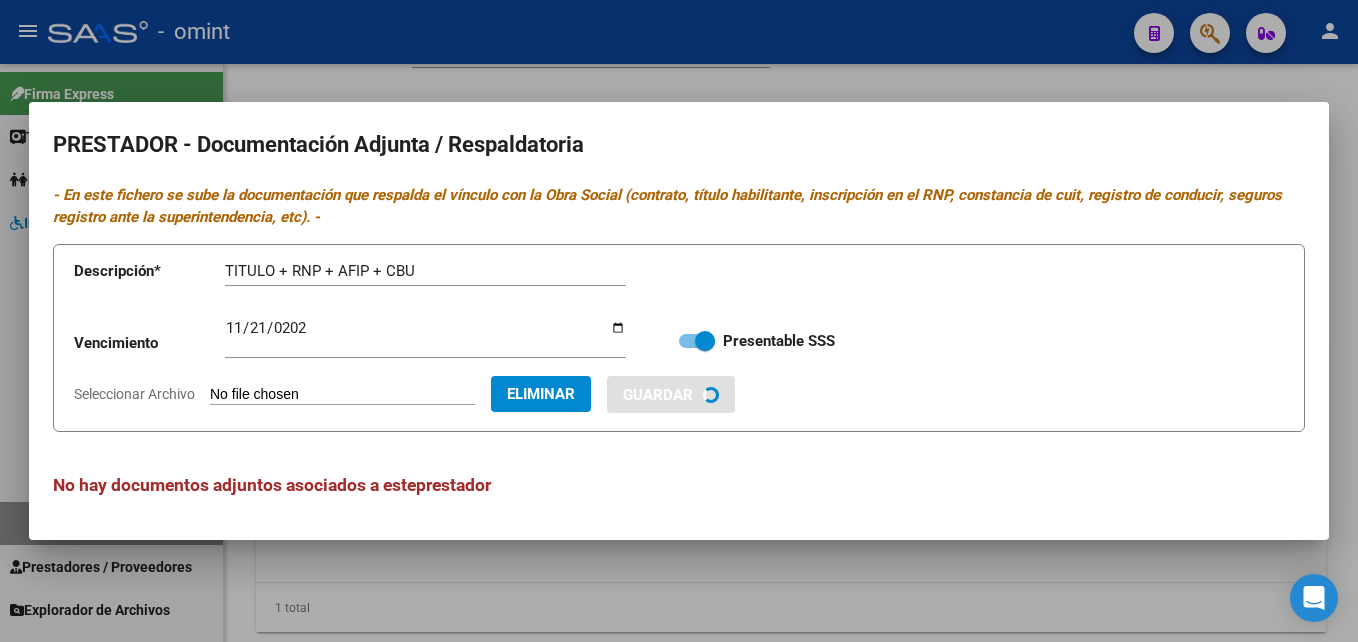 type 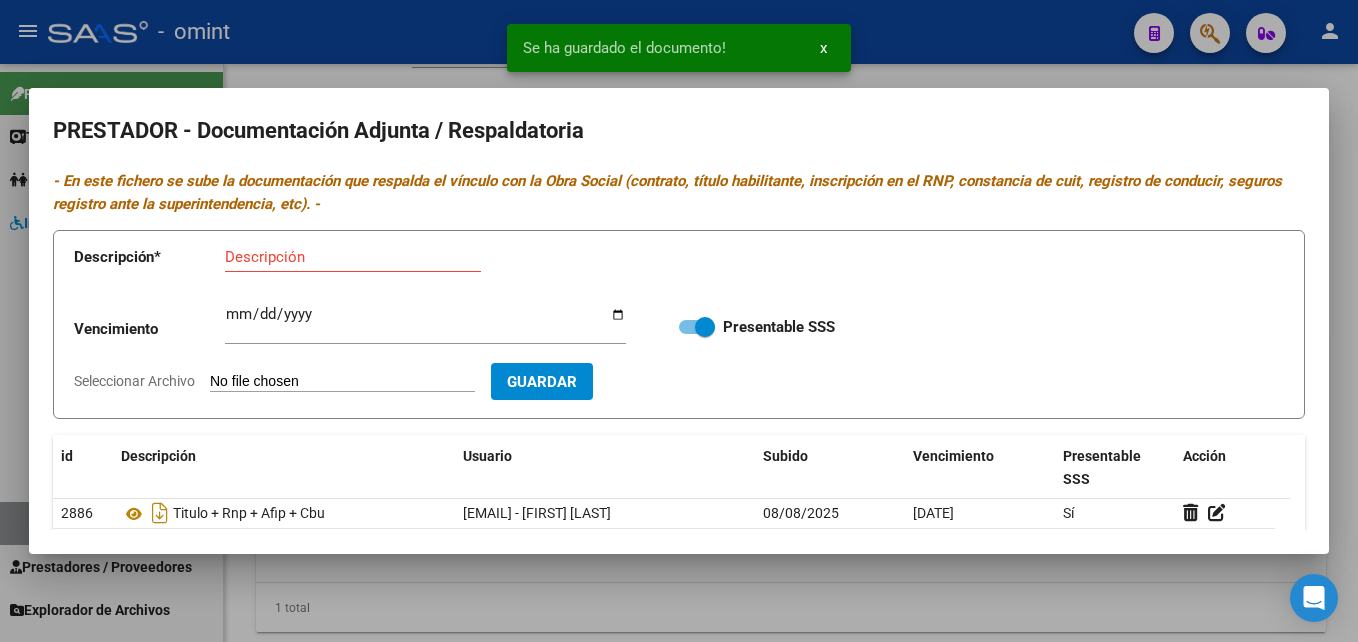 click at bounding box center (679, 321) 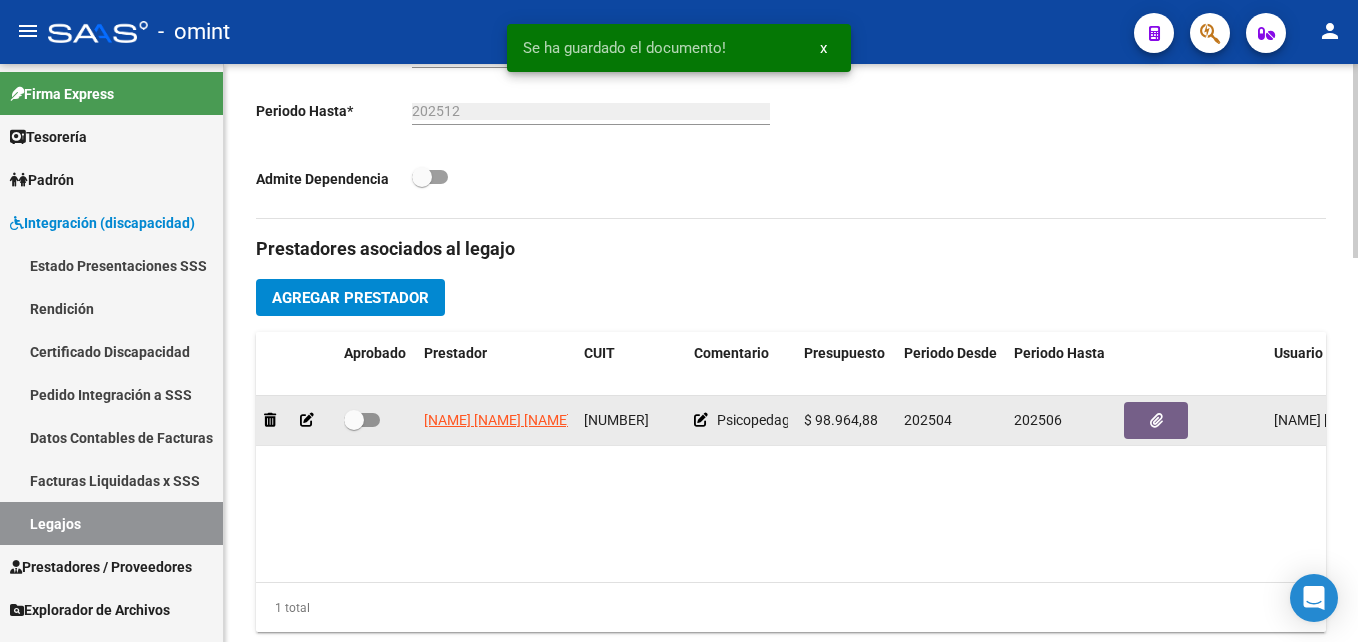 click at bounding box center [354, 420] 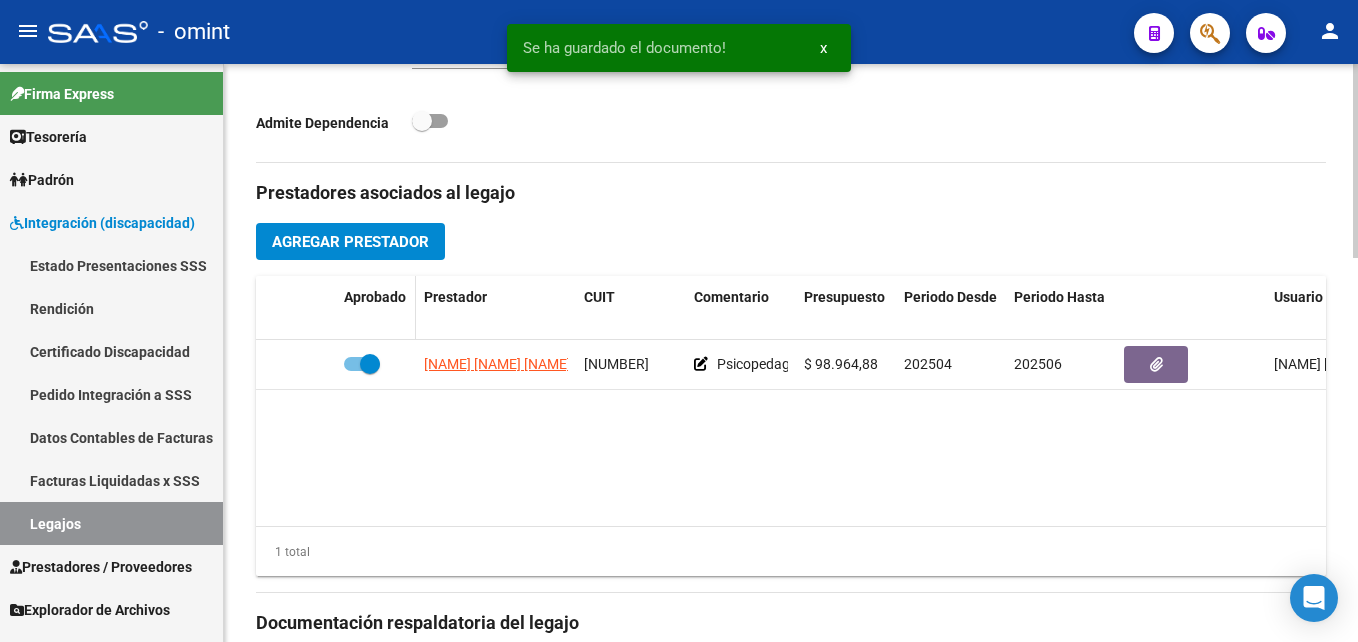 scroll, scrollTop: 600, scrollLeft: 0, axis: vertical 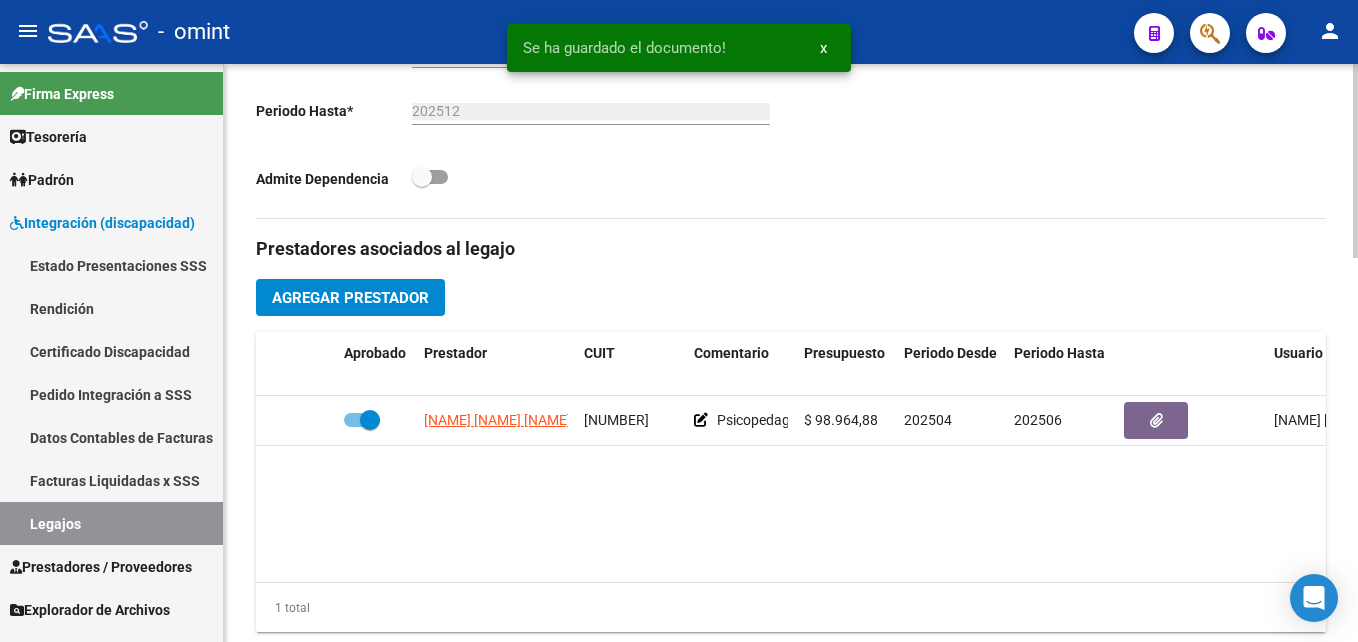 click on "Agregar Prestador" 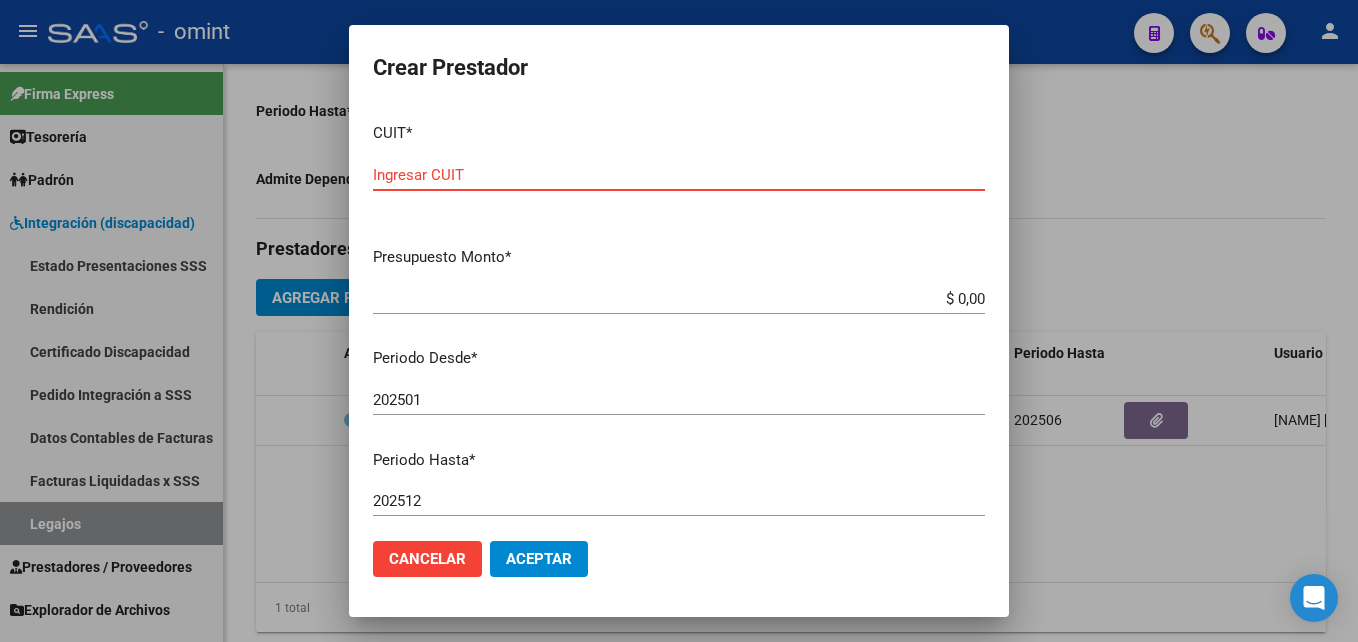 paste on "[NUMBER]" 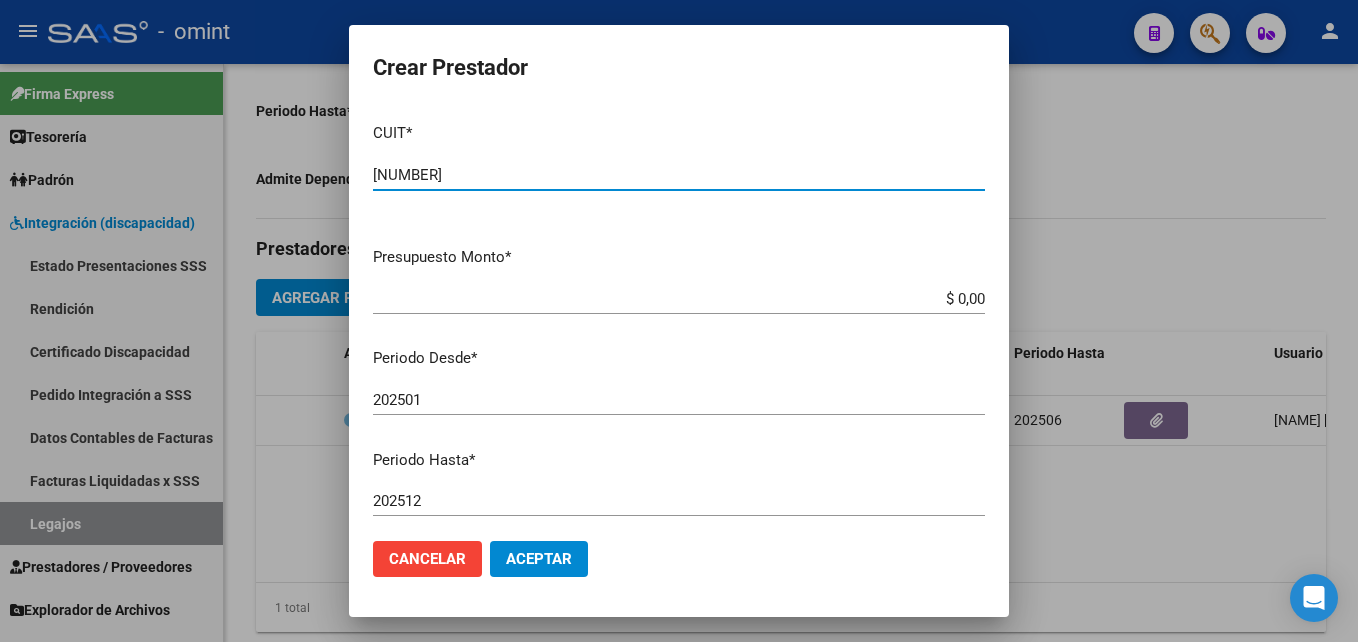 type on "[NUMBER]" 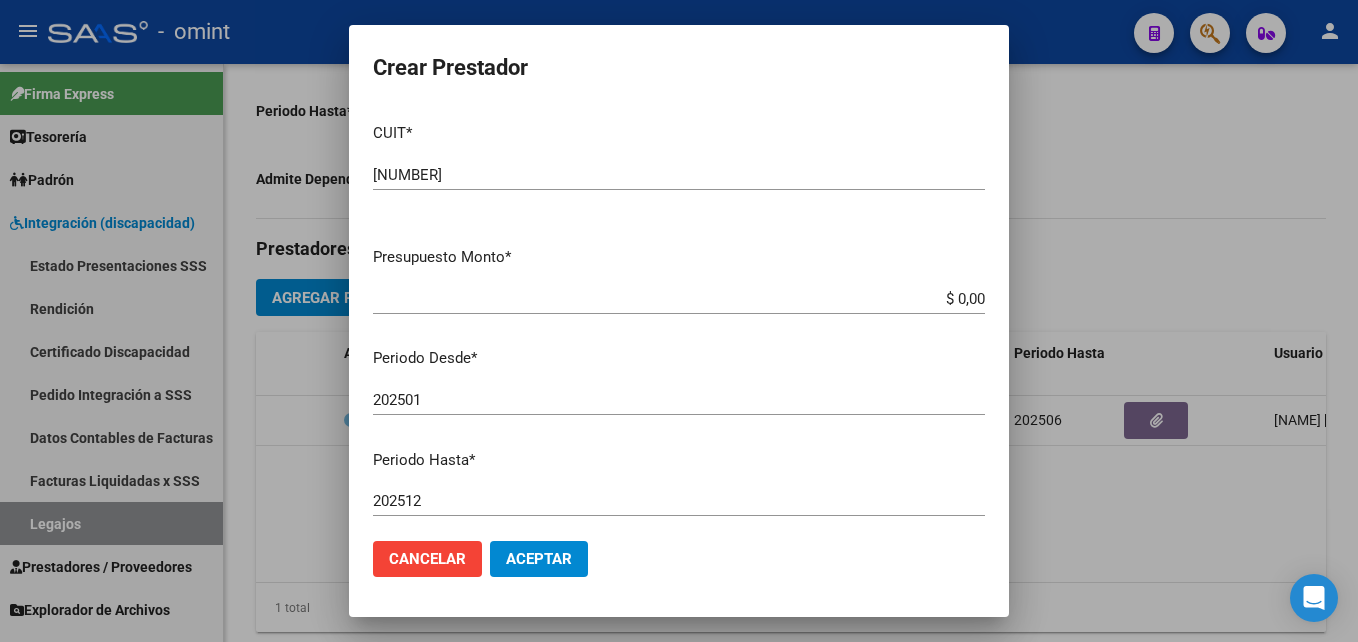 click on "$ 0,00" at bounding box center (679, 299) 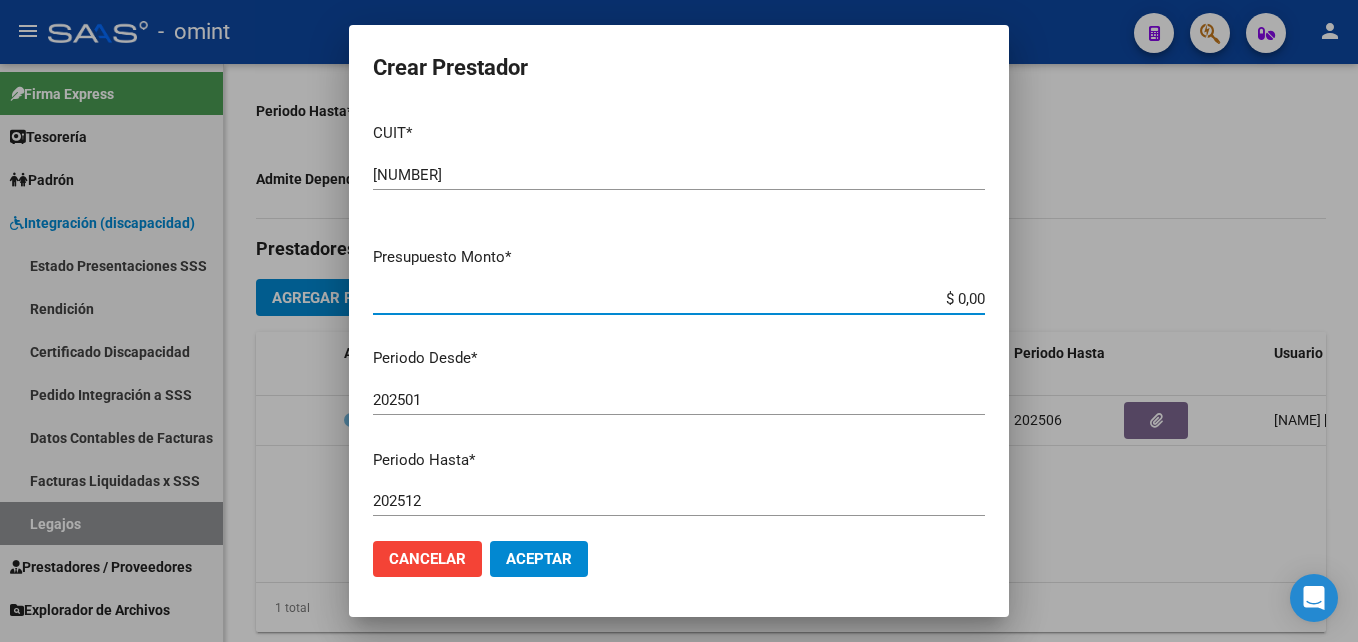 click on "$ 0,00" at bounding box center [679, 299] 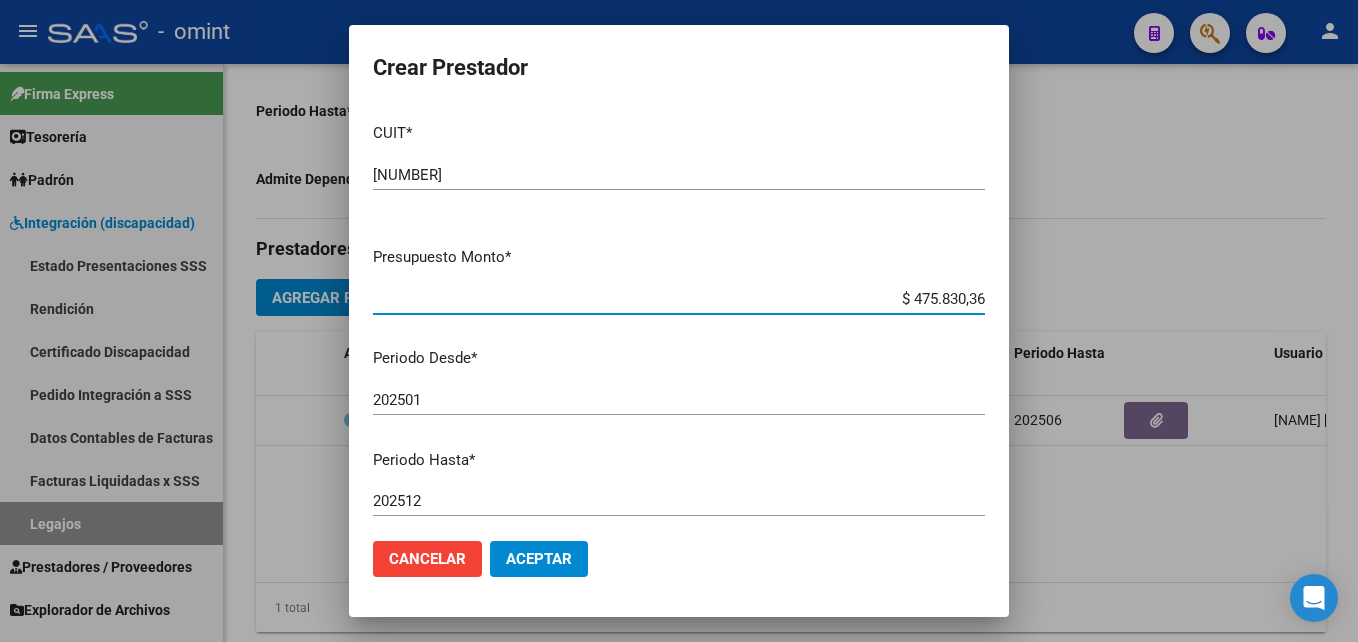 type on "$ 475.830,36" 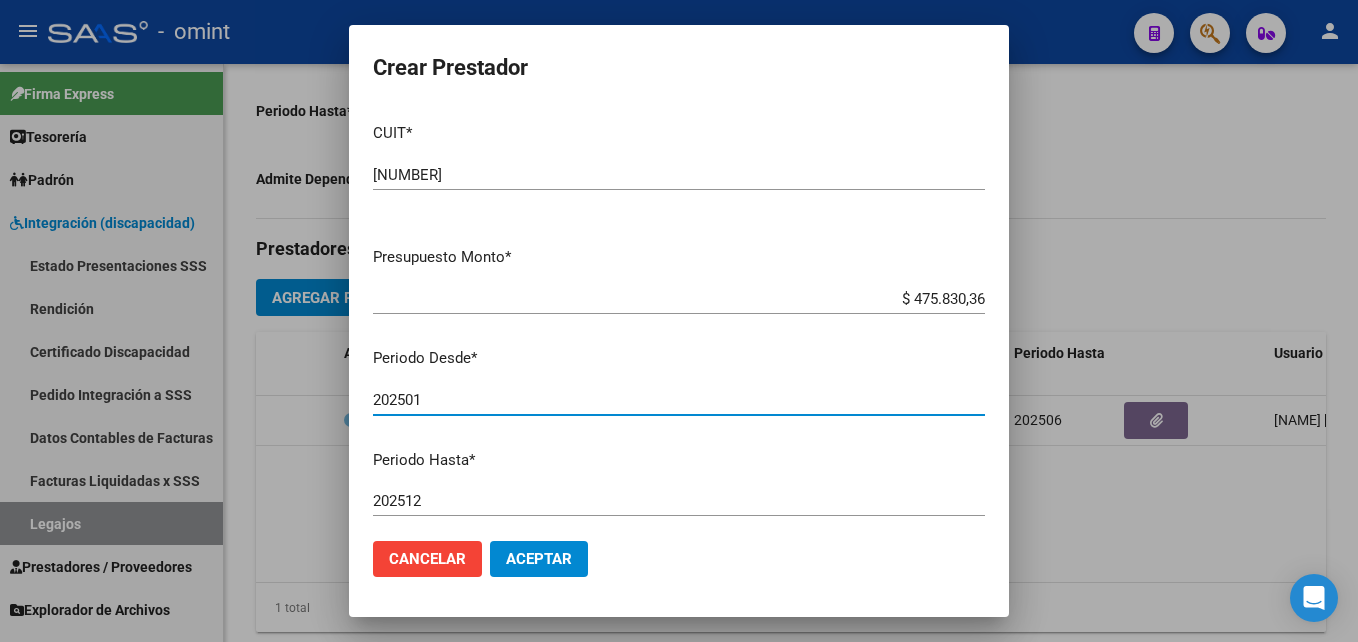 click on "202501" at bounding box center (679, 400) 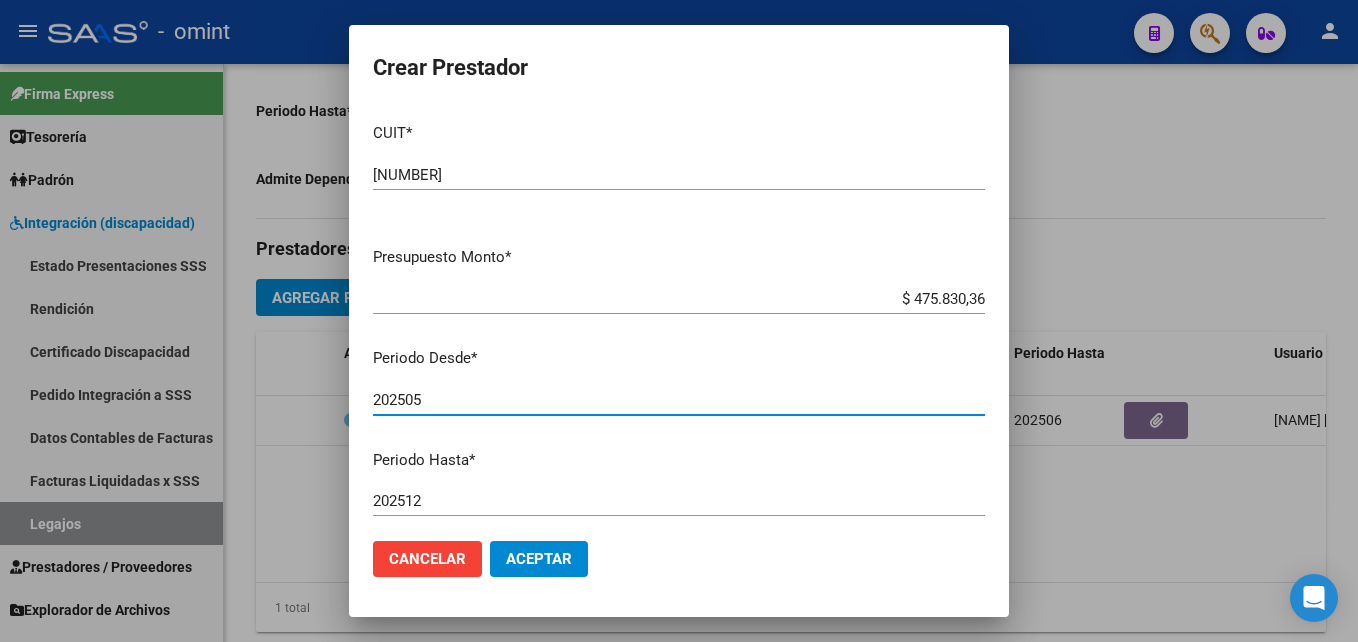 type on "202505" 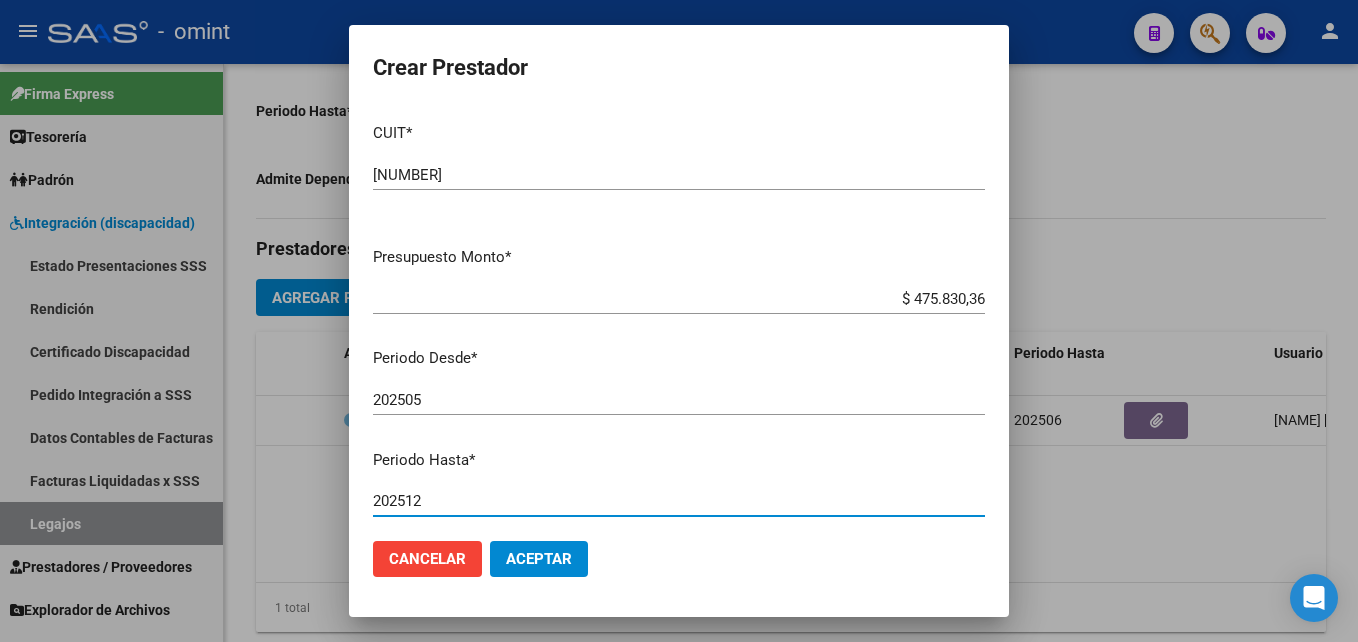 scroll, scrollTop: 268, scrollLeft: 0, axis: vertical 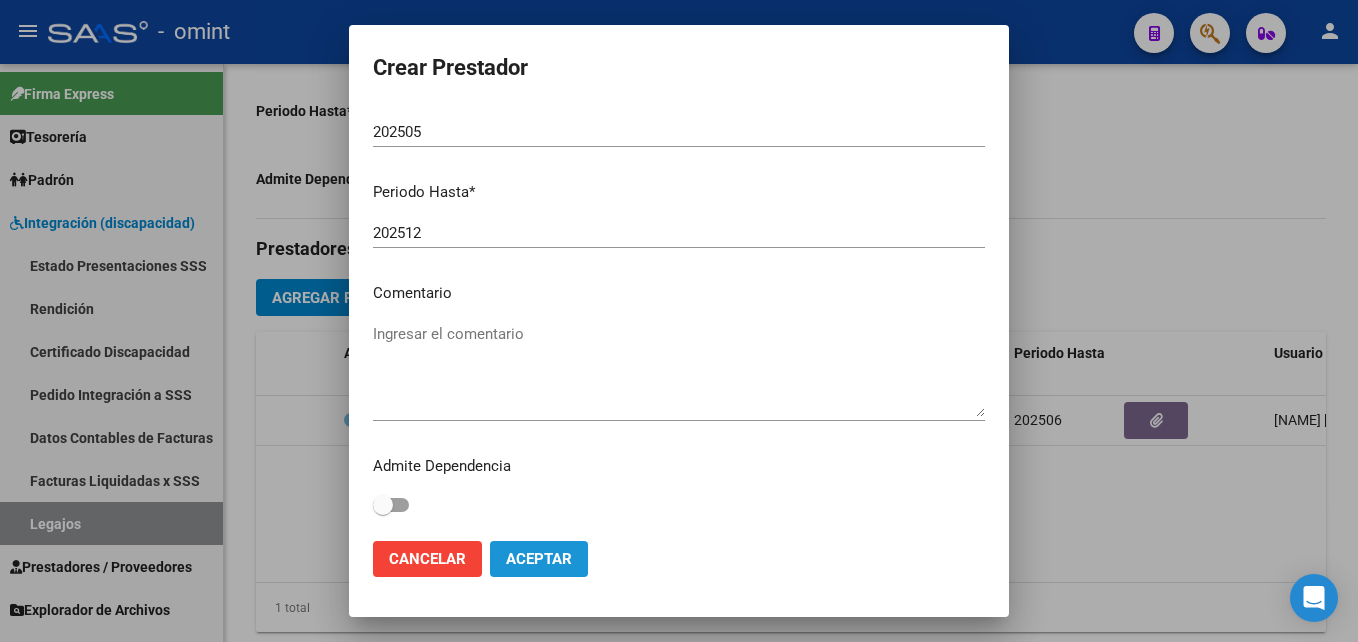 click on "Aceptar" 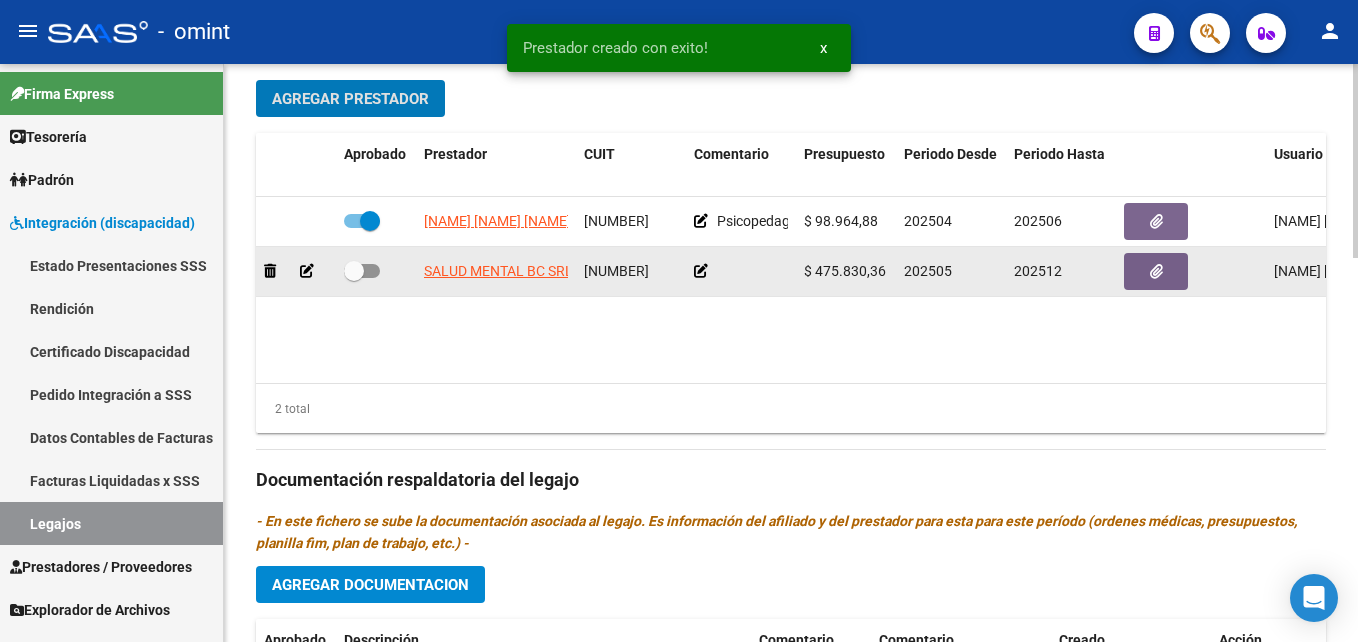 scroll, scrollTop: 800, scrollLeft: 0, axis: vertical 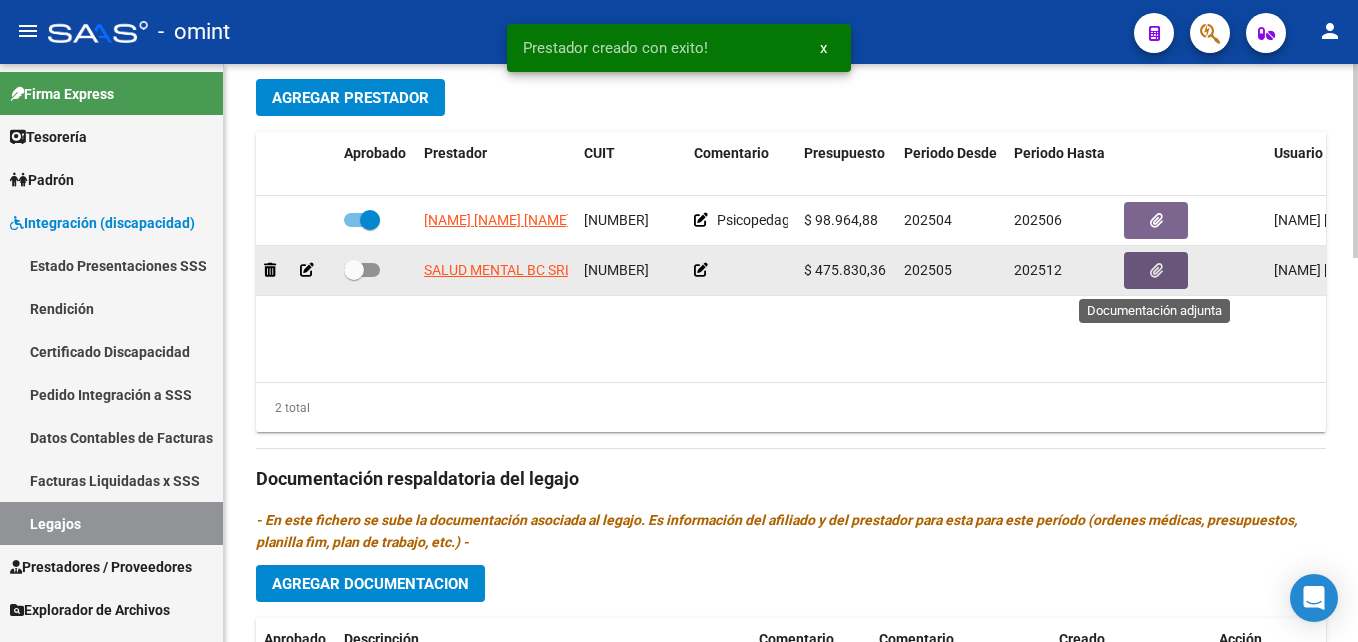 click 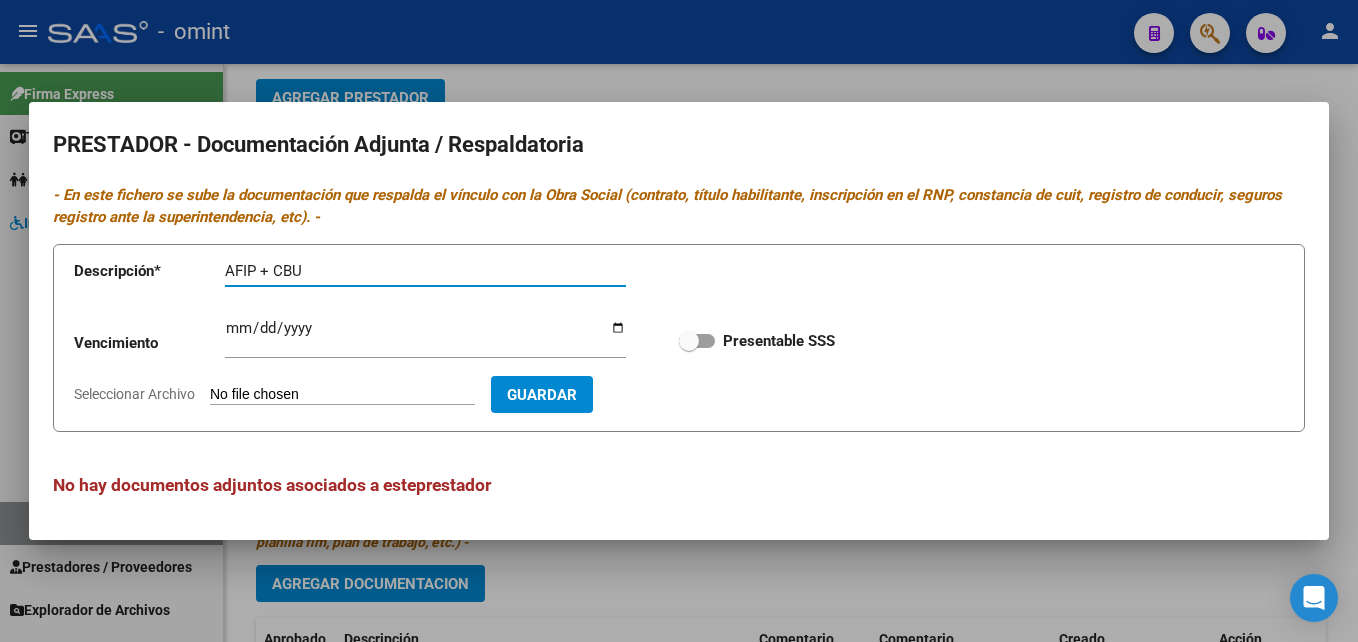 type on "AFIP + CBU" 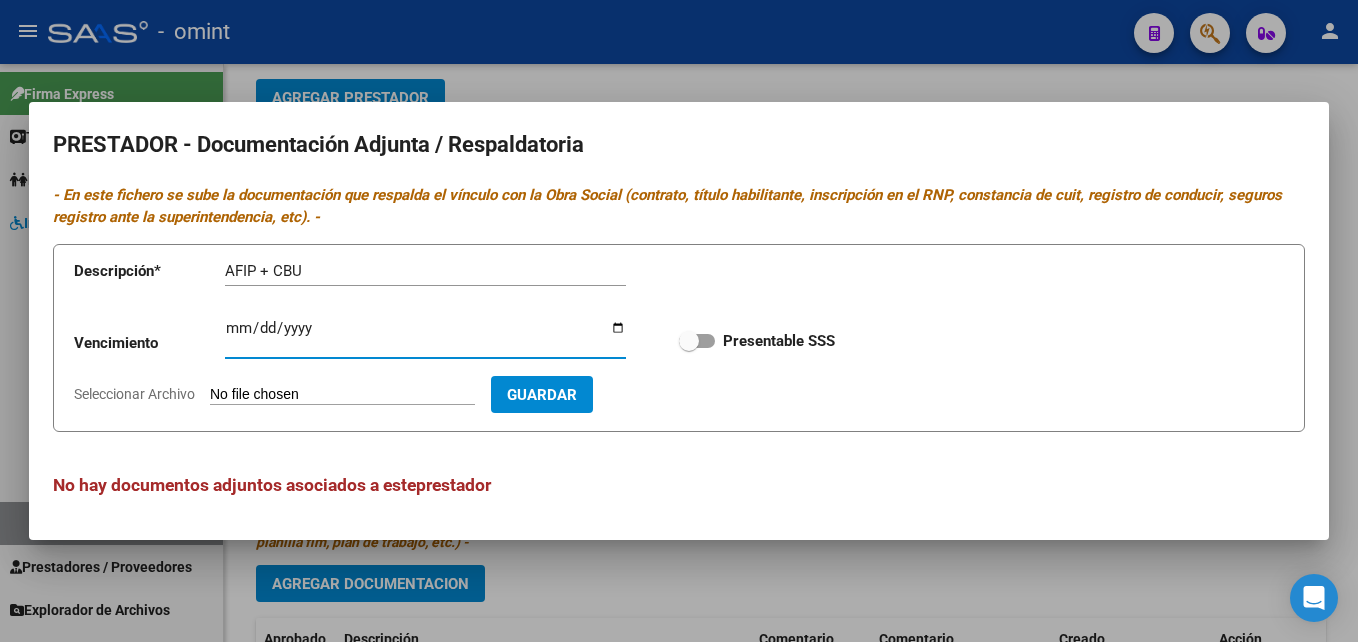 click at bounding box center [689, 341] 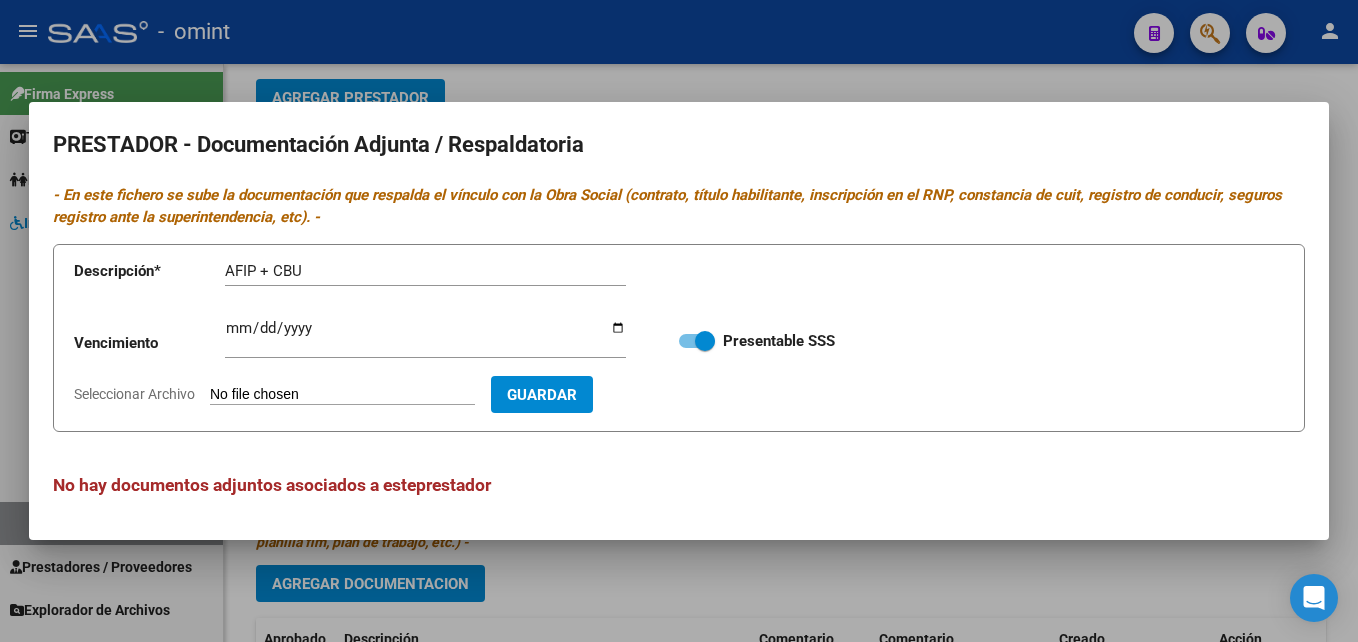 click on "Seleccionar Archivo" at bounding box center [342, 395] 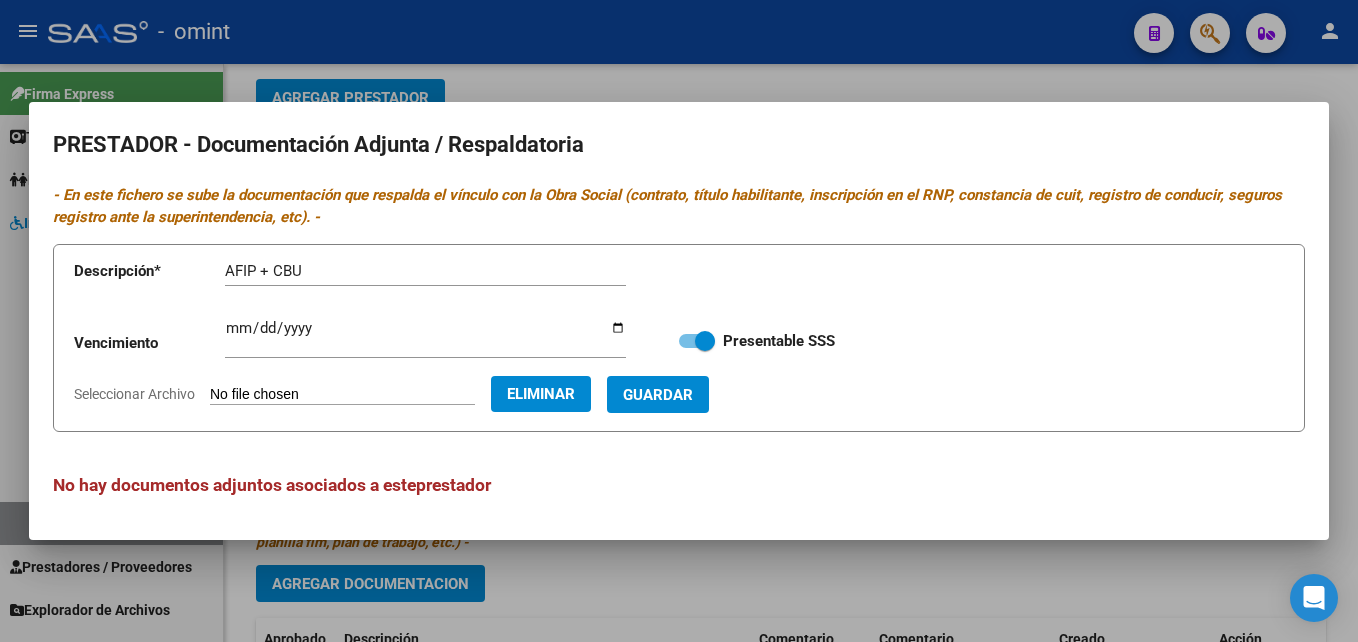 click on "Guardar" at bounding box center (658, 395) 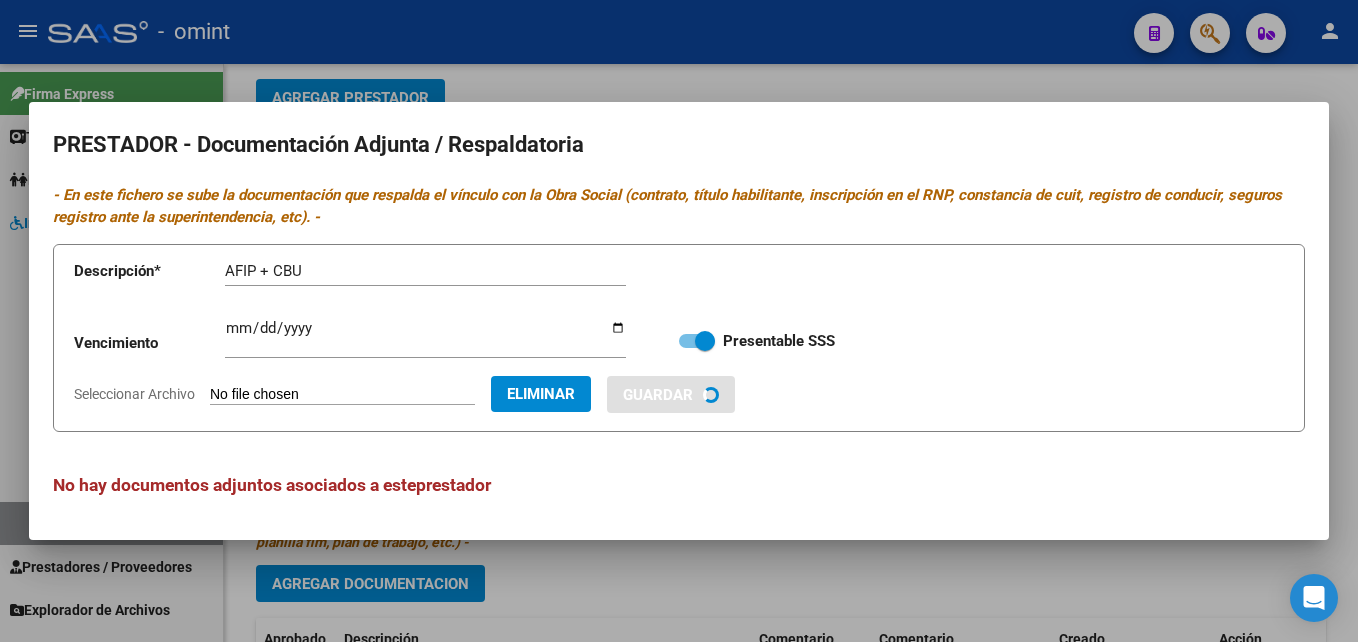 type 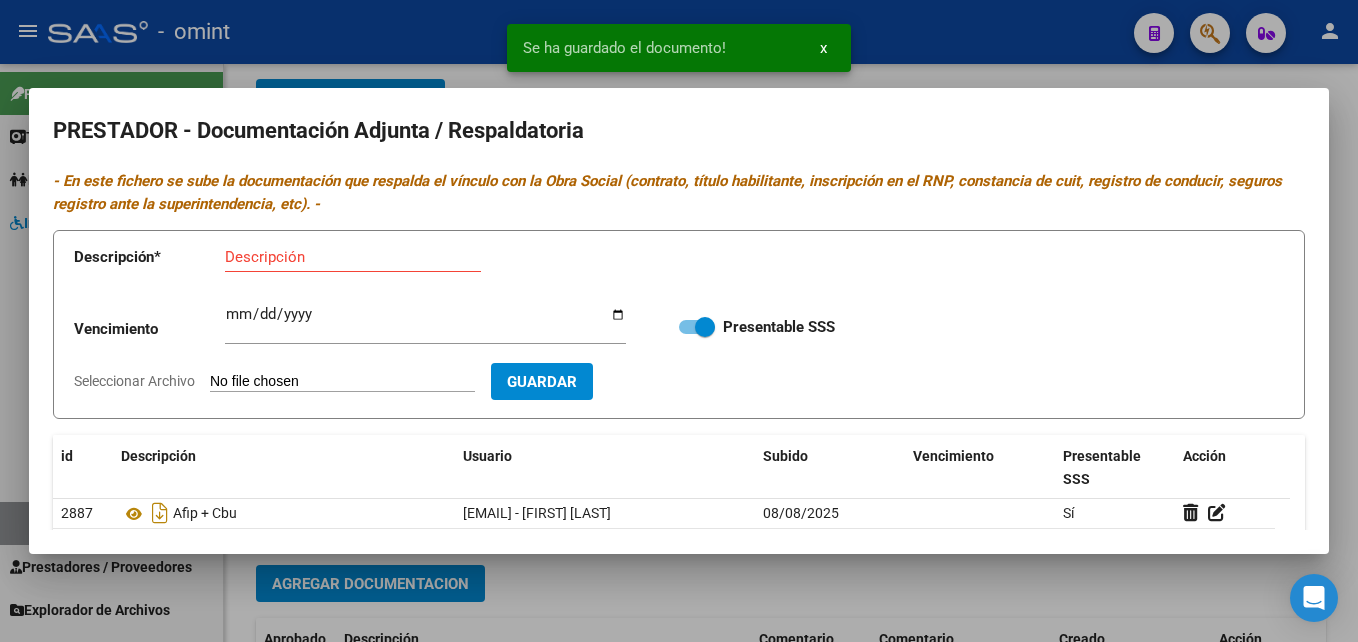 type 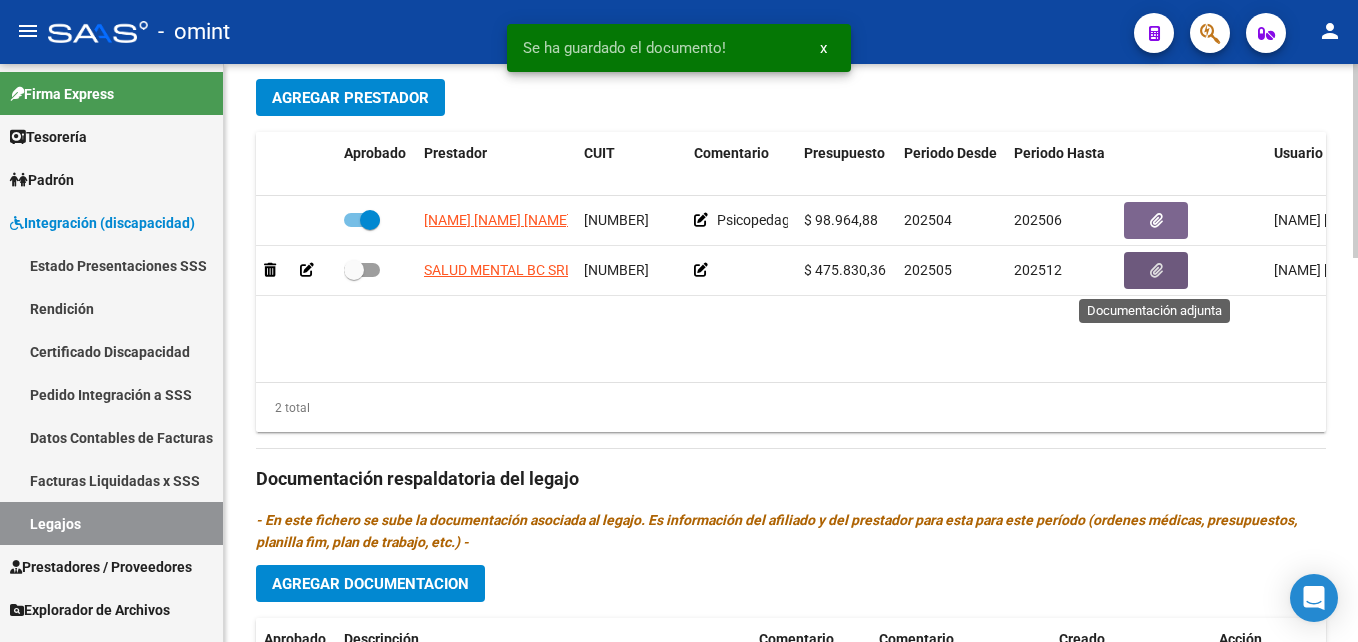 scroll, scrollTop: 700, scrollLeft: 0, axis: vertical 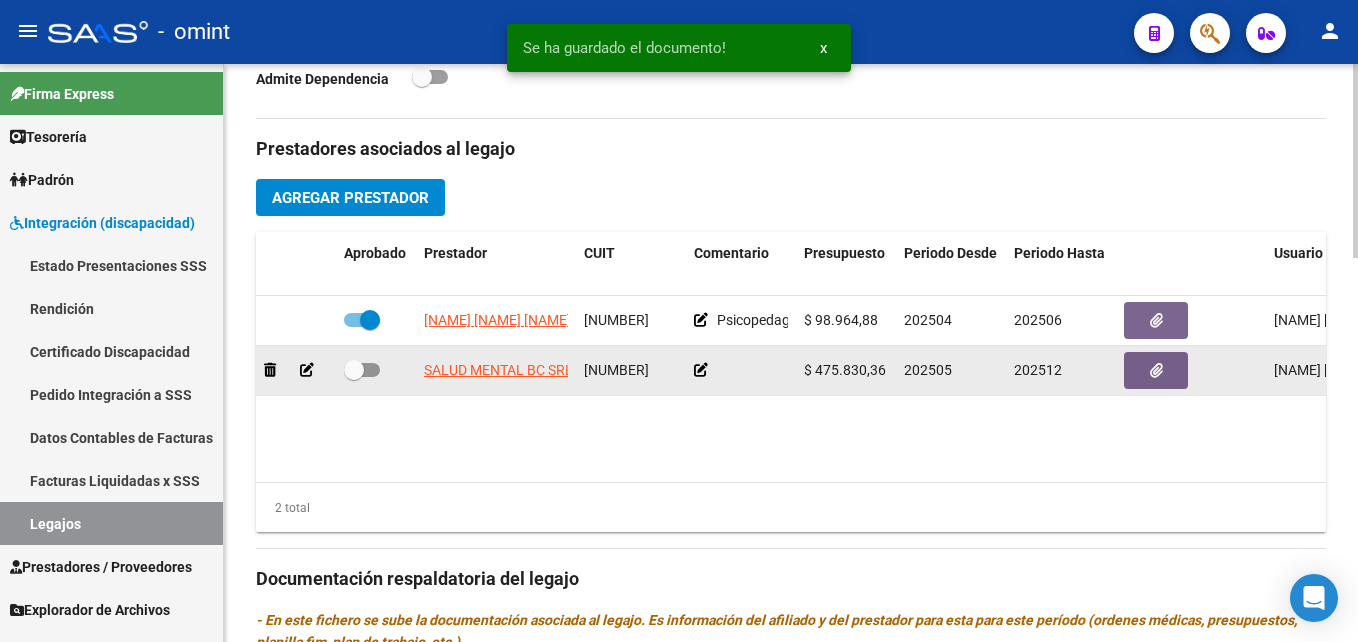 click 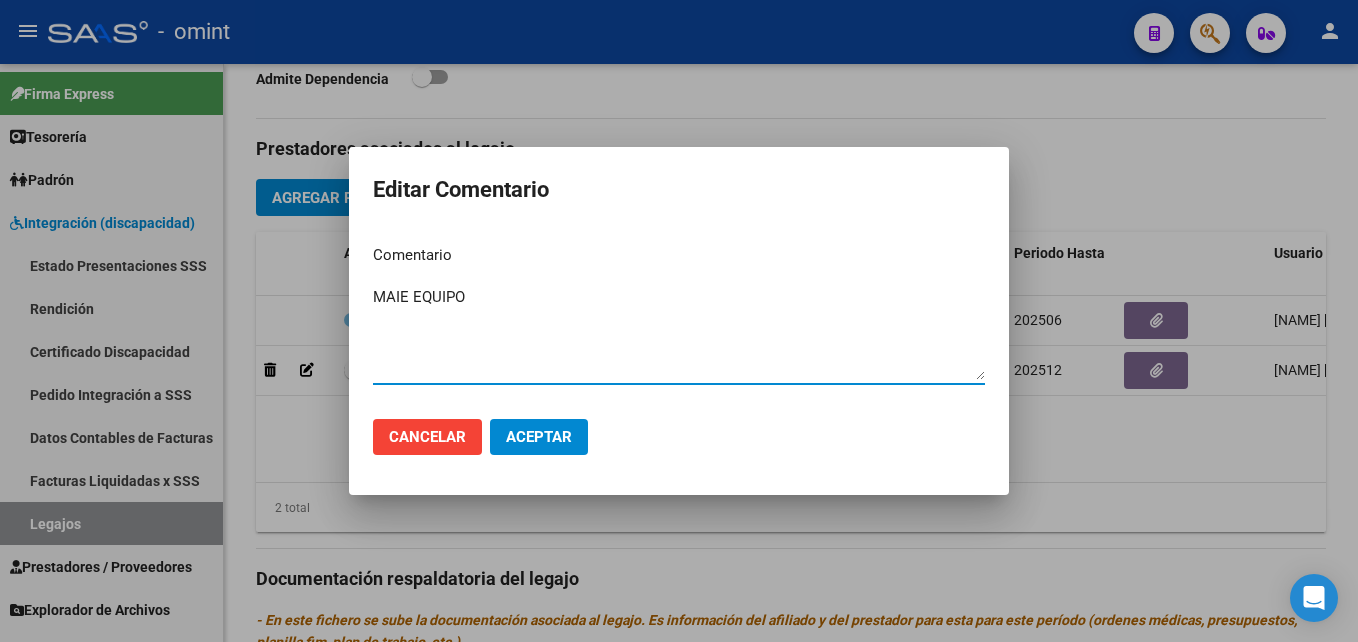 type on "MAIE EQUIPO" 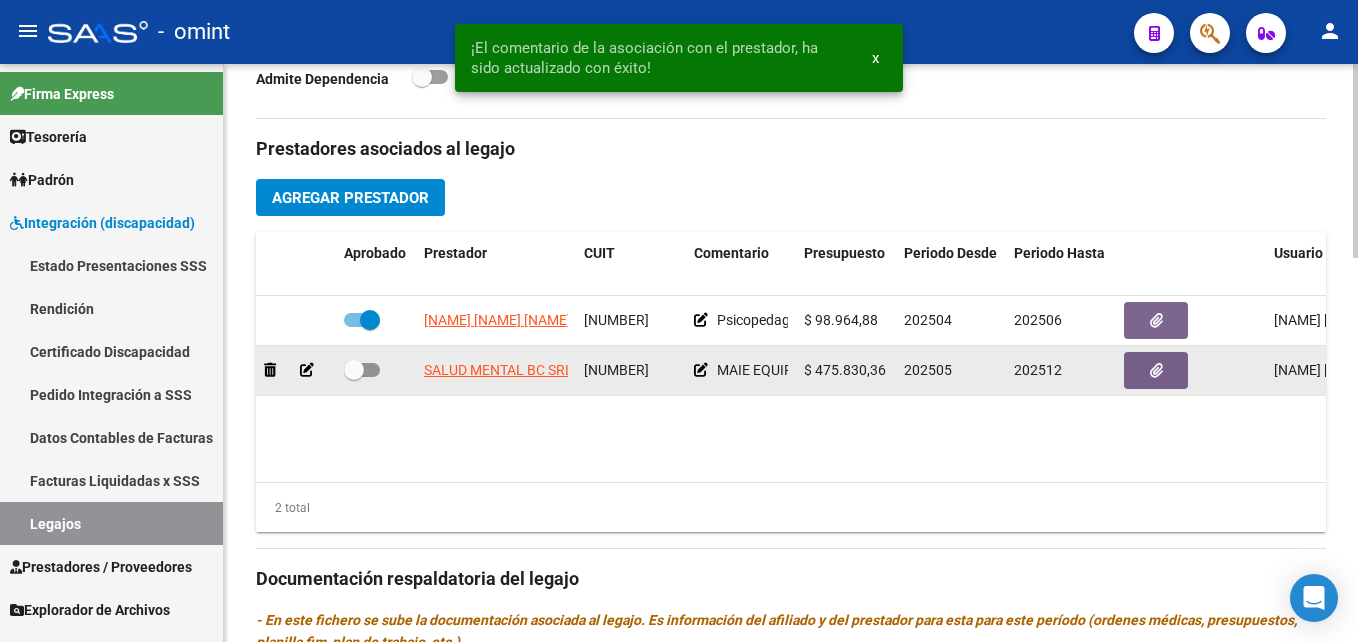 click at bounding box center [362, 370] 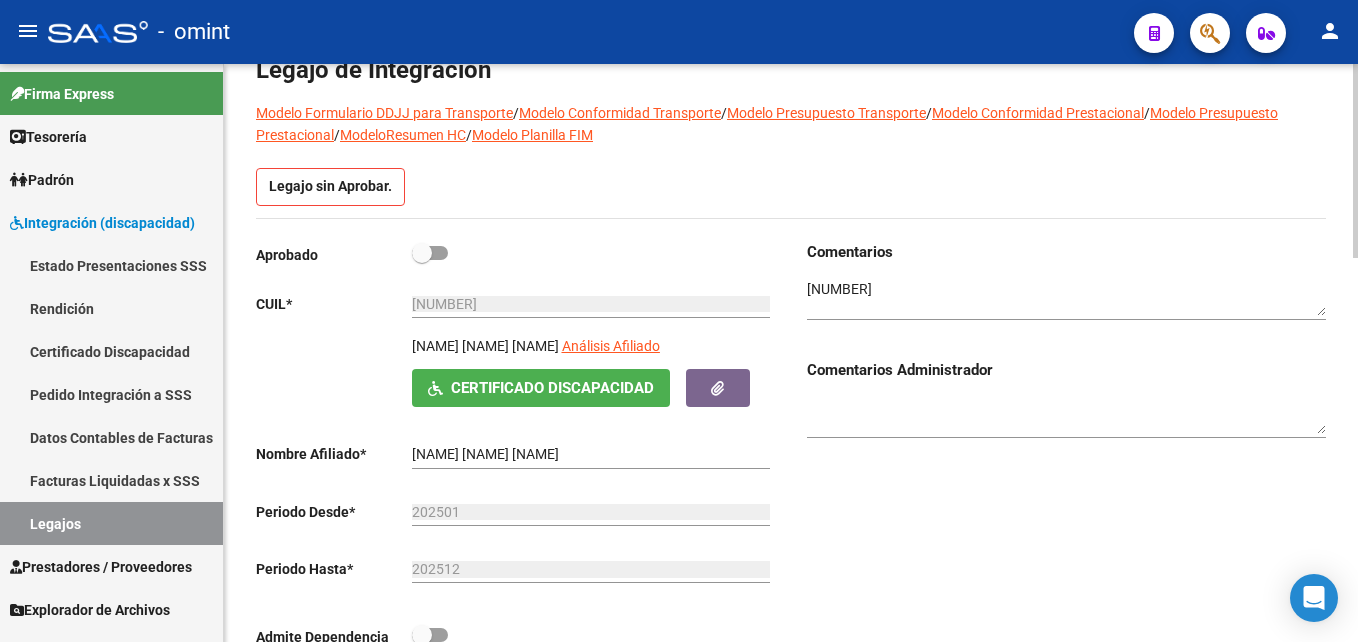 drag, startPoint x: 421, startPoint y: 250, endPoint x: 449, endPoint y: 254, distance: 28.284271 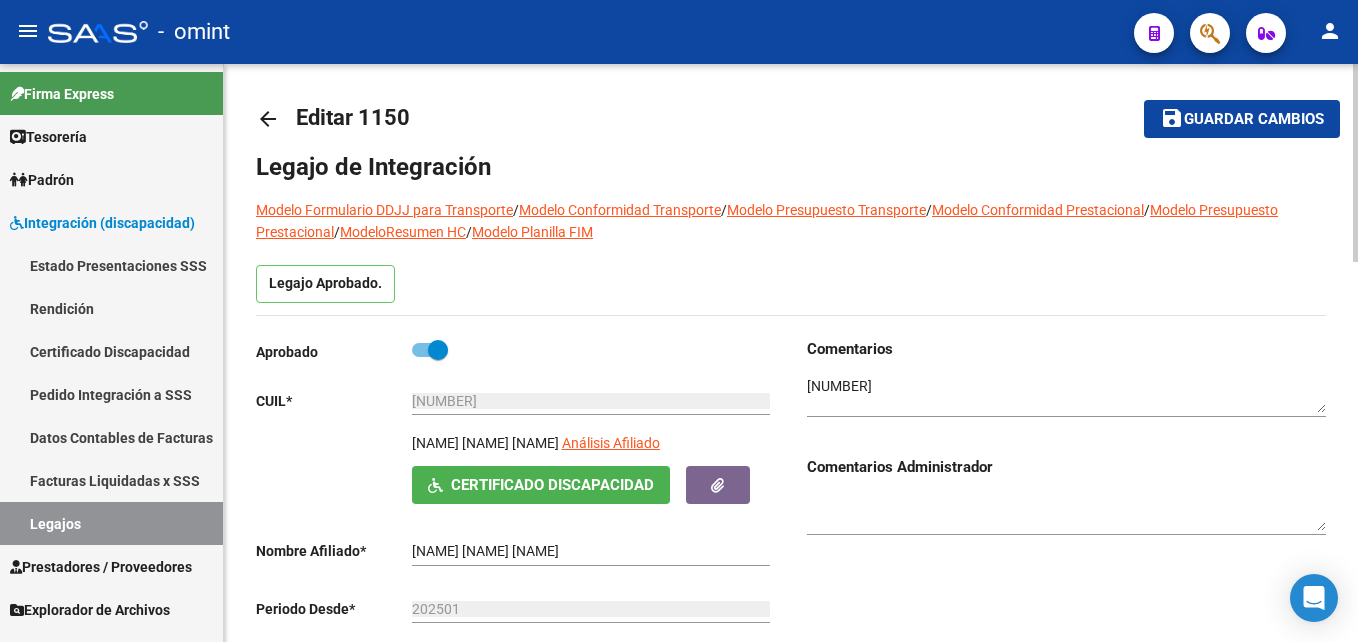 scroll, scrollTop: 0, scrollLeft: 0, axis: both 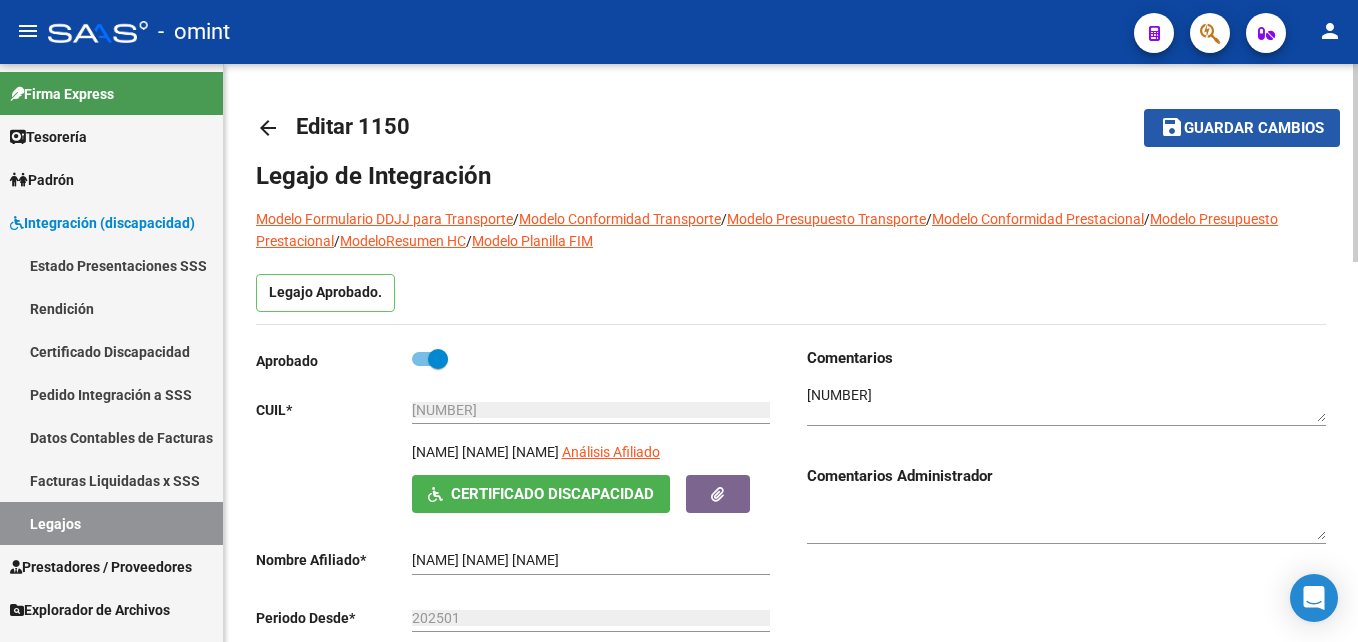 click on "save" 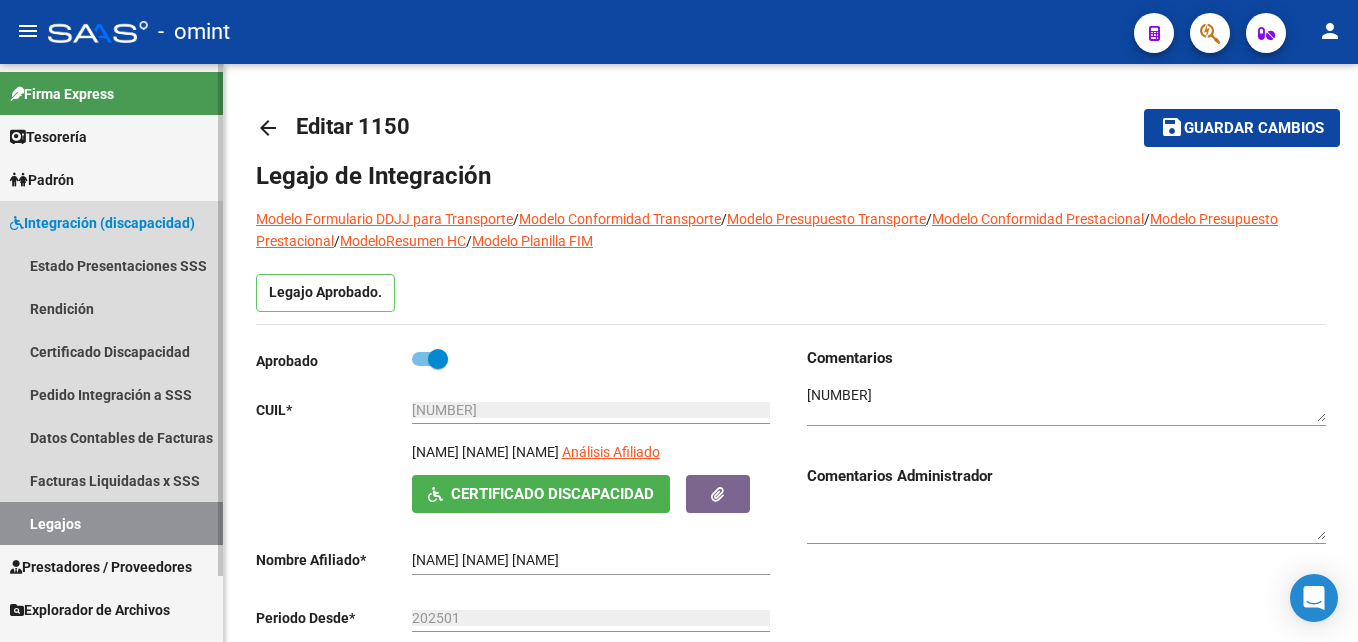 click on "Legajos" at bounding box center (111, 523) 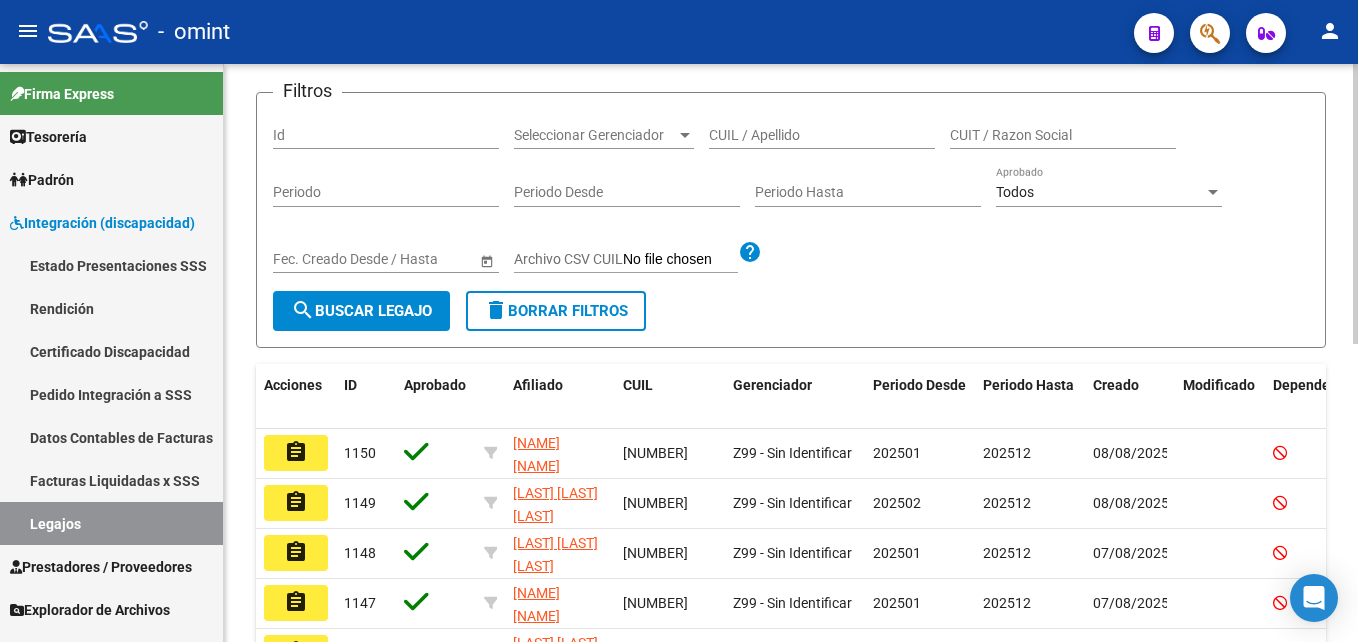 scroll, scrollTop: 398, scrollLeft: 0, axis: vertical 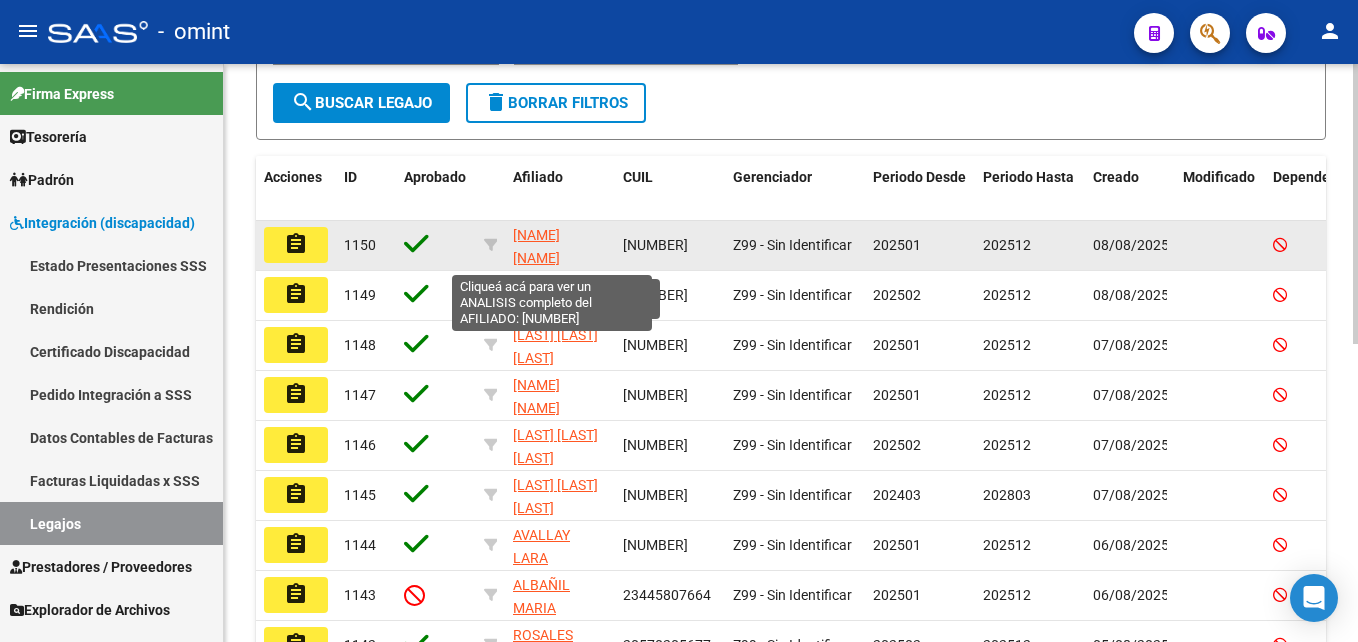 click on "[NAME] [NAME] [NAME]" 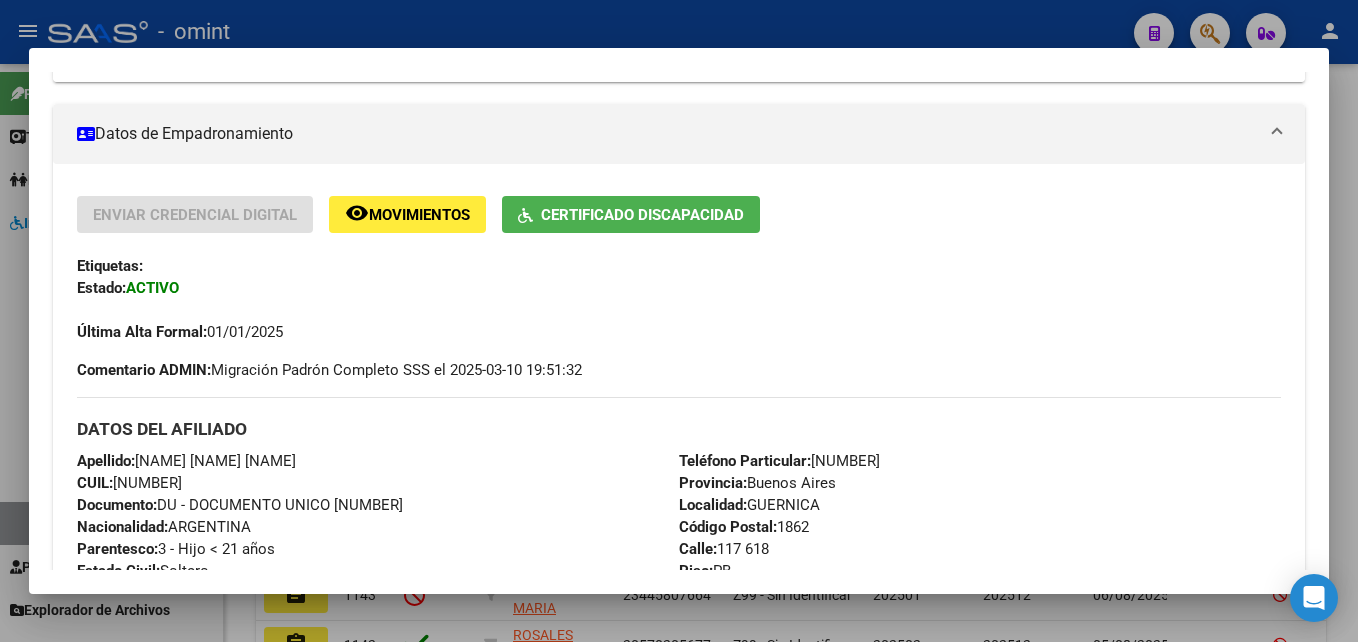 scroll, scrollTop: 500, scrollLeft: 0, axis: vertical 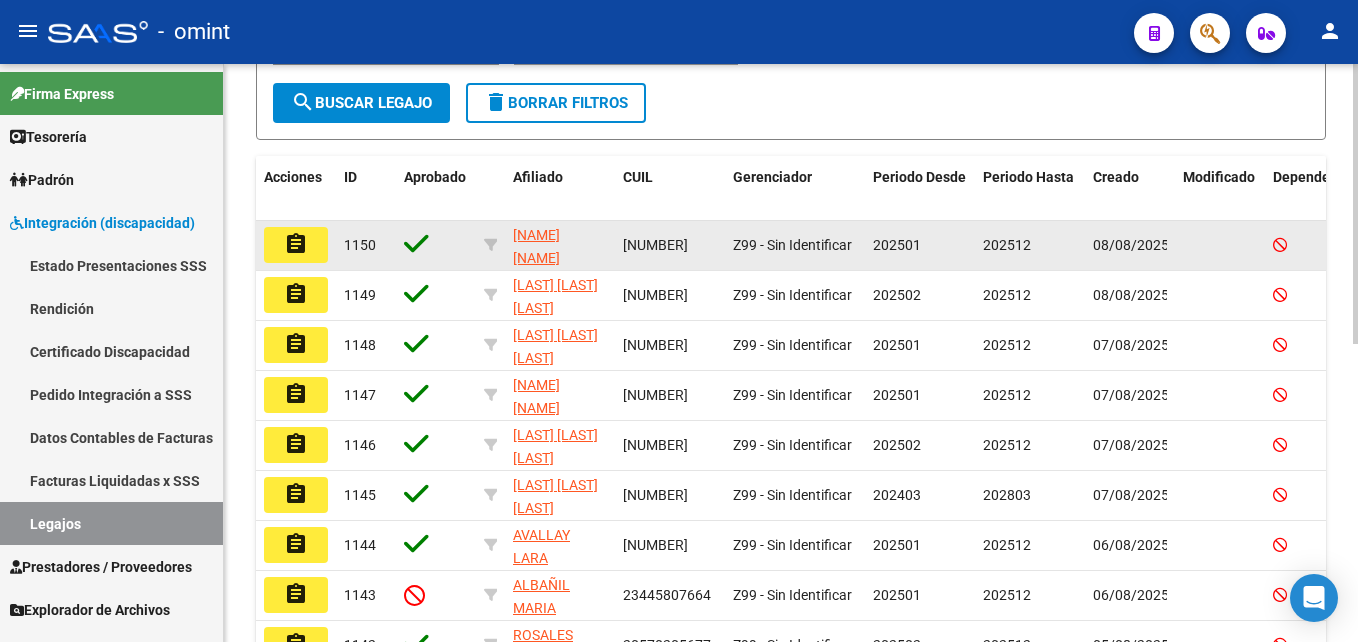 click on "assignment" 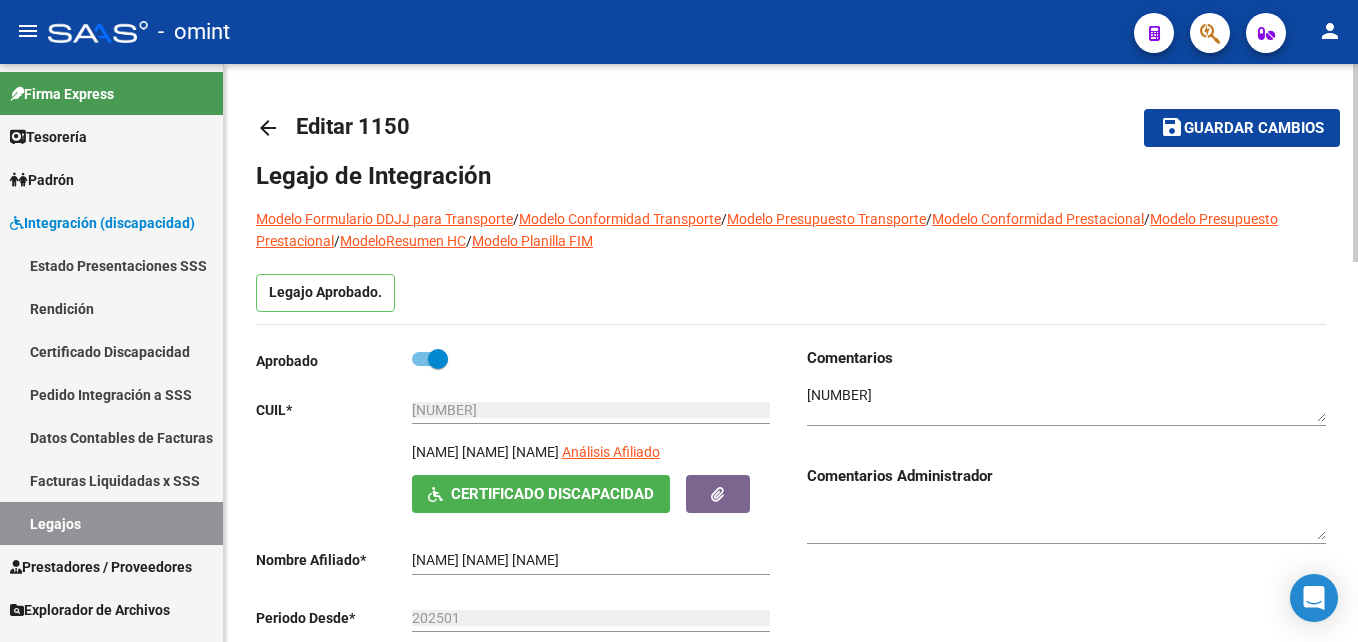 scroll, scrollTop: 400, scrollLeft: 0, axis: vertical 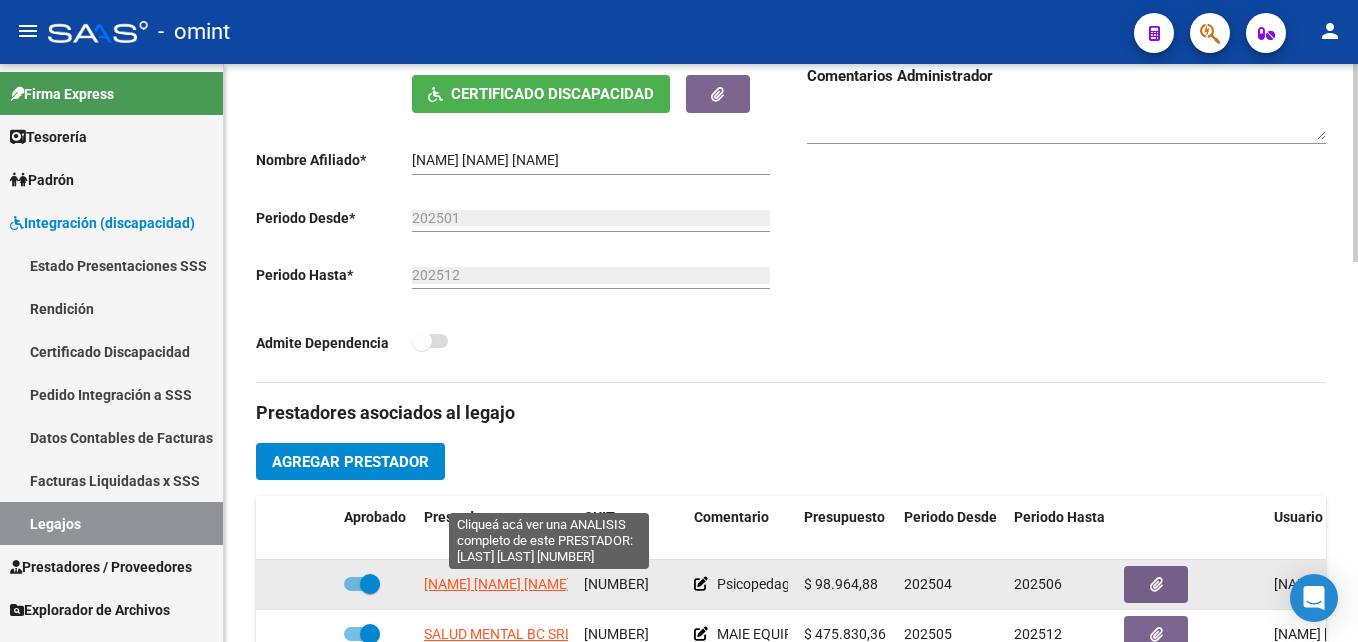 click on "[NAME] [NAME] [NAME]" 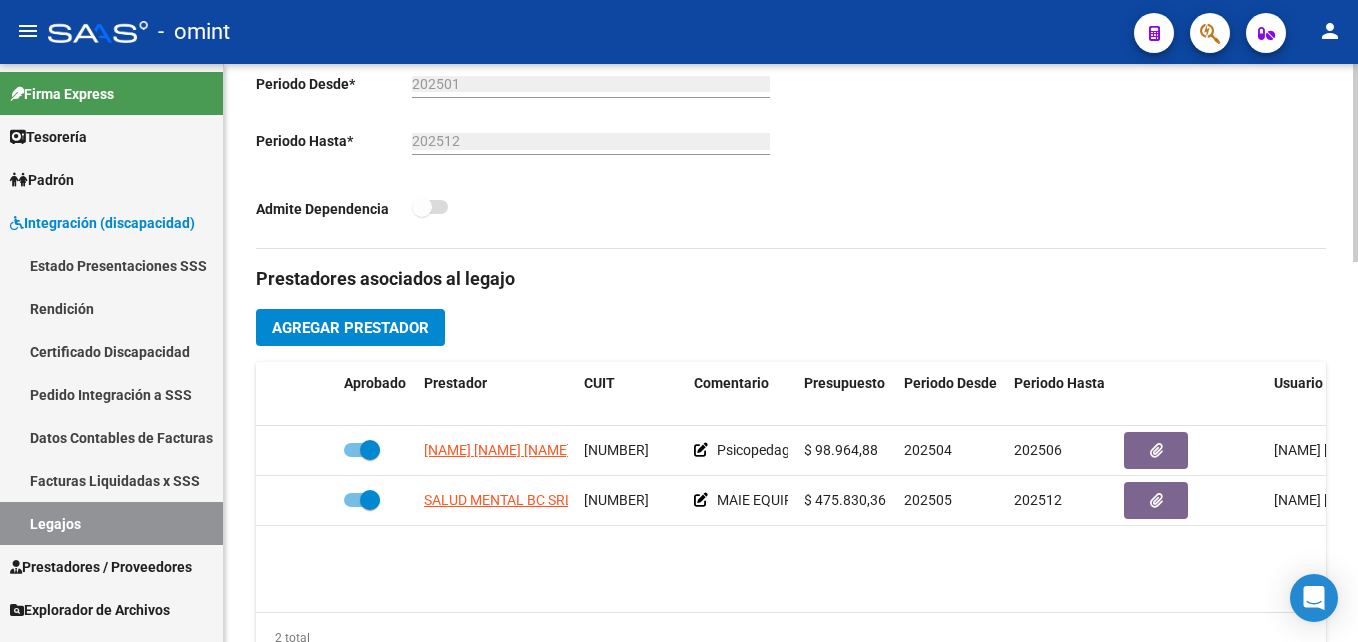 scroll, scrollTop: 800, scrollLeft: 0, axis: vertical 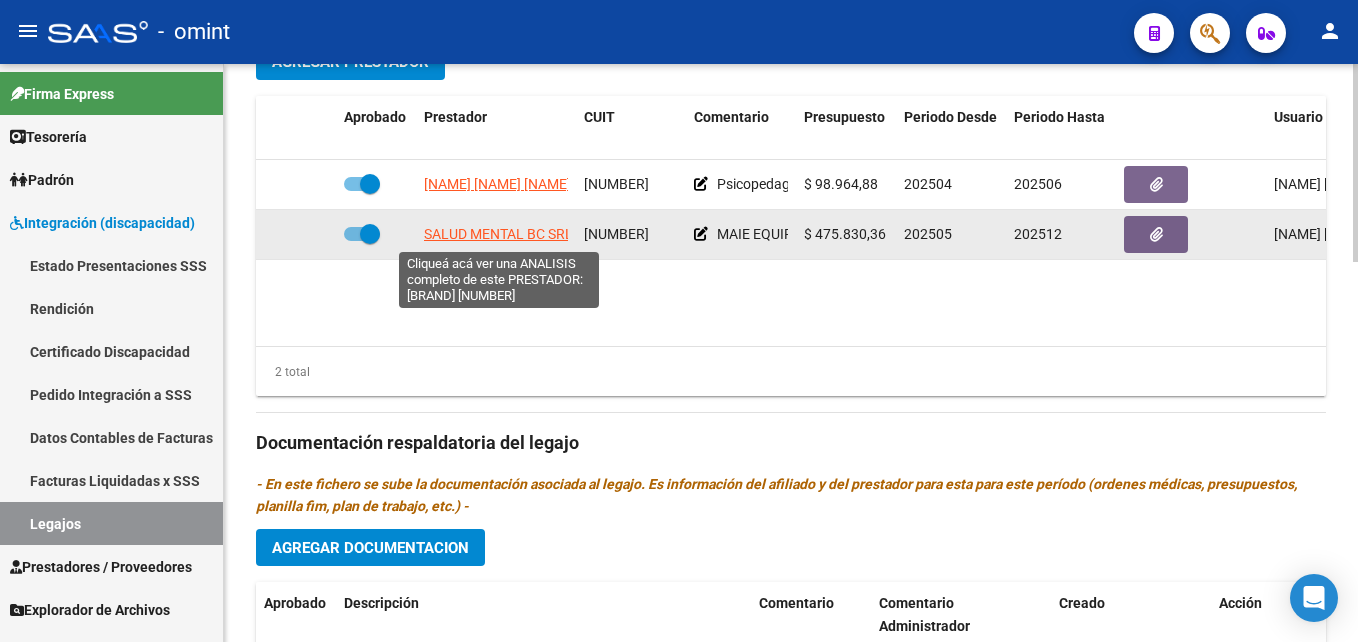 click on "SALUD MENTAL BC SRL" 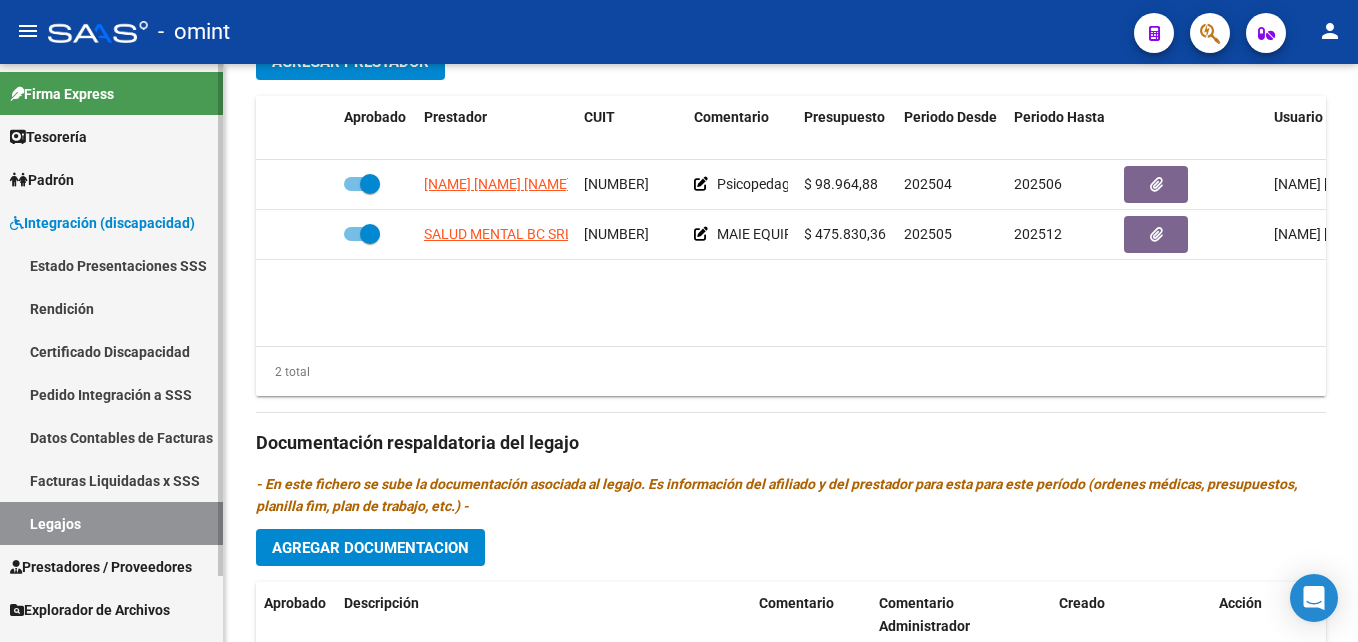 click on "Legajos" at bounding box center [111, 523] 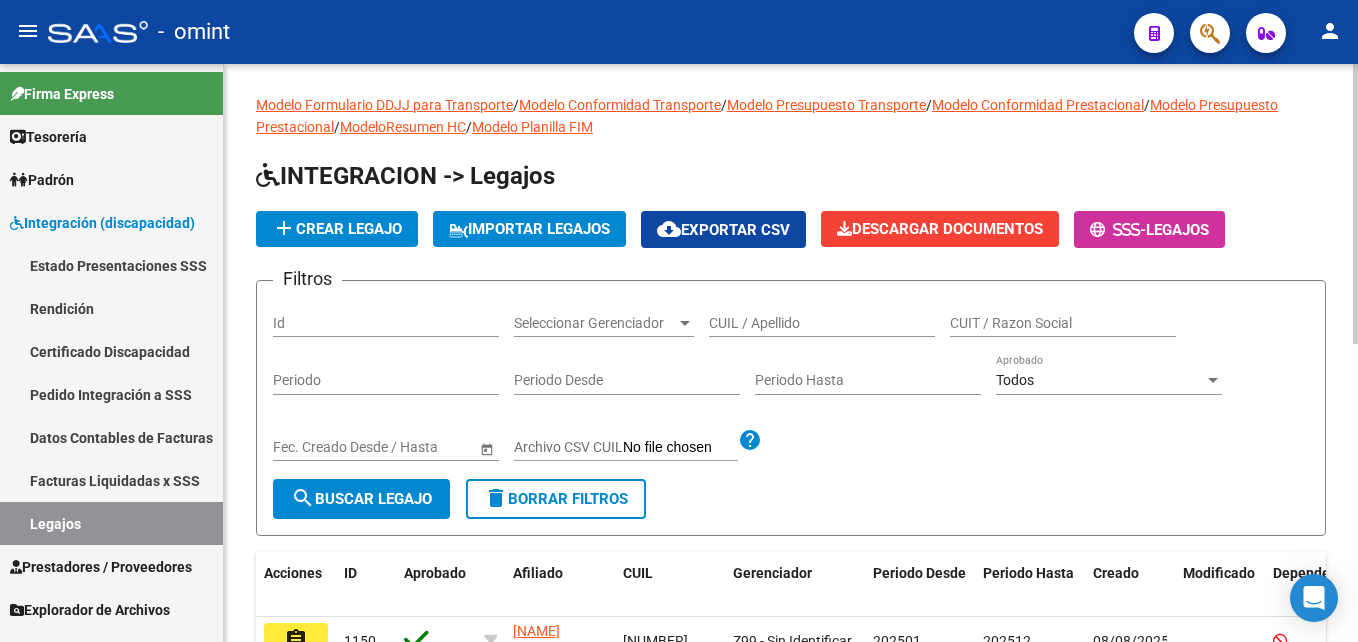 scroll, scrollTop: 0, scrollLeft: 0, axis: both 